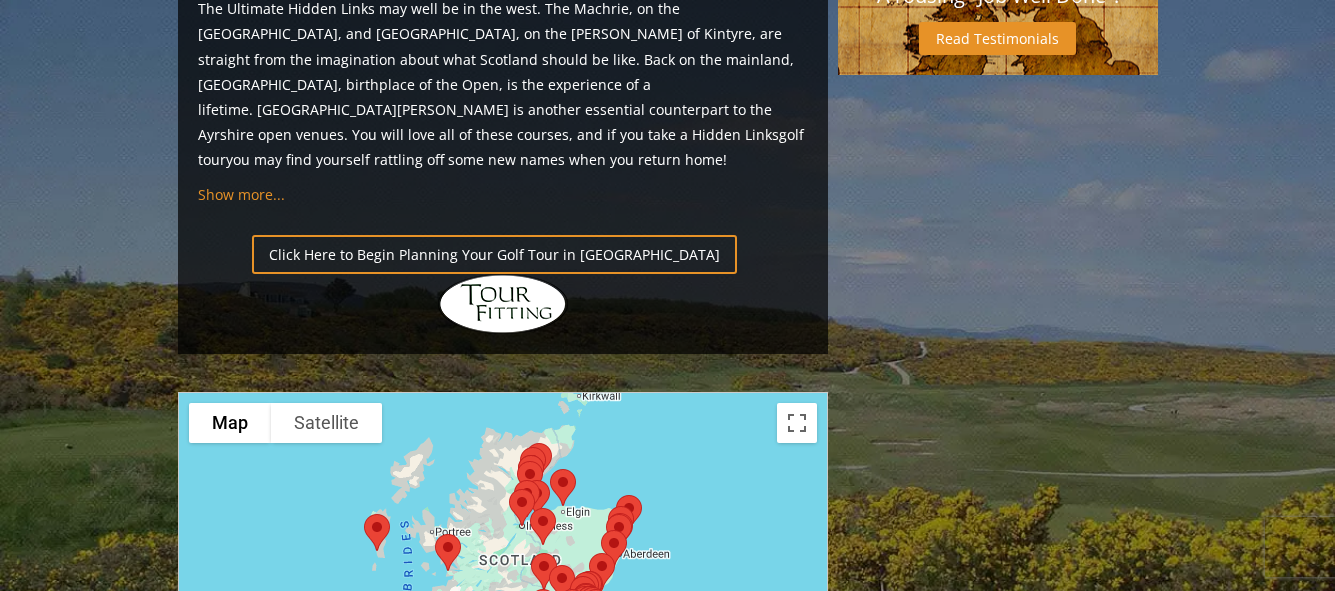 scroll, scrollTop: 2200, scrollLeft: 0, axis: vertical 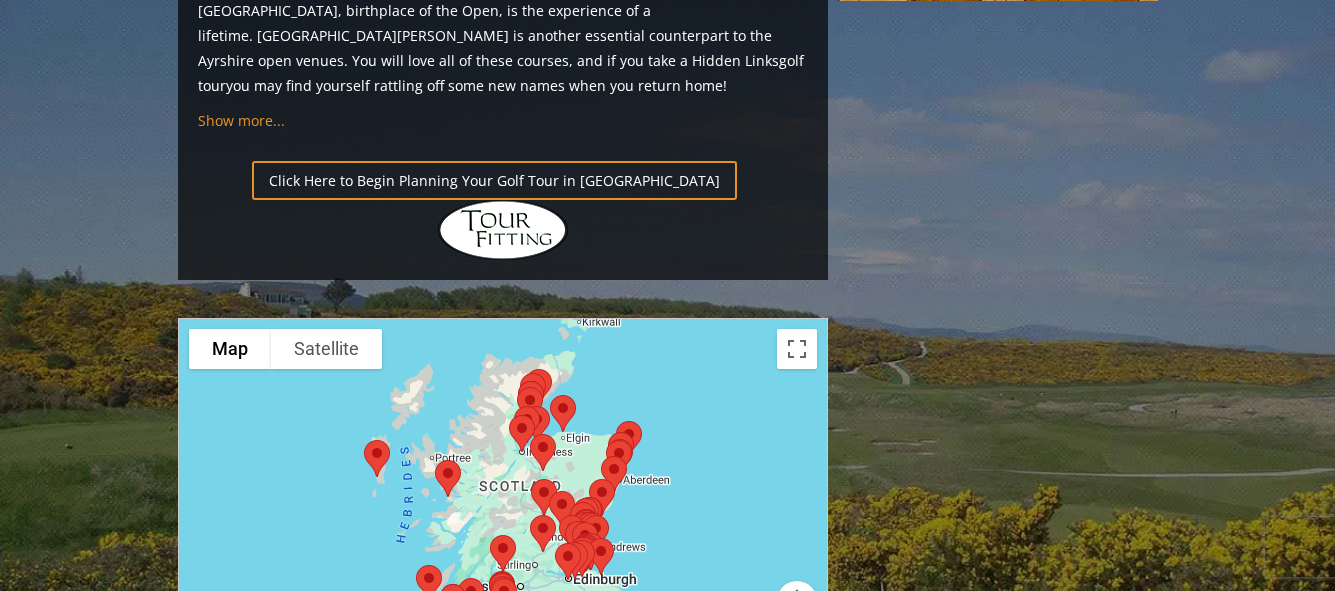 click at bounding box center [503, 518] 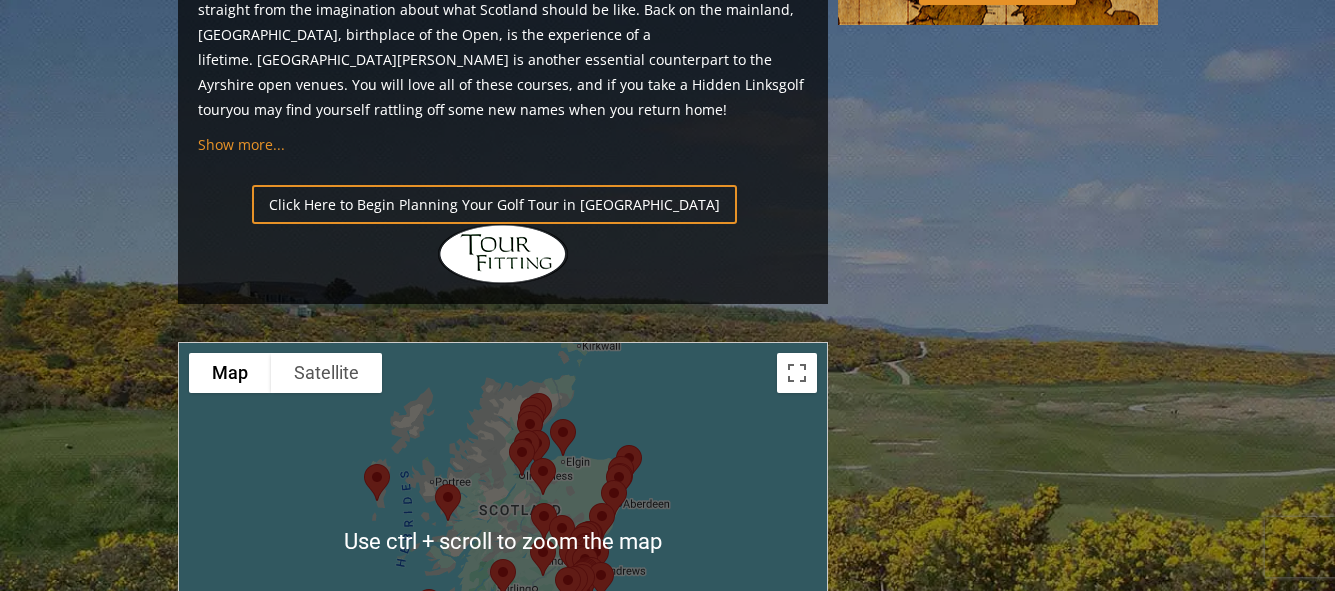 scroll, scrollTop: 2200, scrollLeft: 0, axis: vertical 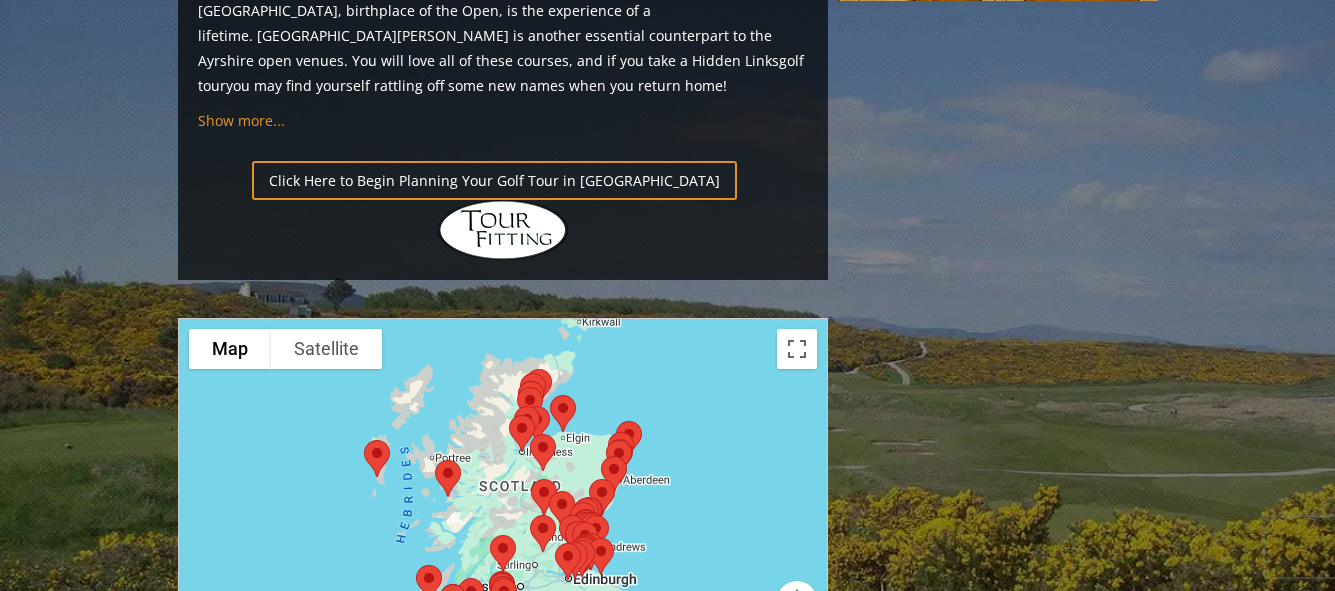 click at bounding box center [503, 518] 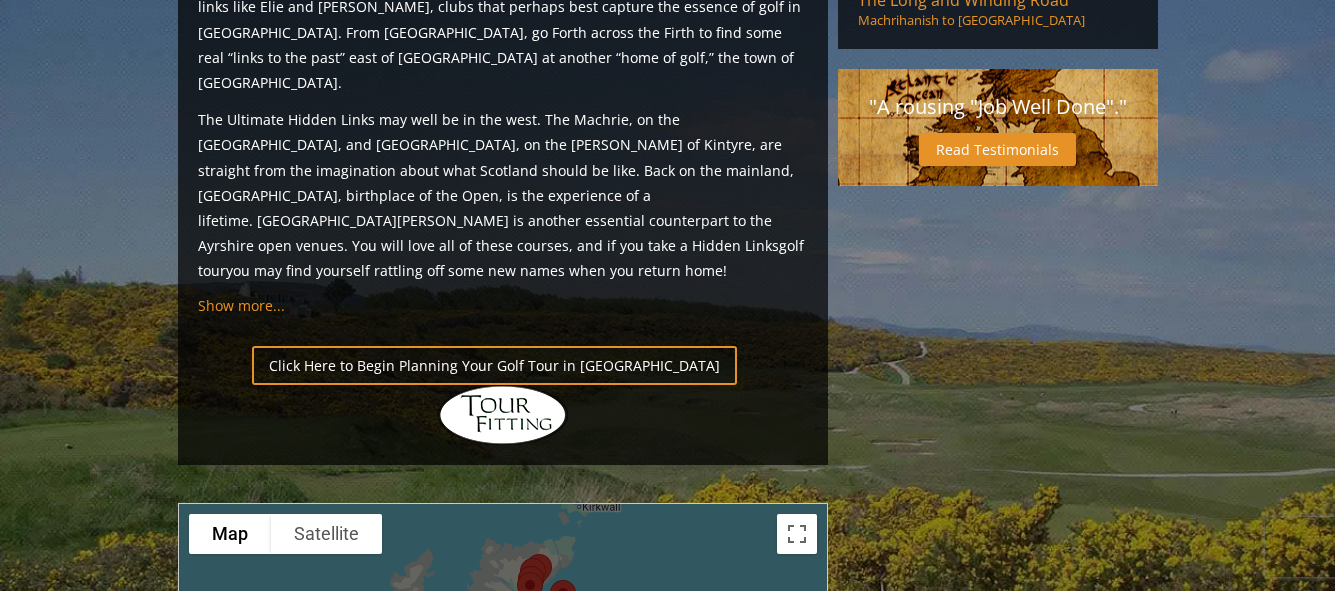 scroll, scrollTop: 2300, scrollLeft: 0, axis: vertical 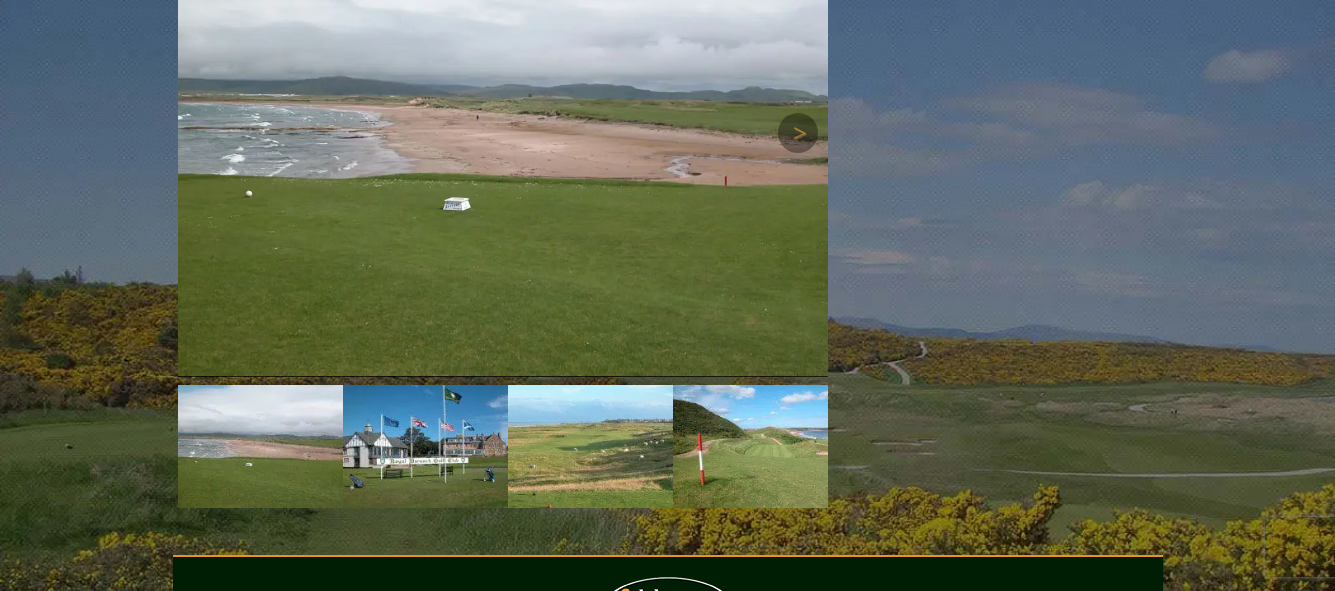 drag, startPoint x: 623, startPoint y: 345, endPoint x: 573, endPoint y: 232, distance: 123.567795 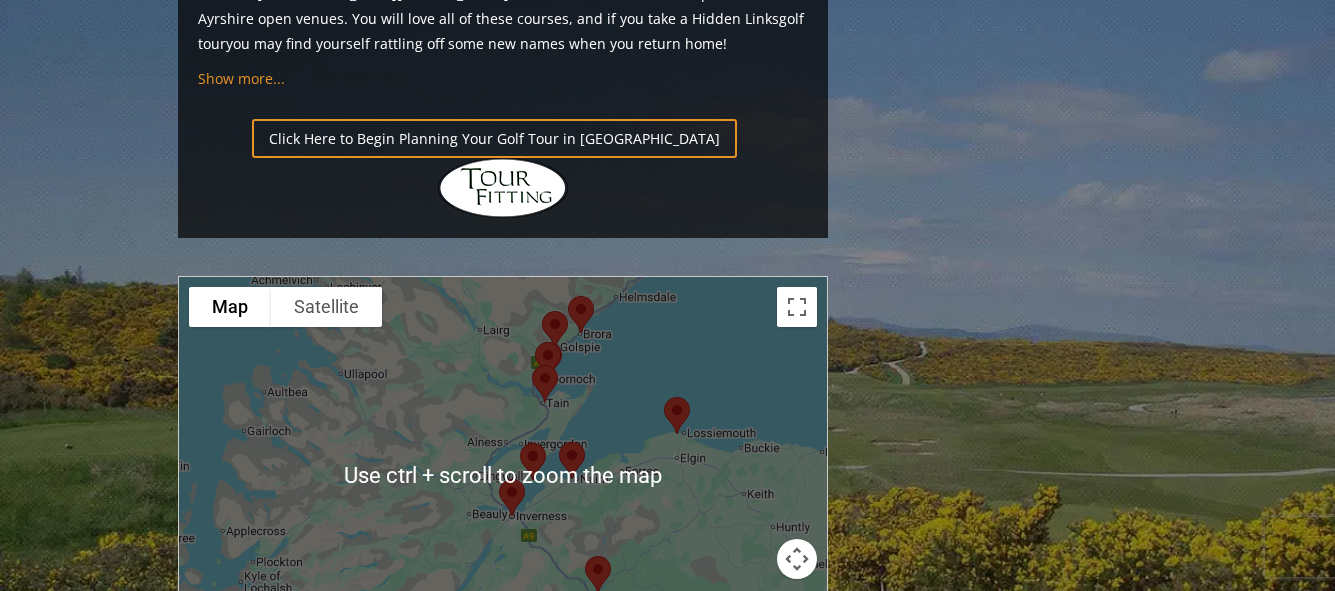 scroll, scrollTop: 2243, scrollLeft: 0, axis: vertical 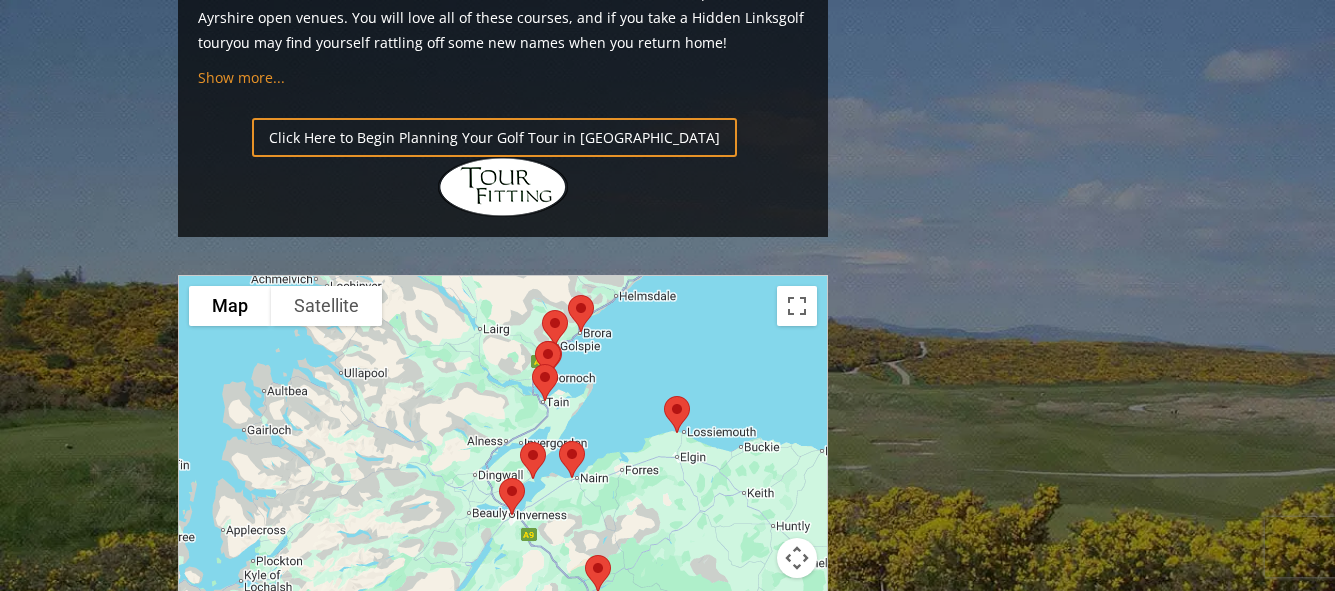 click at bounding box center [797, 558] 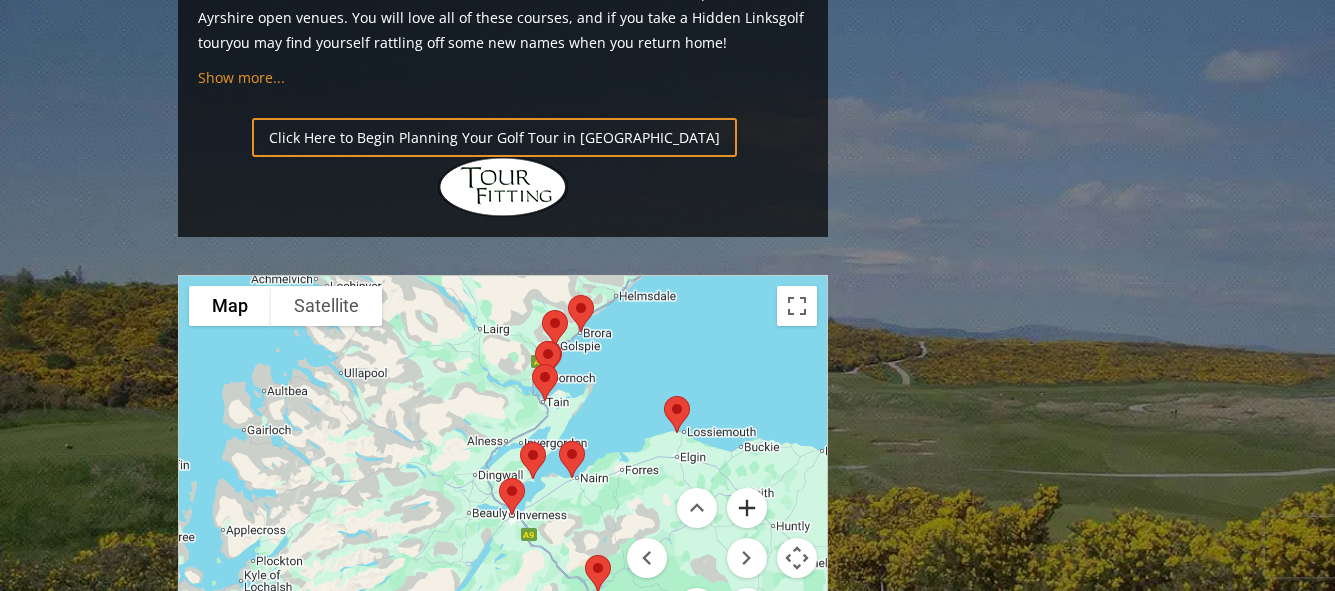 click at bounding box center [747, 508] 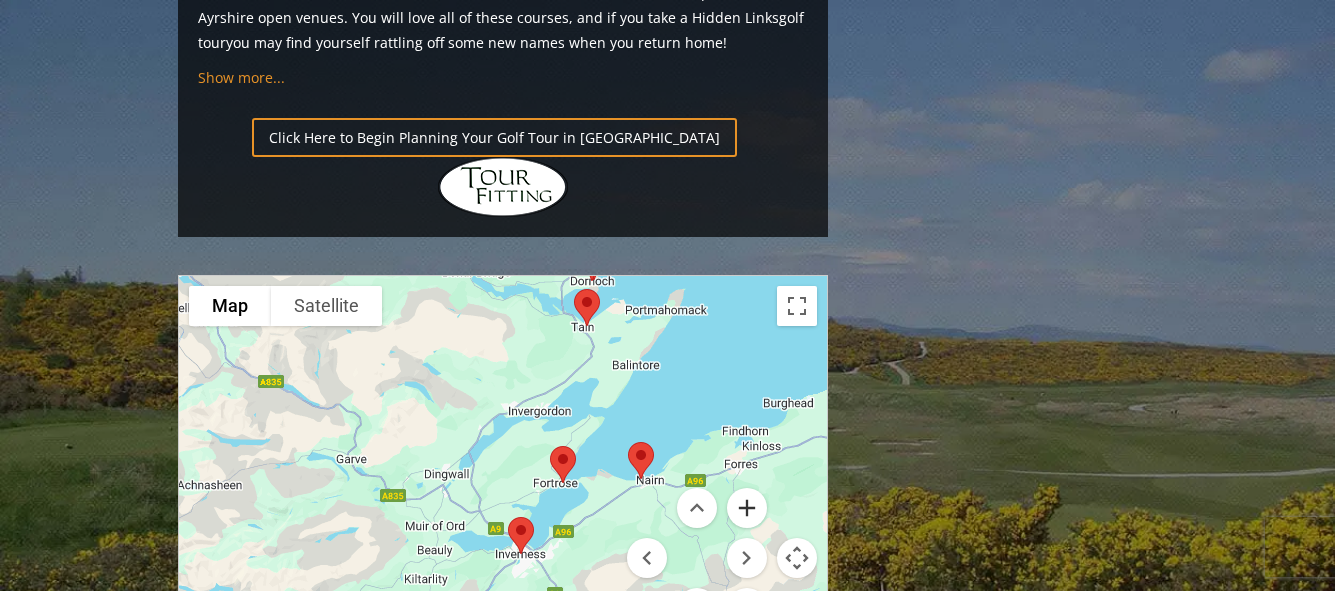 click at bounding box center [747, 508] 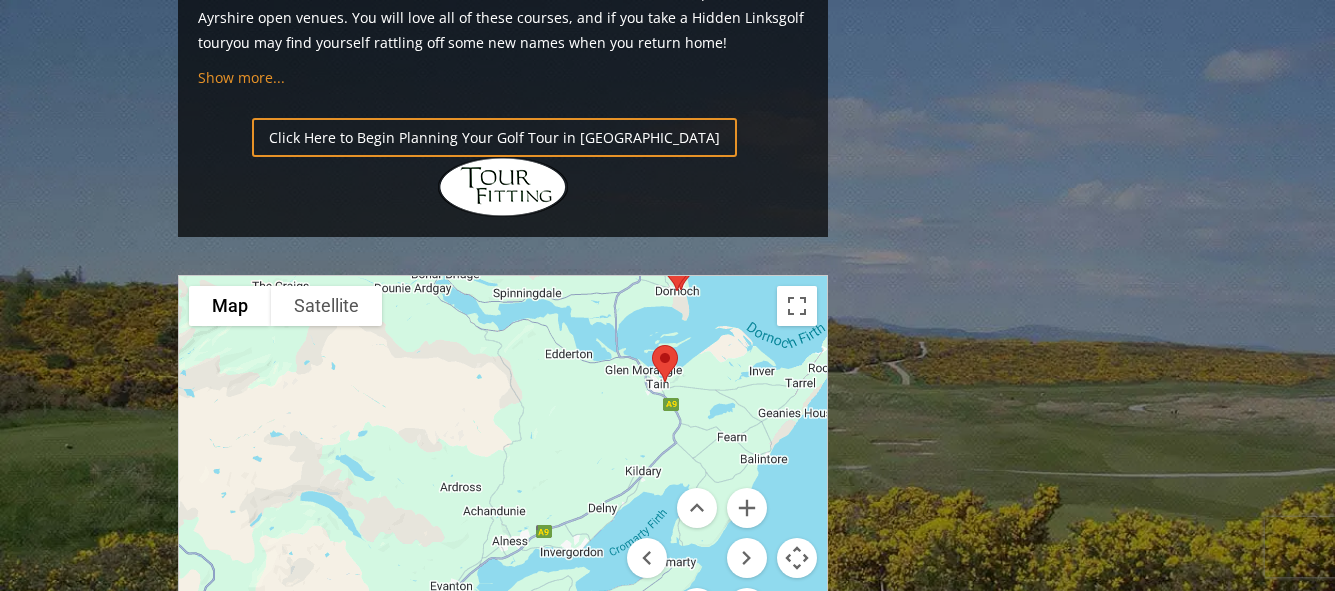 drag, startPoint x: 507, startPoint y: 222, endPoint x: 502, endPoint y: 429, distance: 207.06038 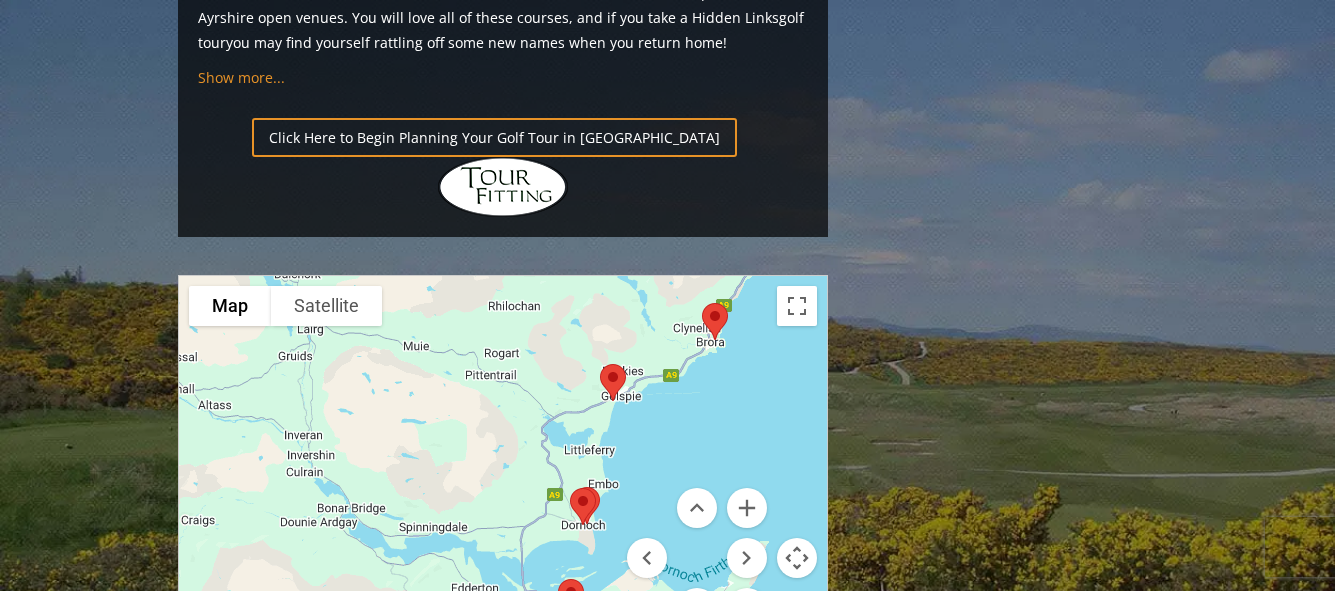 drag, startPoint x: 476, startPoint y: 236, endPoint x: 374, endPoint y: 470, distance: 255.26457 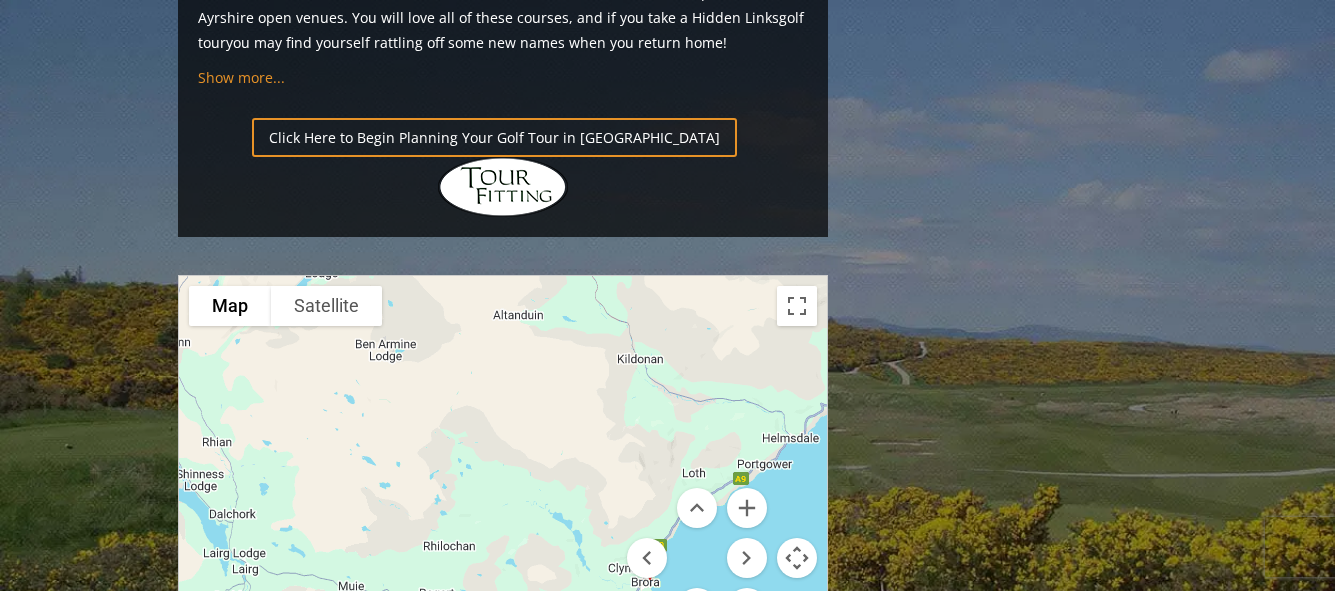 drag, startPoint x: 435, startPoint y: 242, endPoint x: 360, endPoint y: 469, distance: 239.06903 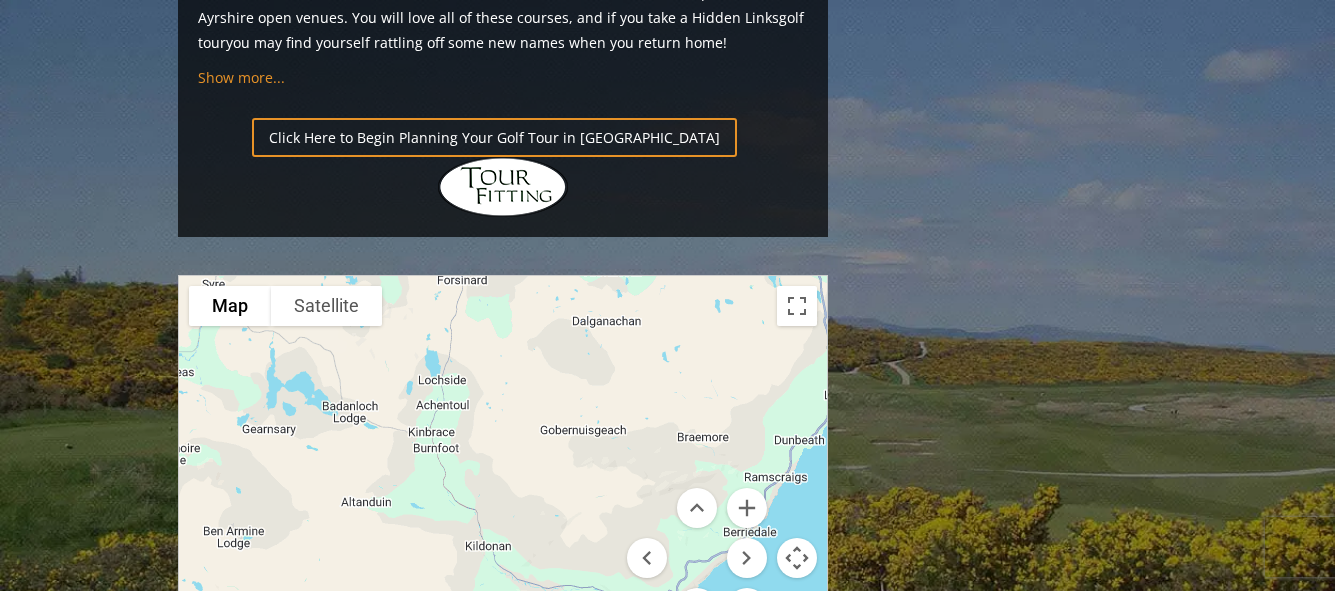 drag, startPoint x: 467, startPoint y: 297, endPoint x: 326, endPoint y: 454, distance: 211.02133 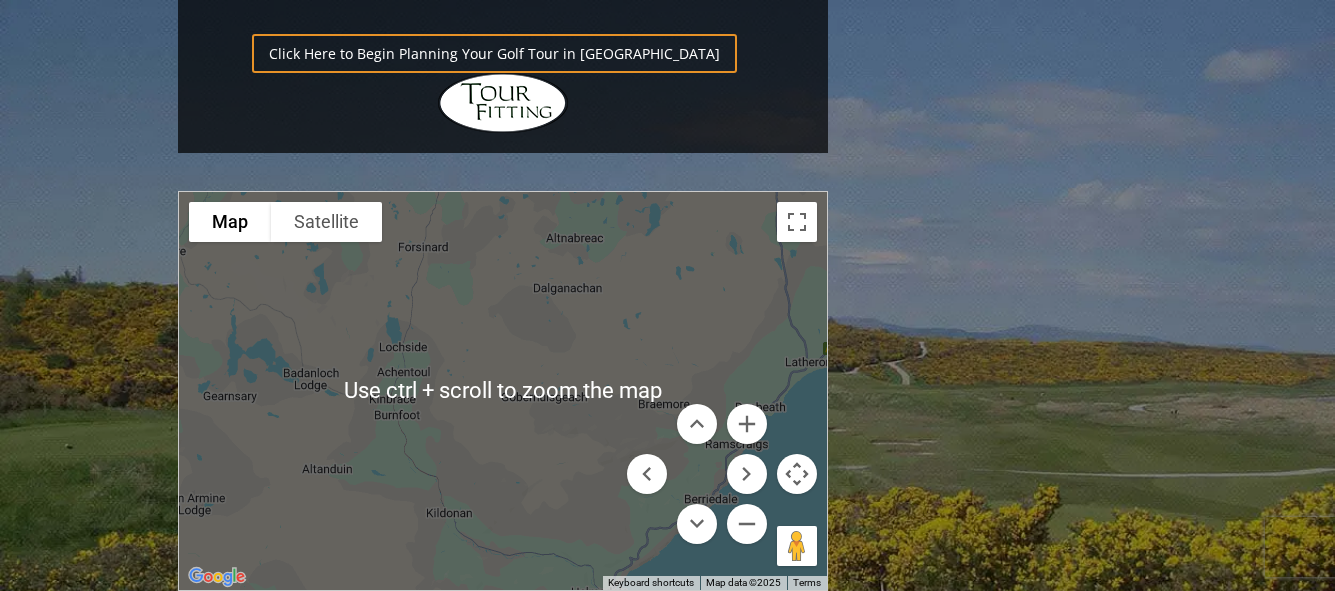 scroll, scrollTop: 2343, scrollLeft: 0, axis: vertical 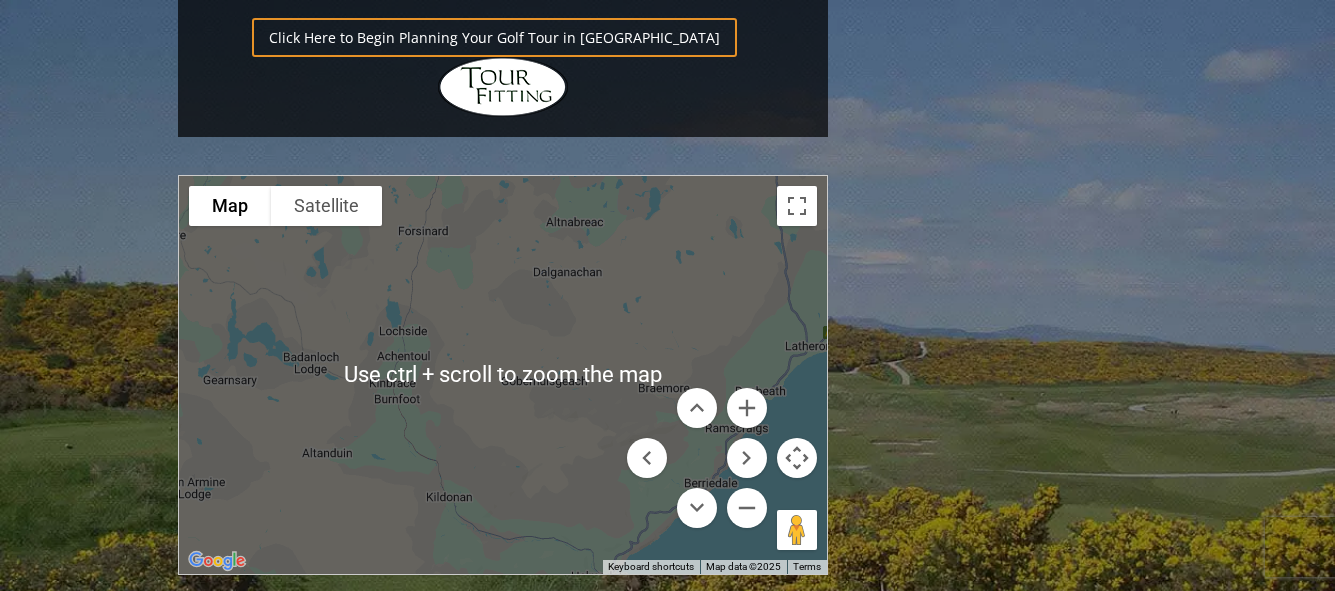 click at bounding box center [503, 375] 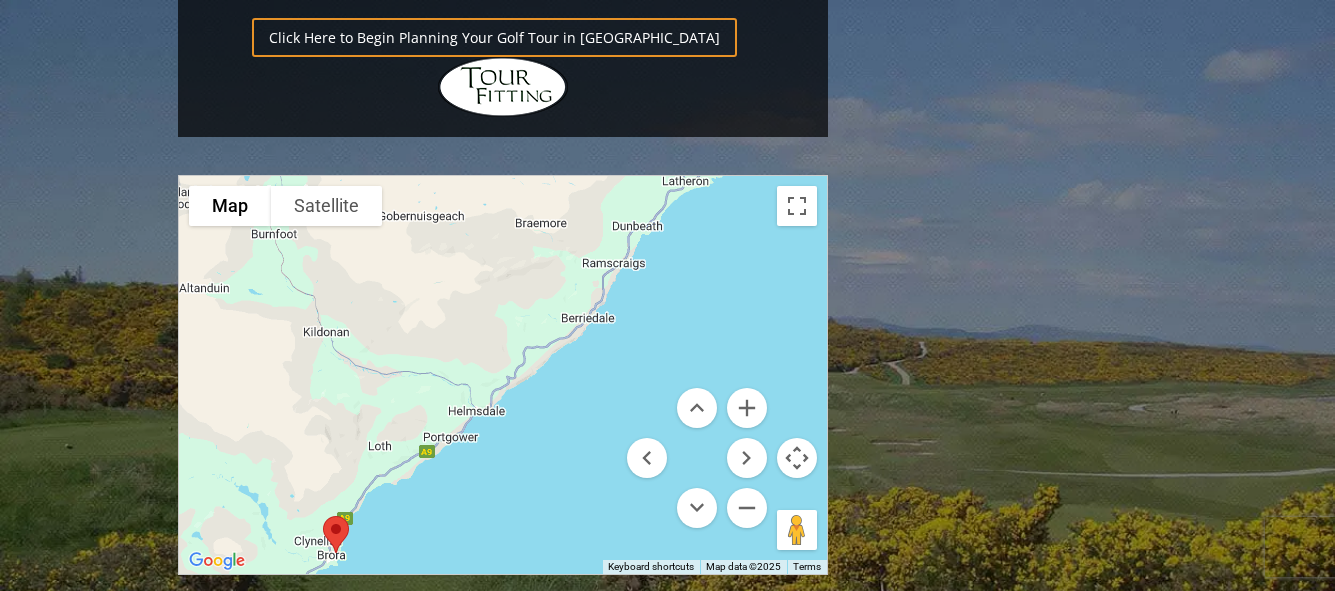 drag, startPoint x: 565, startPoint y: 205, endPoint x: 446, endPoint y: 34, distance: 208.33147 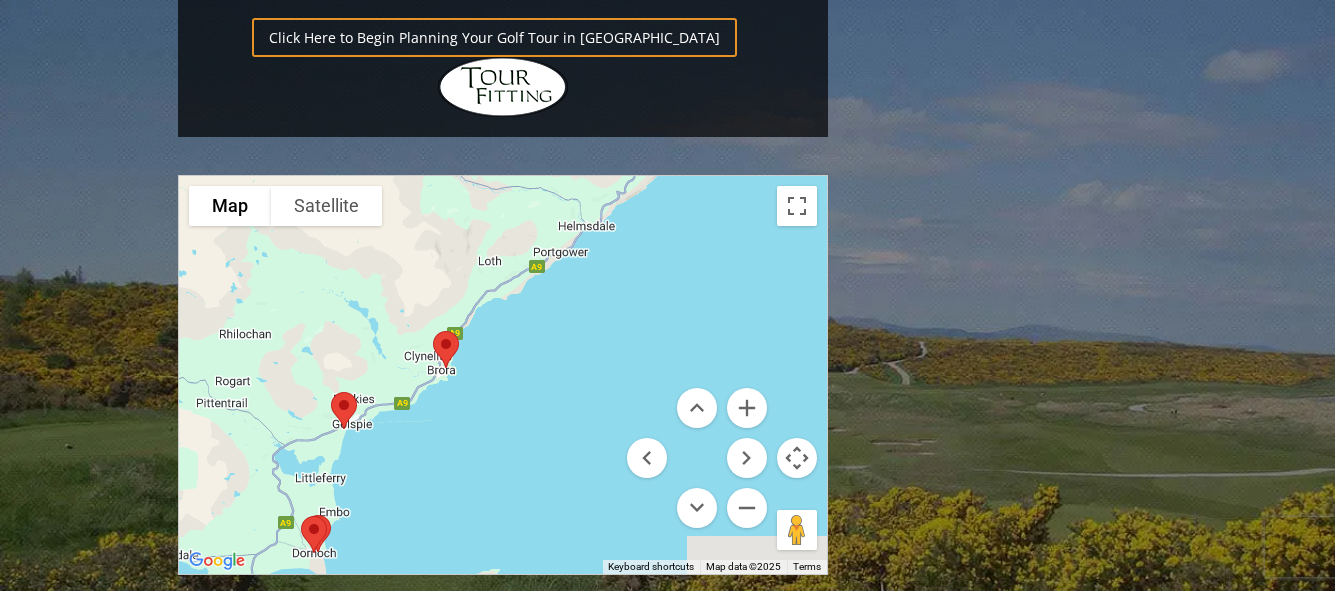 drag, startPoint x: 458, startPoint y: 319, endPoint x: 581, endPoint y: 118, distance: 235.64804 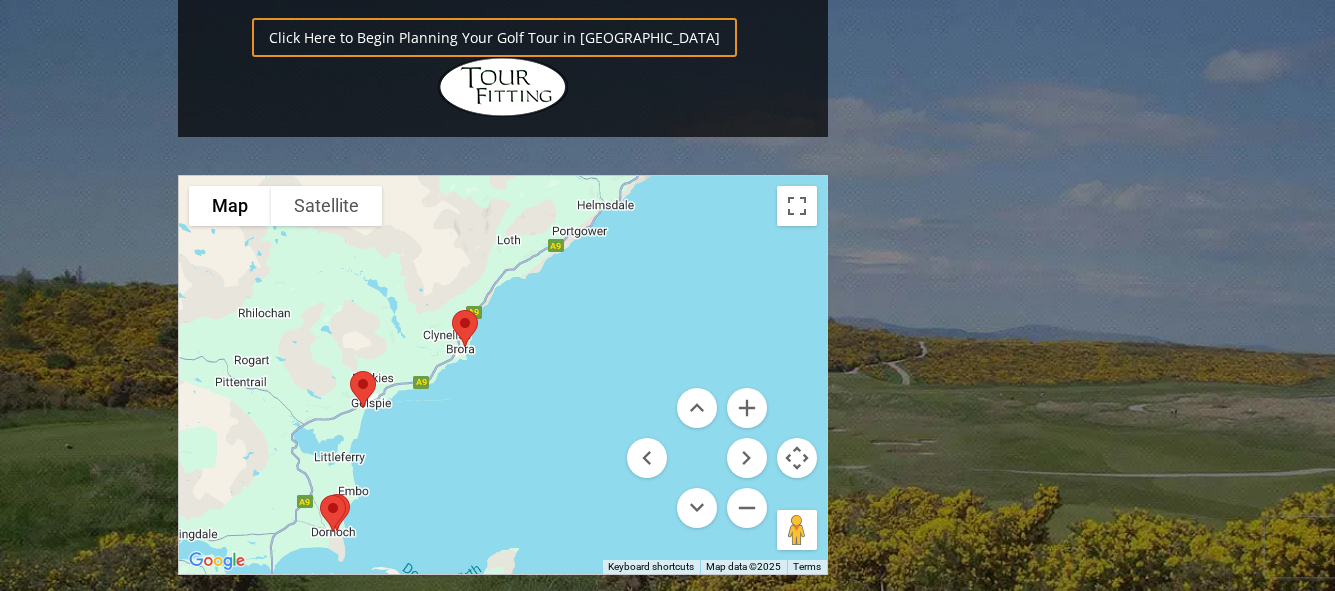click at bounding box center [465, 328] 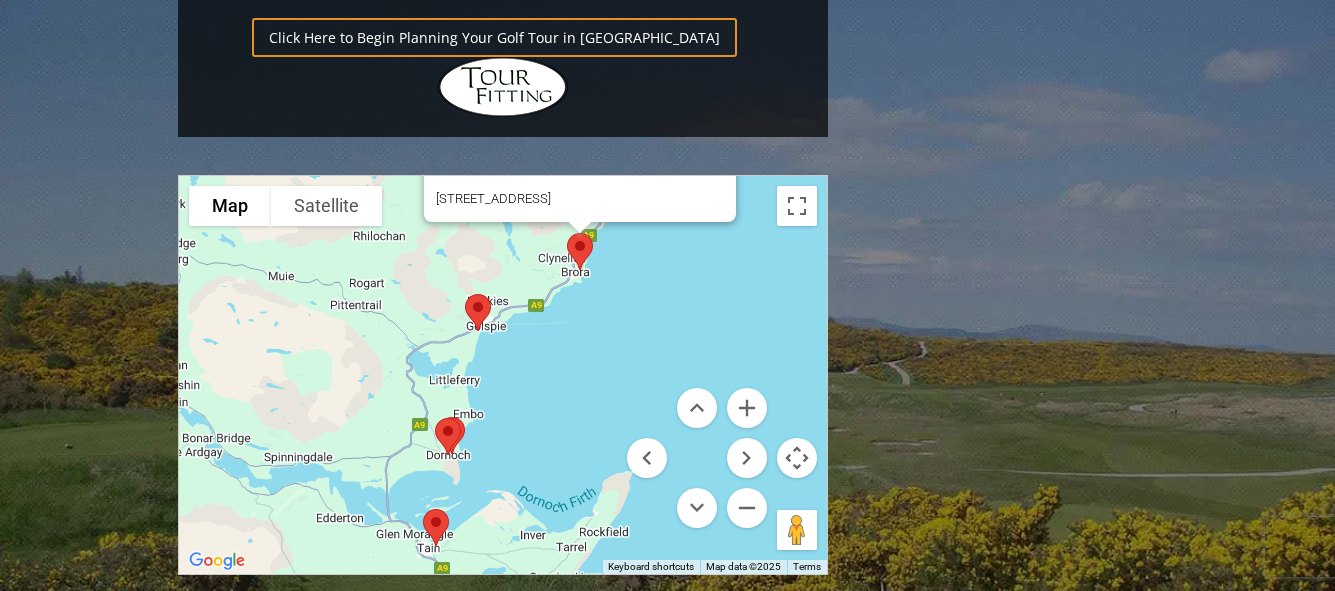 drag, startPoint x: 520, startPoint y: 272, endPoint x: 636, endPoint y: 128, distance: 184.91078 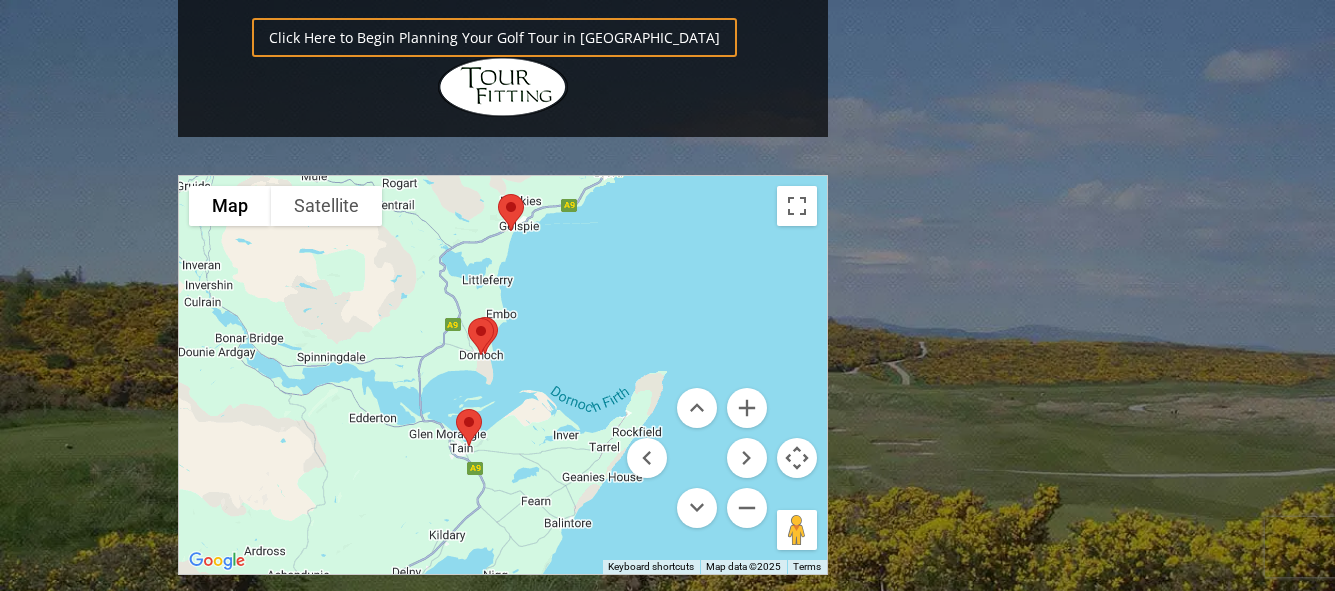 drag, startPoint x: 563, startPoint y: 256, endPoint x: 586, endPoint y: 181, distance: 78.44743 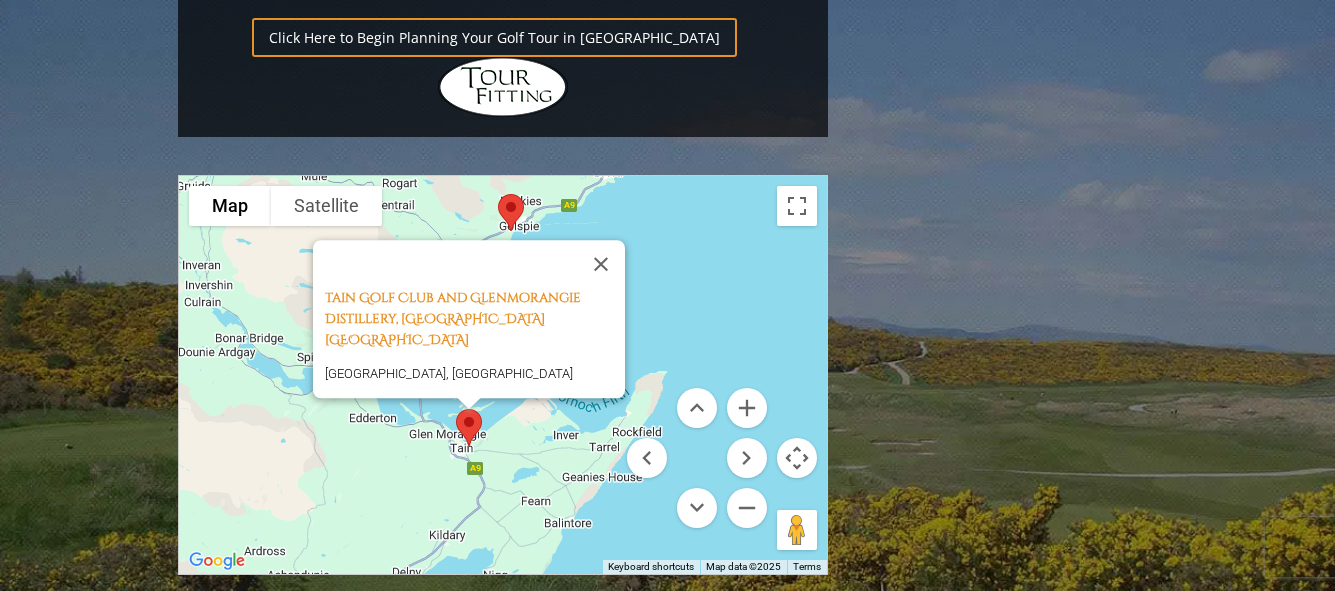 click on "Tain Golf Club and [GEOGRAPHIC_DATA], [GEOGRAPHIC_DATA]
[GEOGRAPHIC_DATA], [GEOGRAPHIC_DATA]" at bounding box center (503, 375) 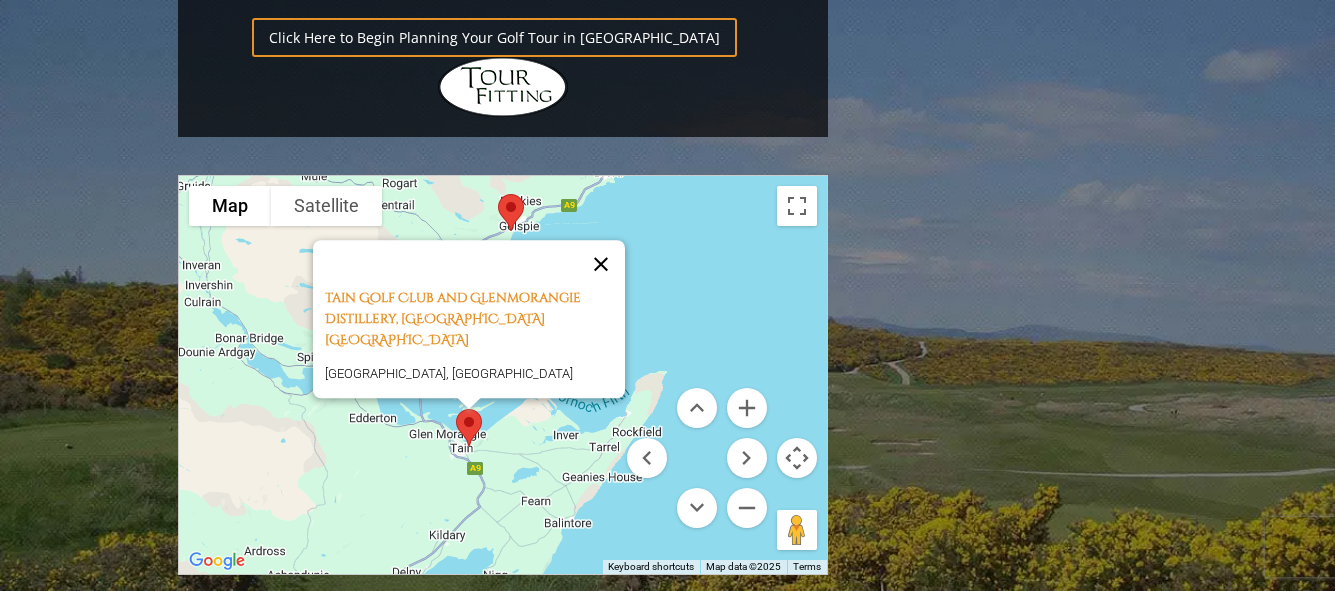 click at bounding box center (601, 264) 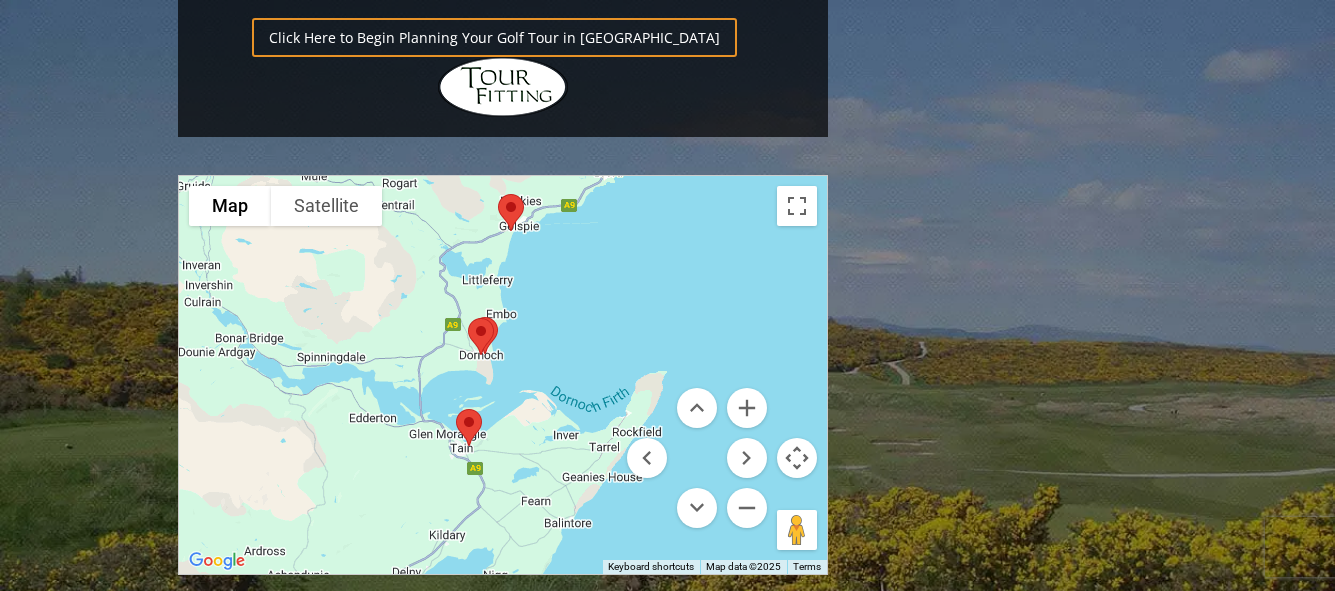 drag, startPoint x: 583, startPoint y: 327, endPoint x: 613, endPoint y: 179, distance: 151.00993 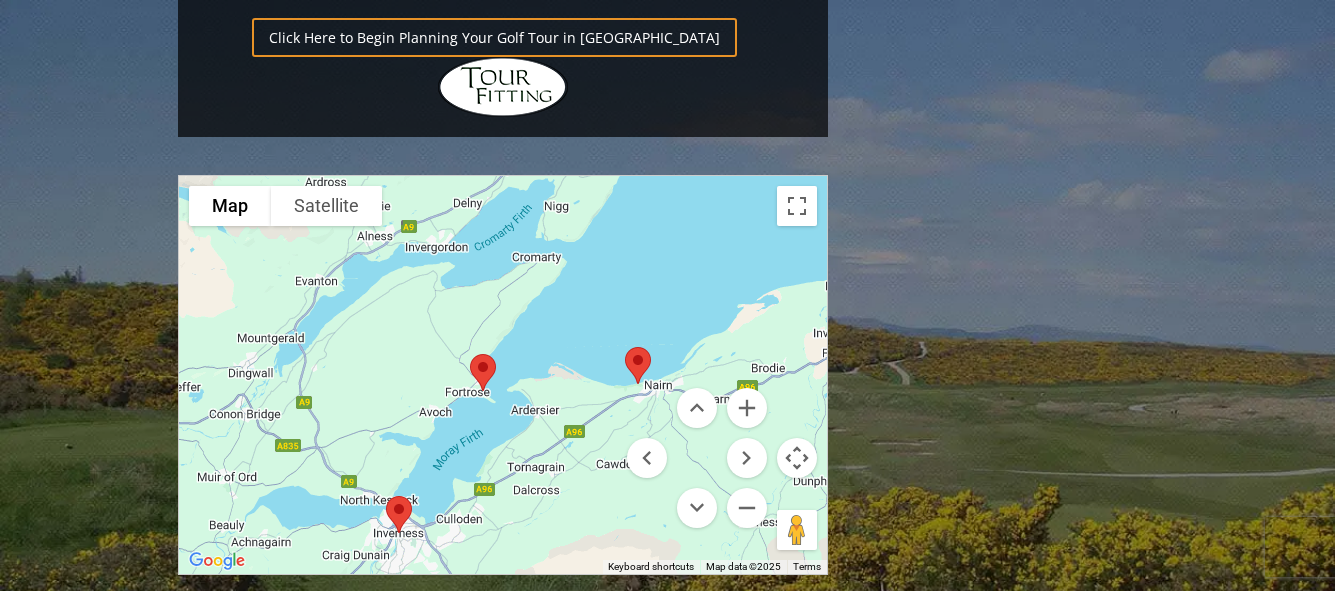 drag, startPoint x: 529, startPoint y: 346, endPoint x: 590, endPoint y: -23, distance: 374.00803 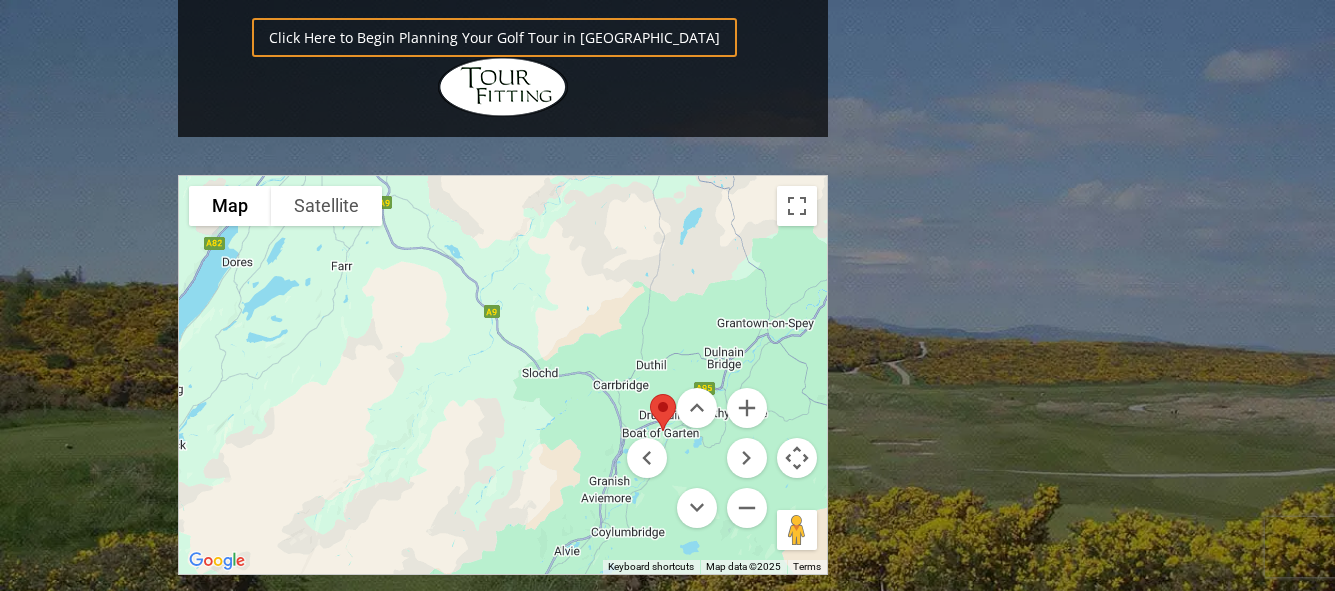 drag, startPoint x: 452, startPoint y: 378, endPoint x: 371, endPoint y: -33, distance: 418.90573 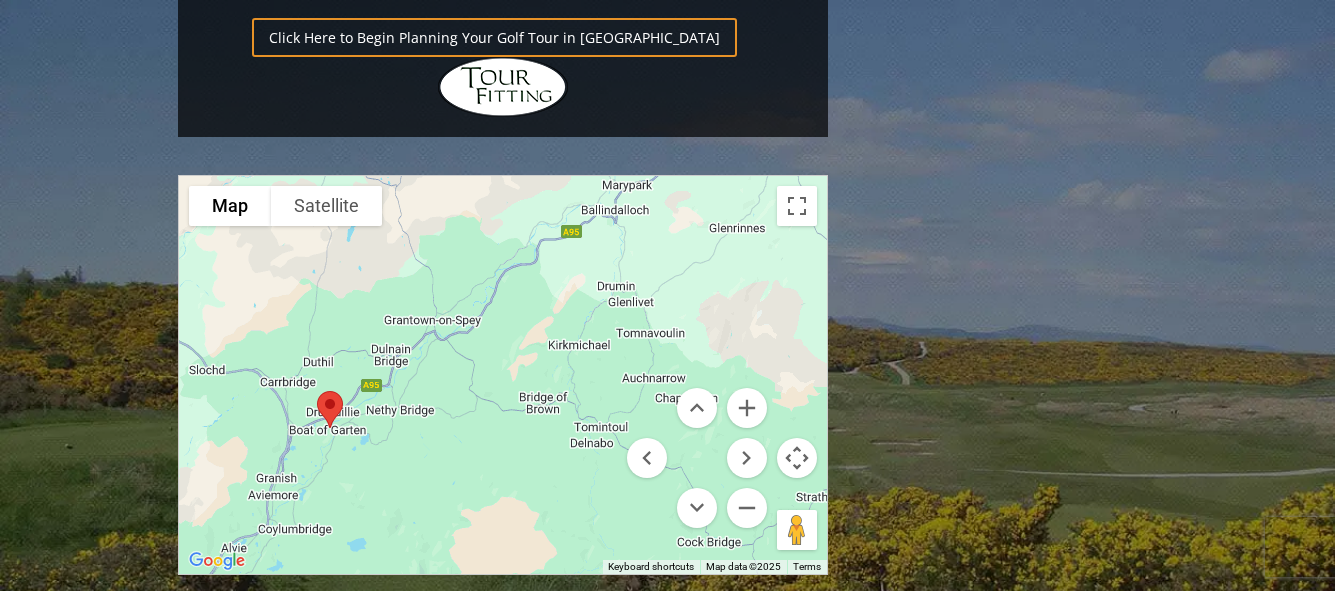 drag, startPoint x: 550, startPoint y: 145, endPoint x: 213, endPoint y: 142, distance: 337.01337 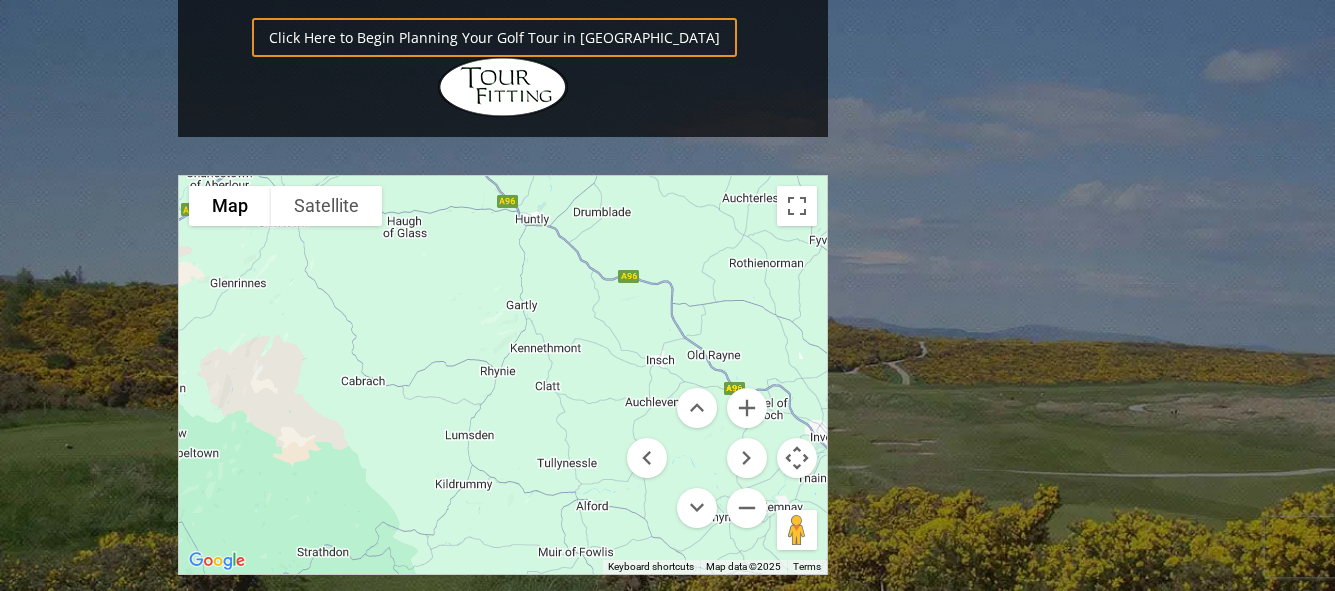 drag, startPoint x: 635, startPoint y: 125, endPoint x: 132, endPoint y: 180, distance: 505.99802 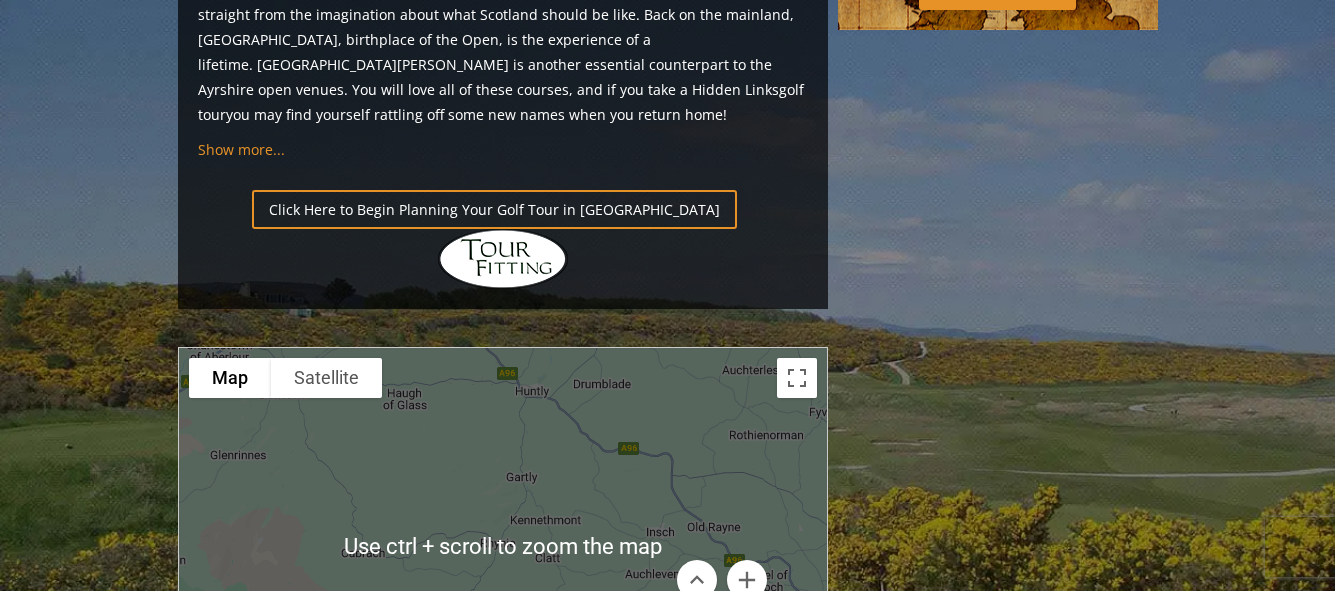 scroll, scrollTop: 2143, scrollLeft: 0, axis: vertical 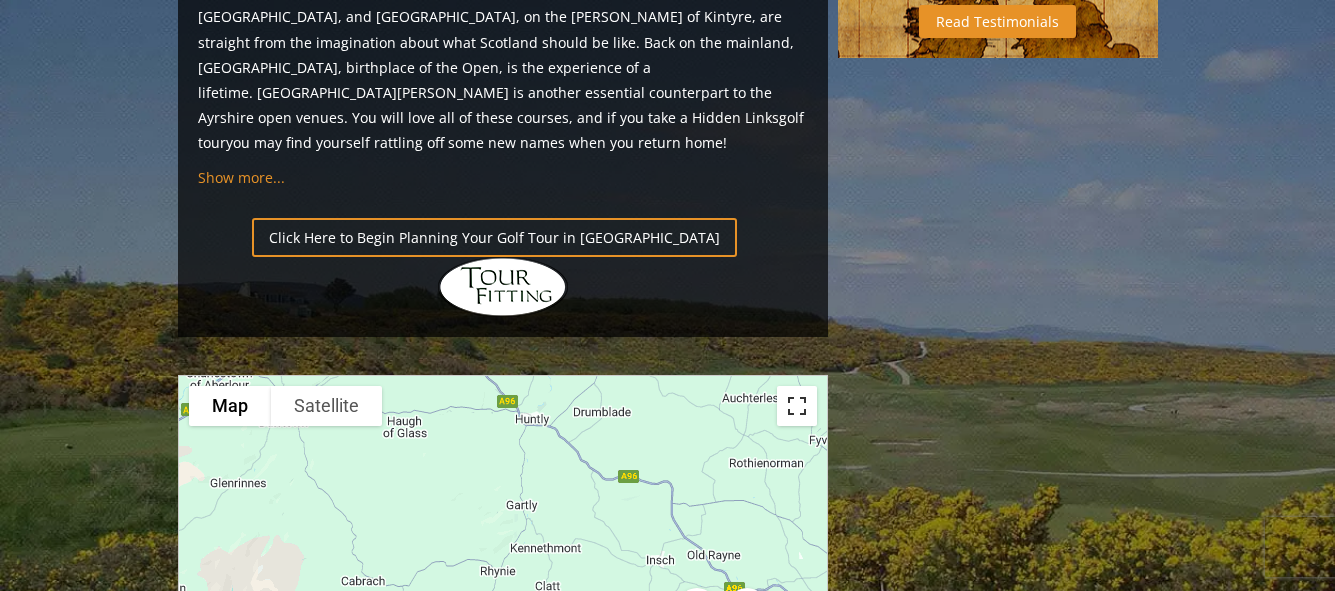 click at bounding box center (797, 406) 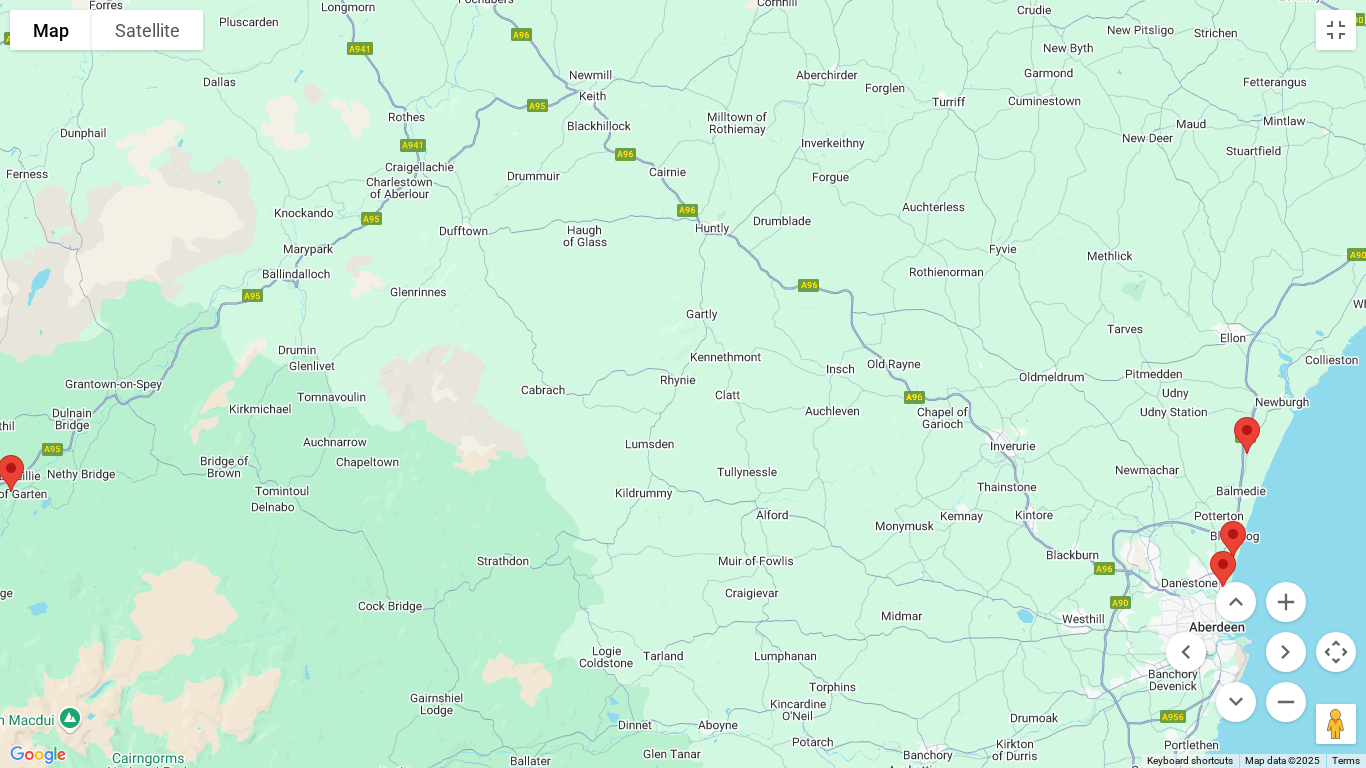 click at bounding box center [683, 384] 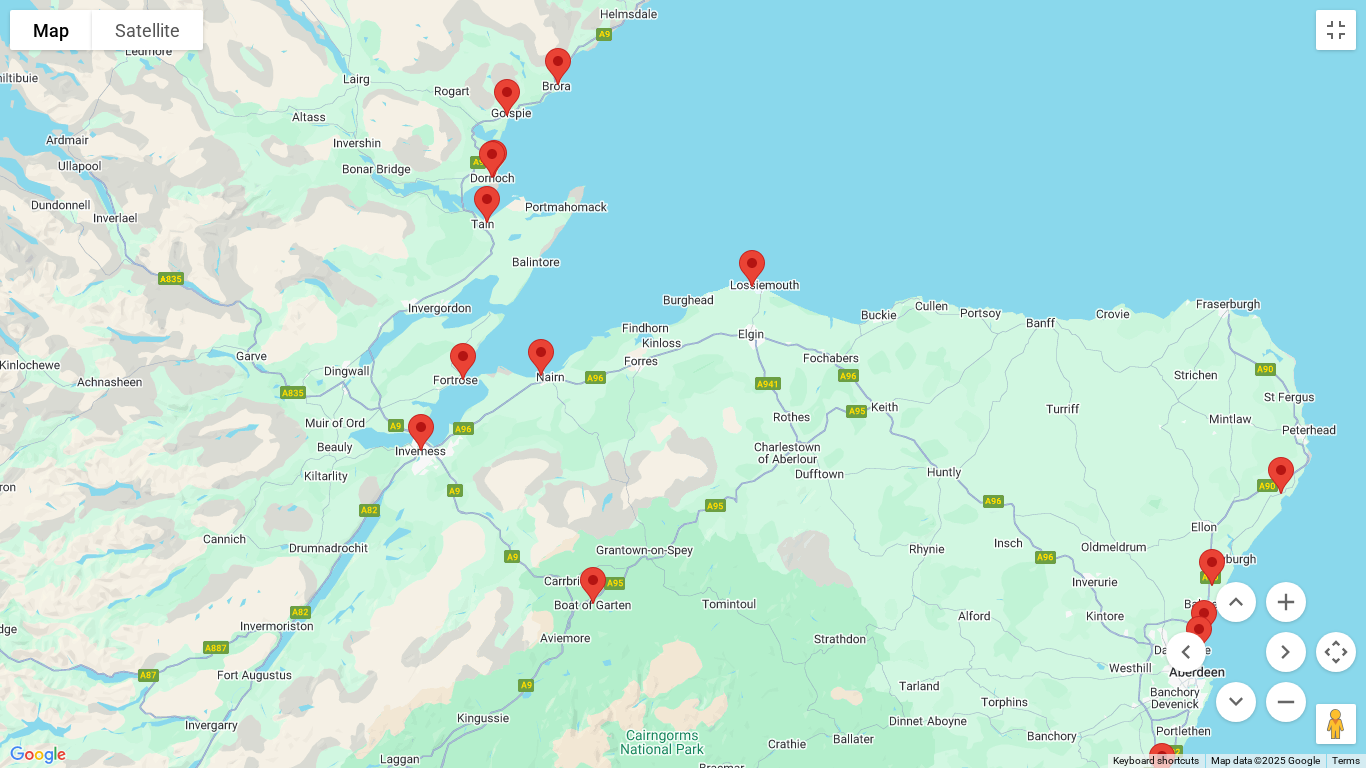 drag, startPoint x: 507, startPoint y: 271, endPoint x: 754, endPoint y: 465, distance: 314.078 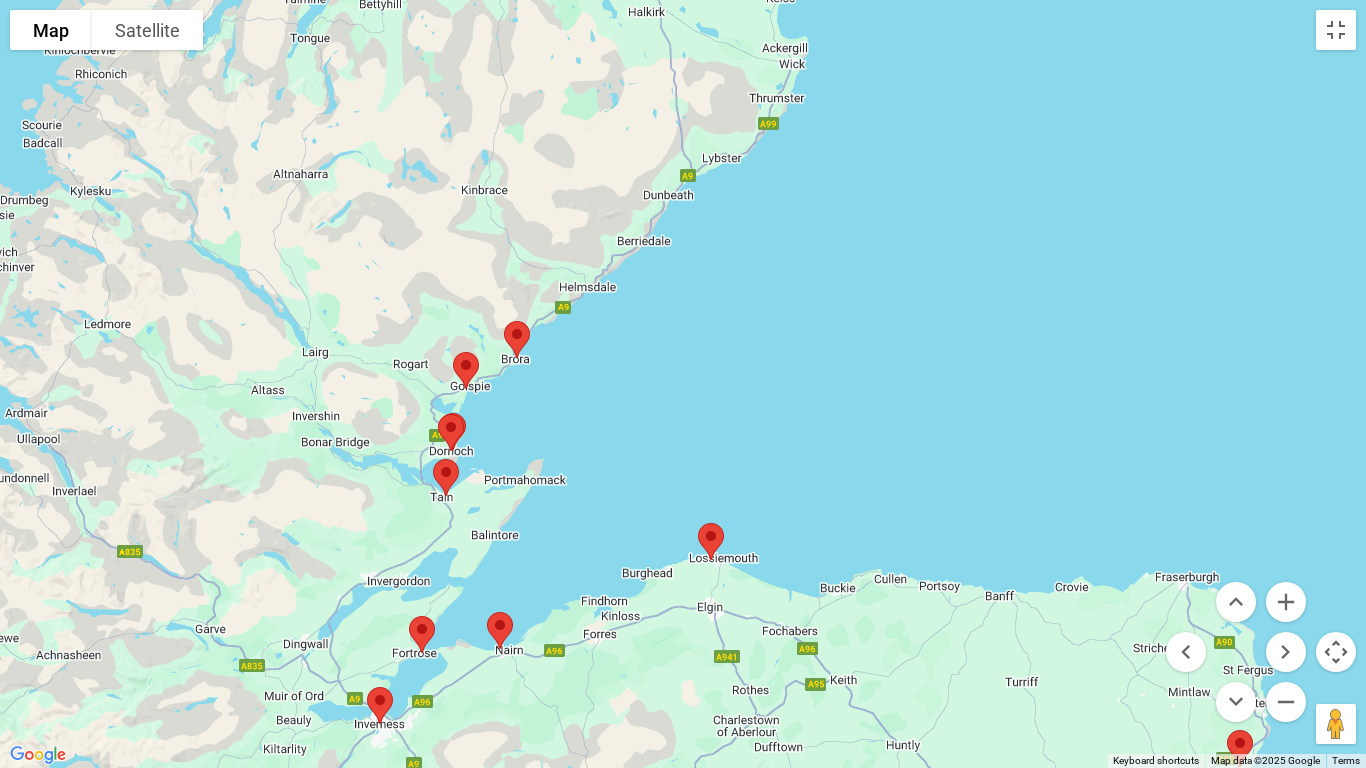 drag, startPoint x: 531, startPoint y: 494, endPoint x: 472, endPoint y: 760, distance: 272.4647 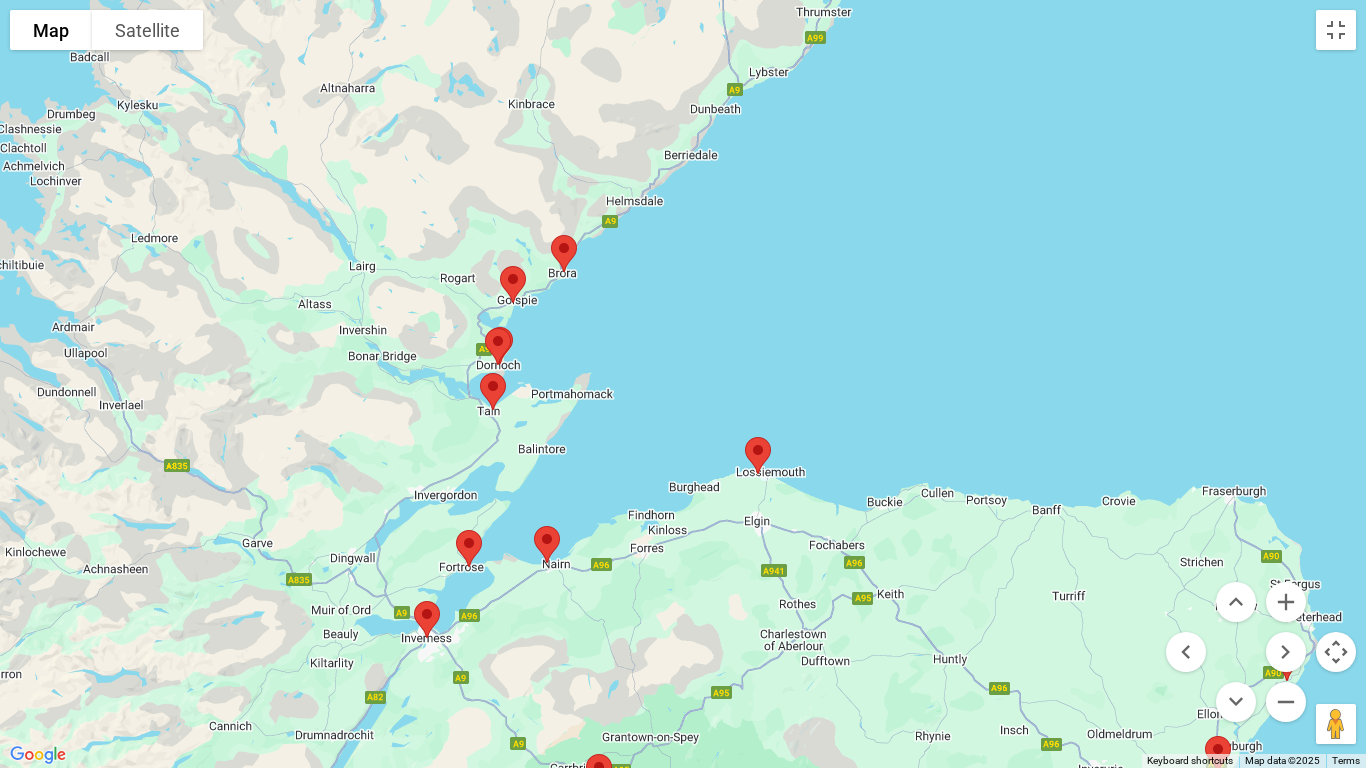 drag, startPoint x: 886, startPoint y: 172, endPoint x: 996, endPoint y: 0, distance: 204.1666 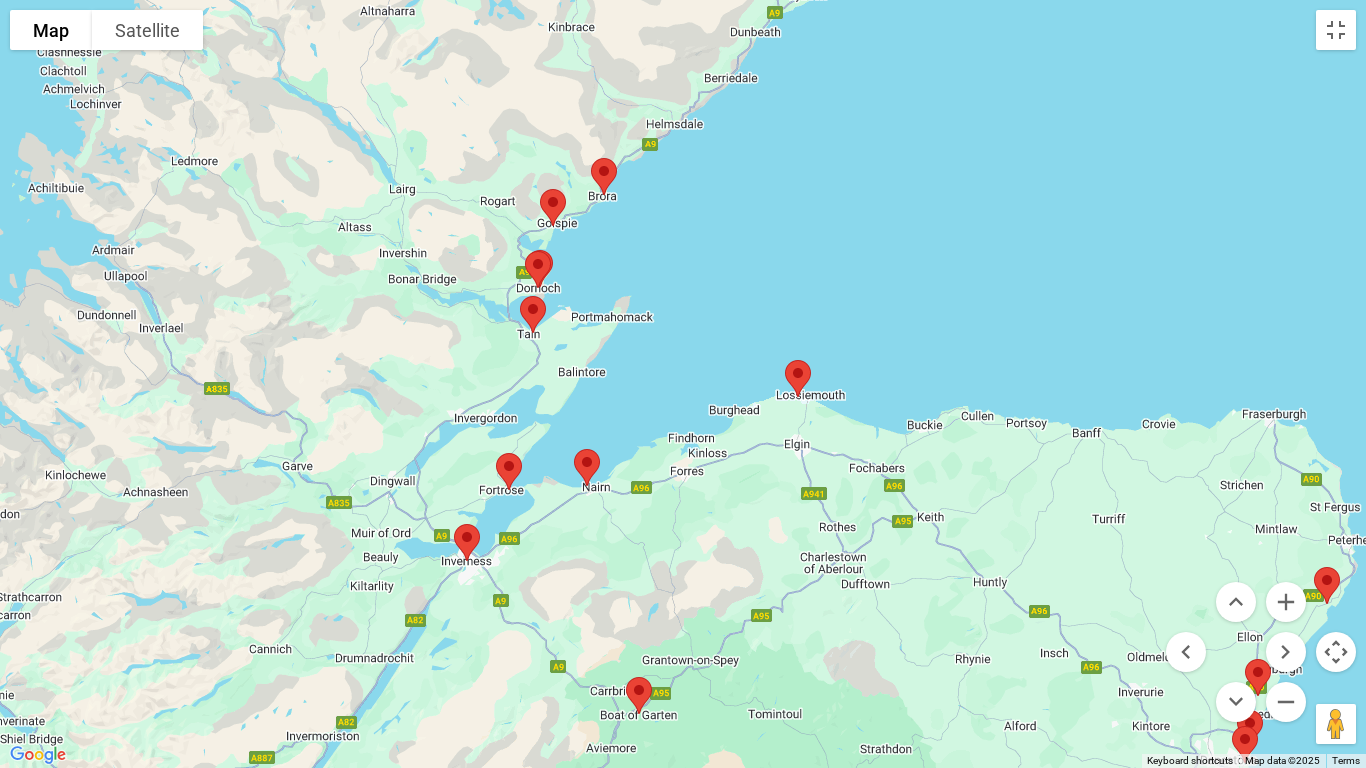 click at bounding box center (798, 378) 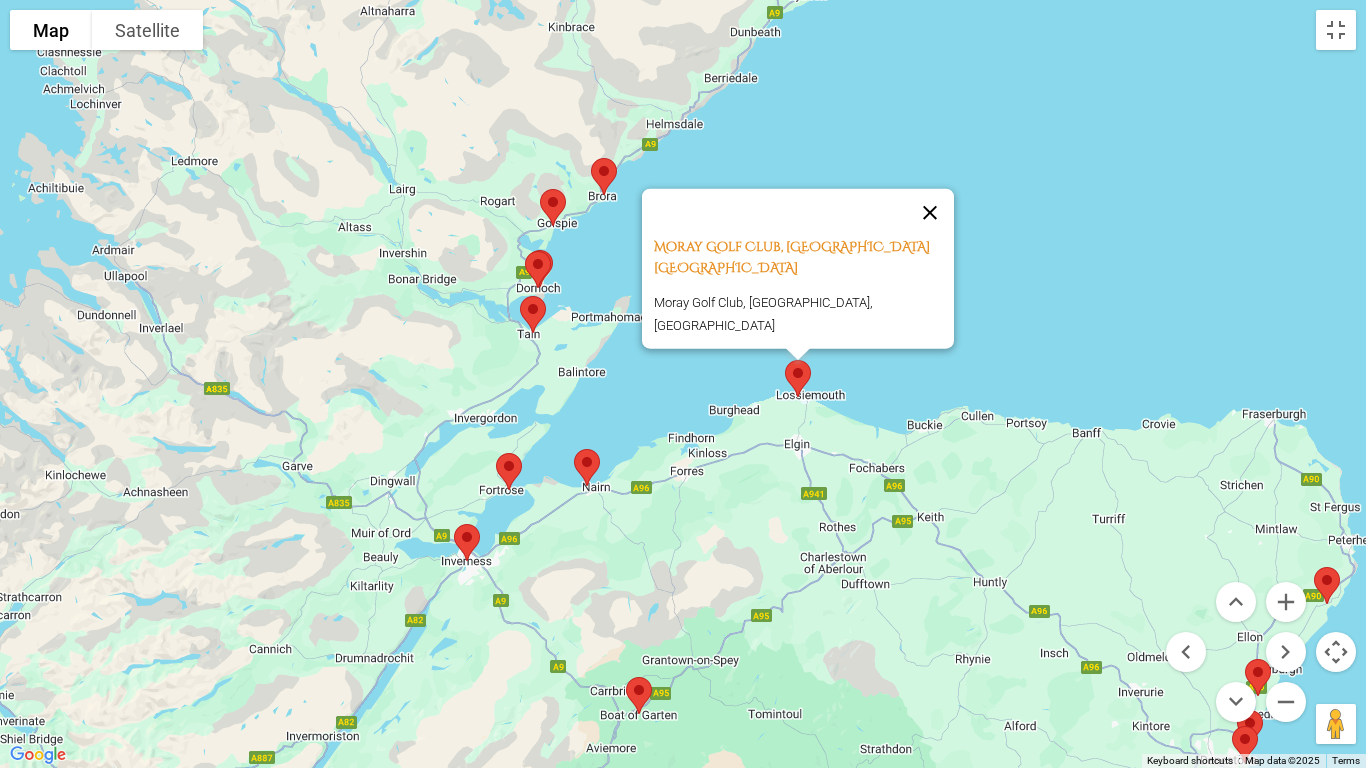 click at bounding box center [930, 213] 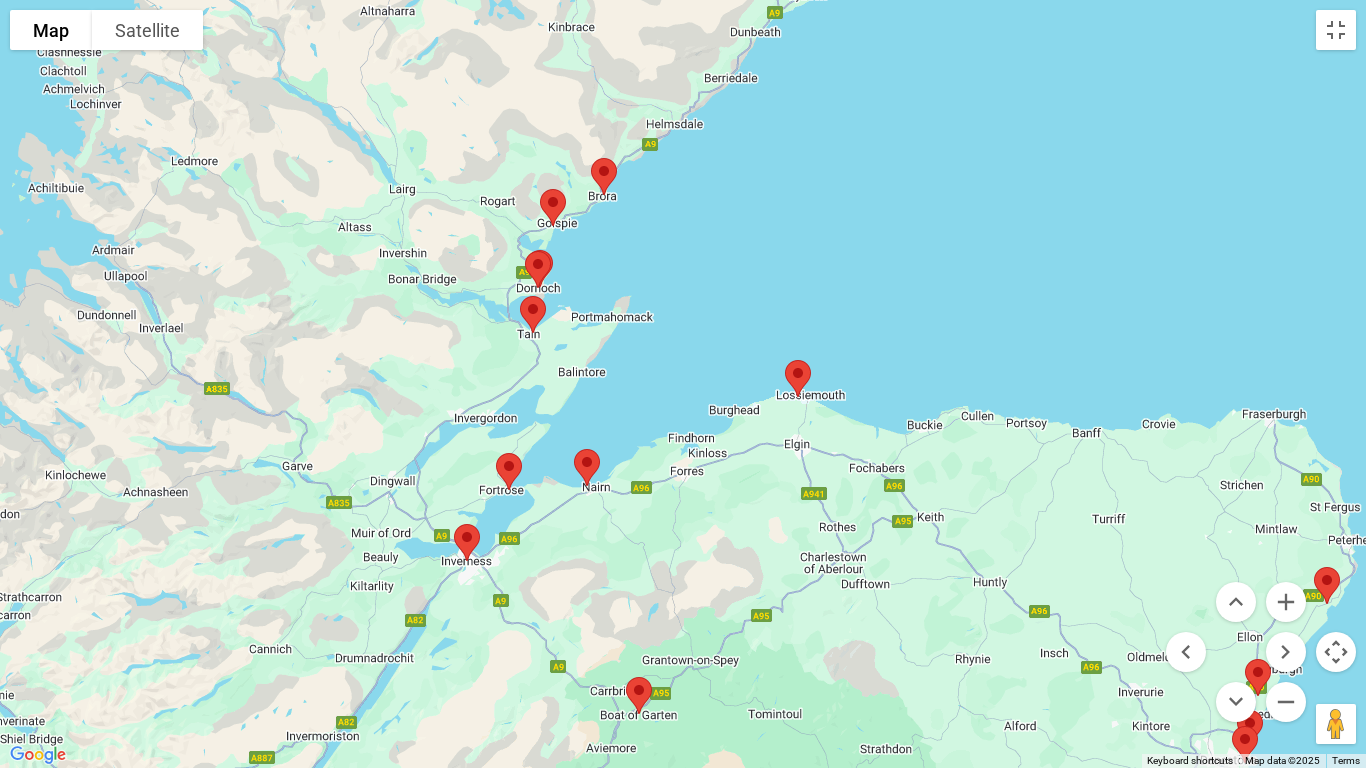 click at bounding box center [587, 467] 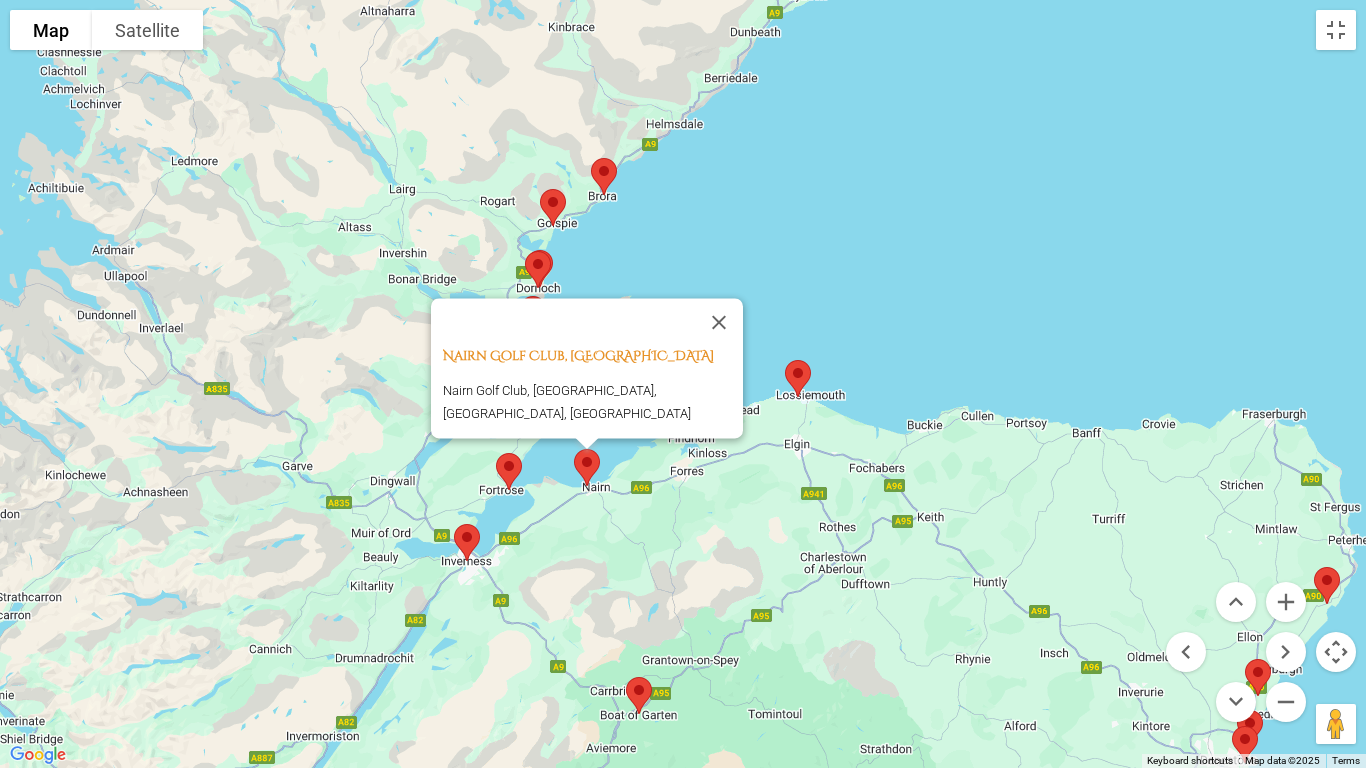click at bounding box center (509, 471) 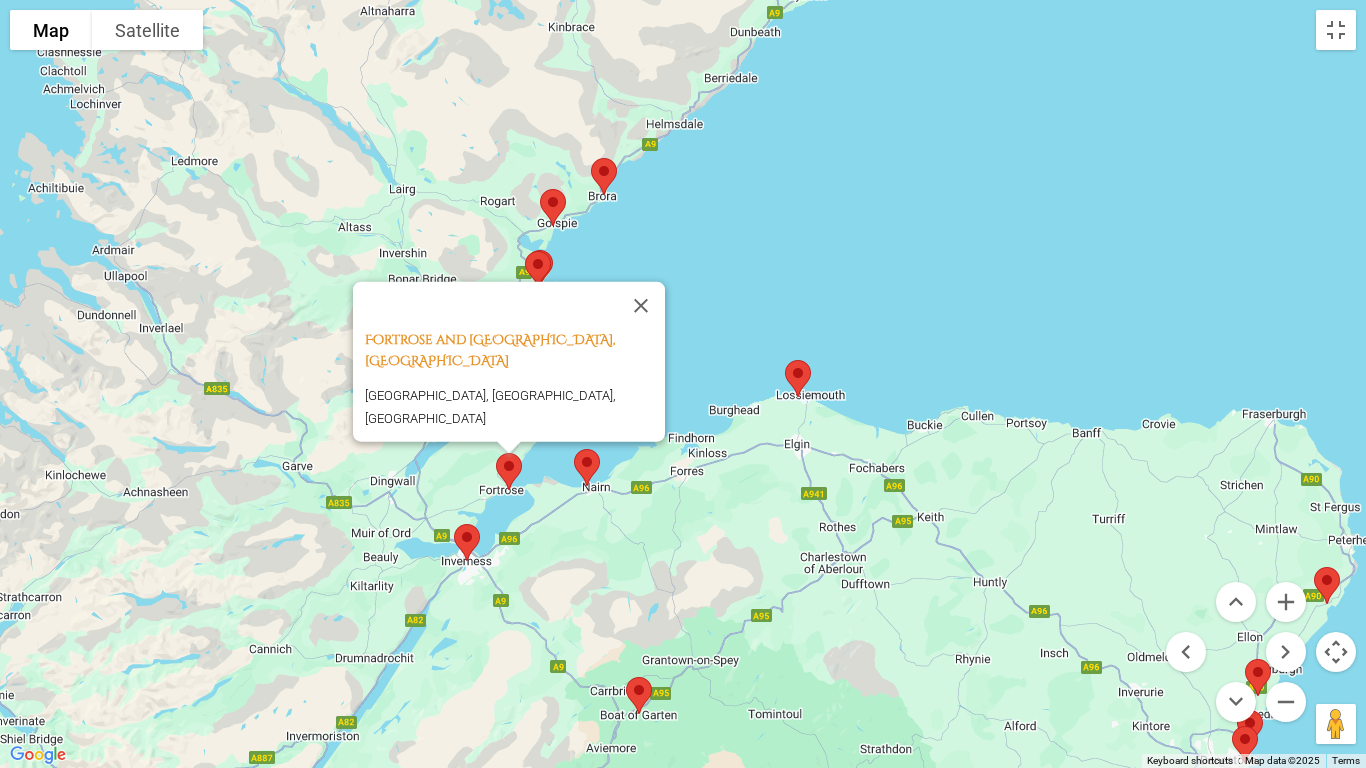click at bounding box center (467, 542) 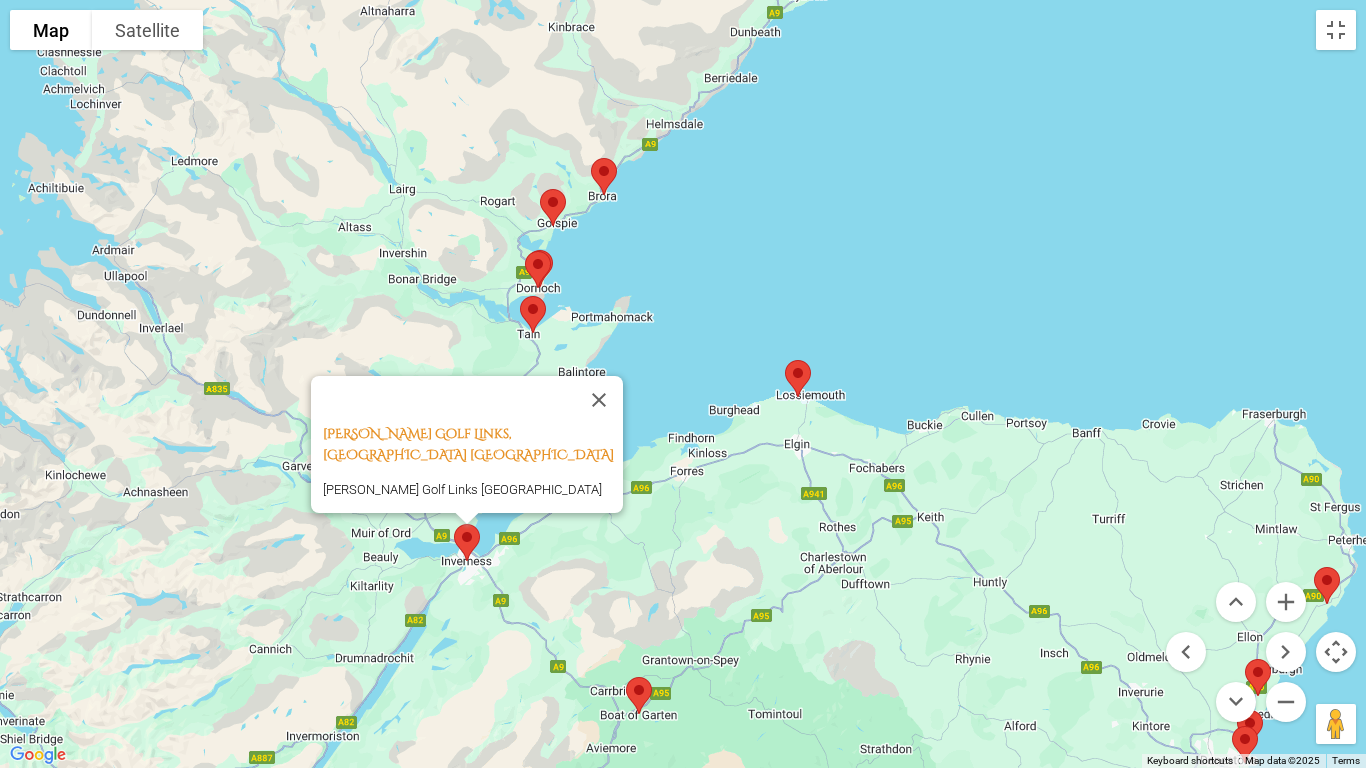 click at bounding box center [639, 695] 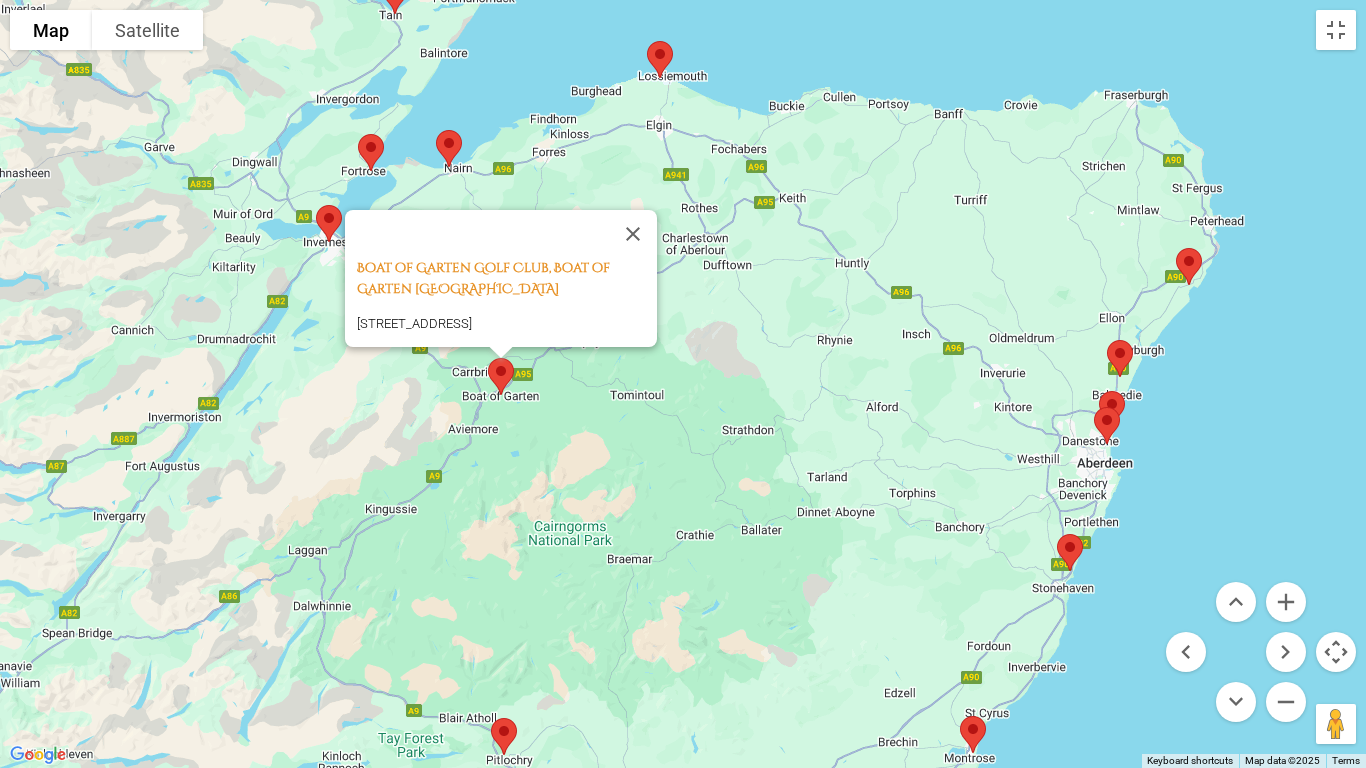 drag, startPoint x: 921, startPoint y: 702, endPoint x: 783, endPoint y: 382, distance: 348.48816 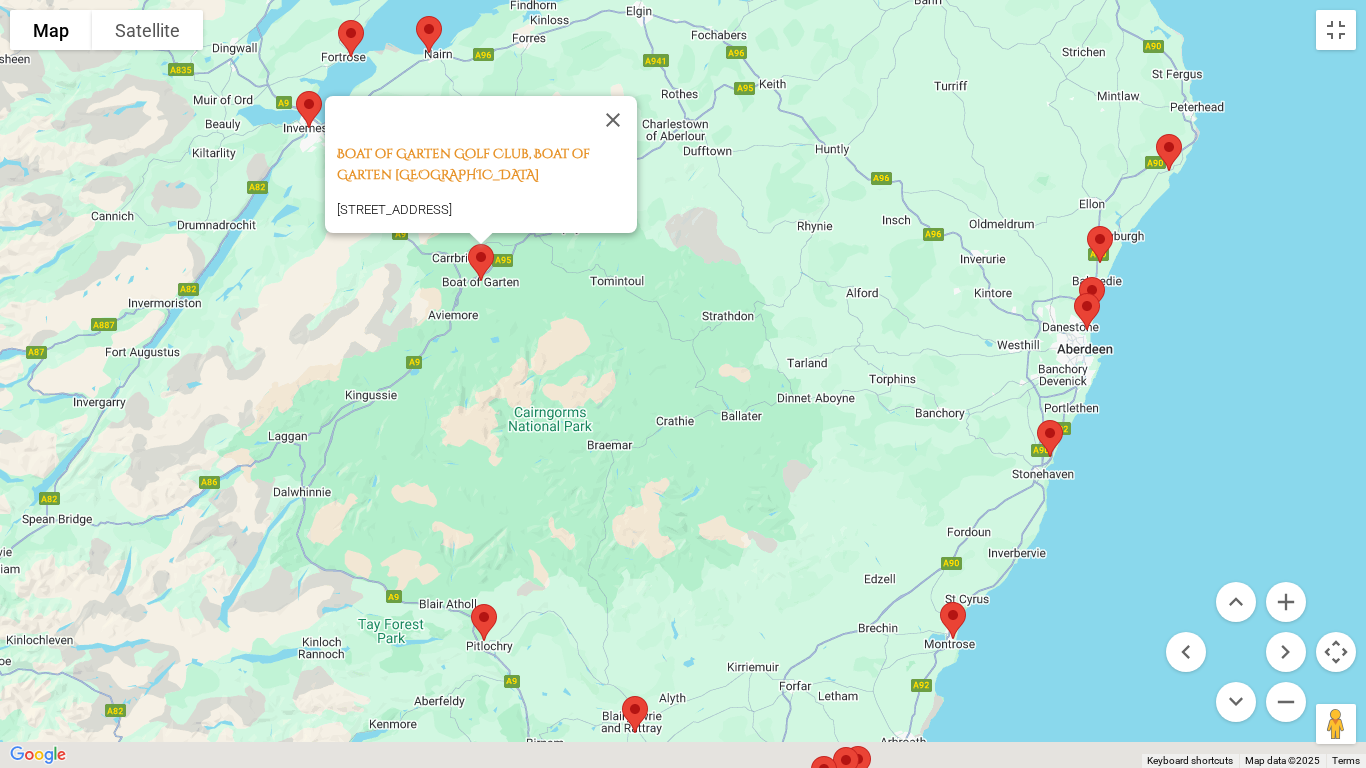 drag, startPoint x: 798, startPoint y: 449, endPoint x: 778, endPoint y: 335, distance: 115.74109 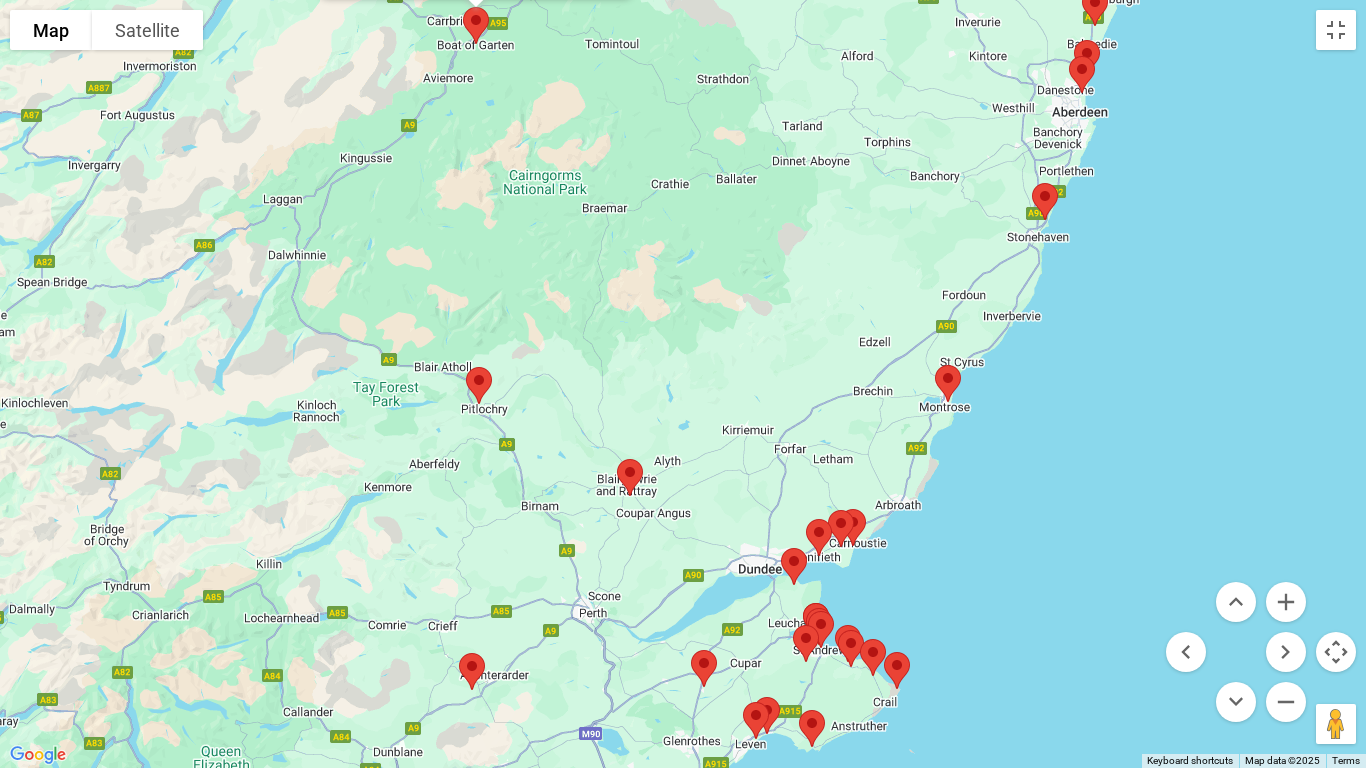 drag, startPoint x: 771, startPoint y: 436, endPoint x: 765, endPoint y: 255, distance: 181.09943 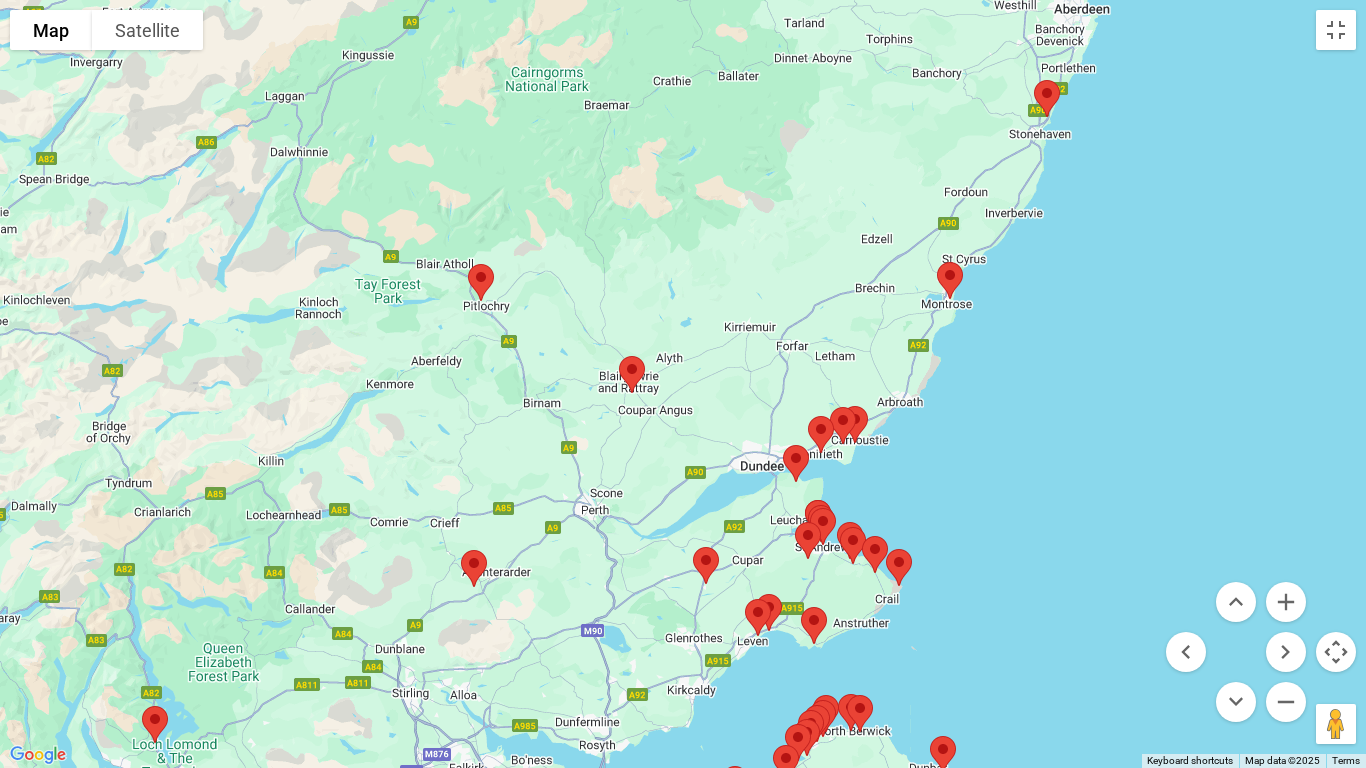 drag, startPoint x: 760, startPoint y: 348, endPoint x: 762, endPoint y: 242, distance: 106.01887 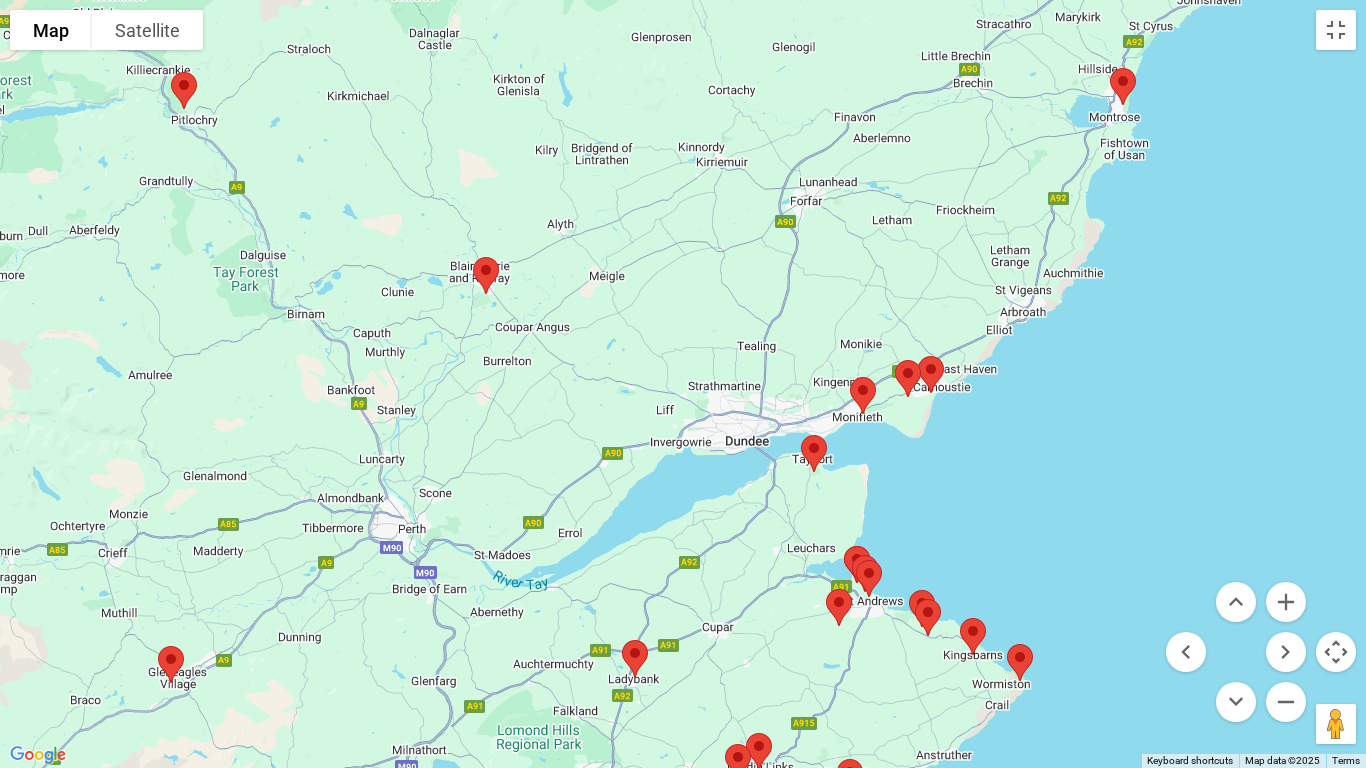 drag, startPoint x: 819, startPoint y: 407, endPoint x: 815, endPoint y: 230, distance: 177.0452 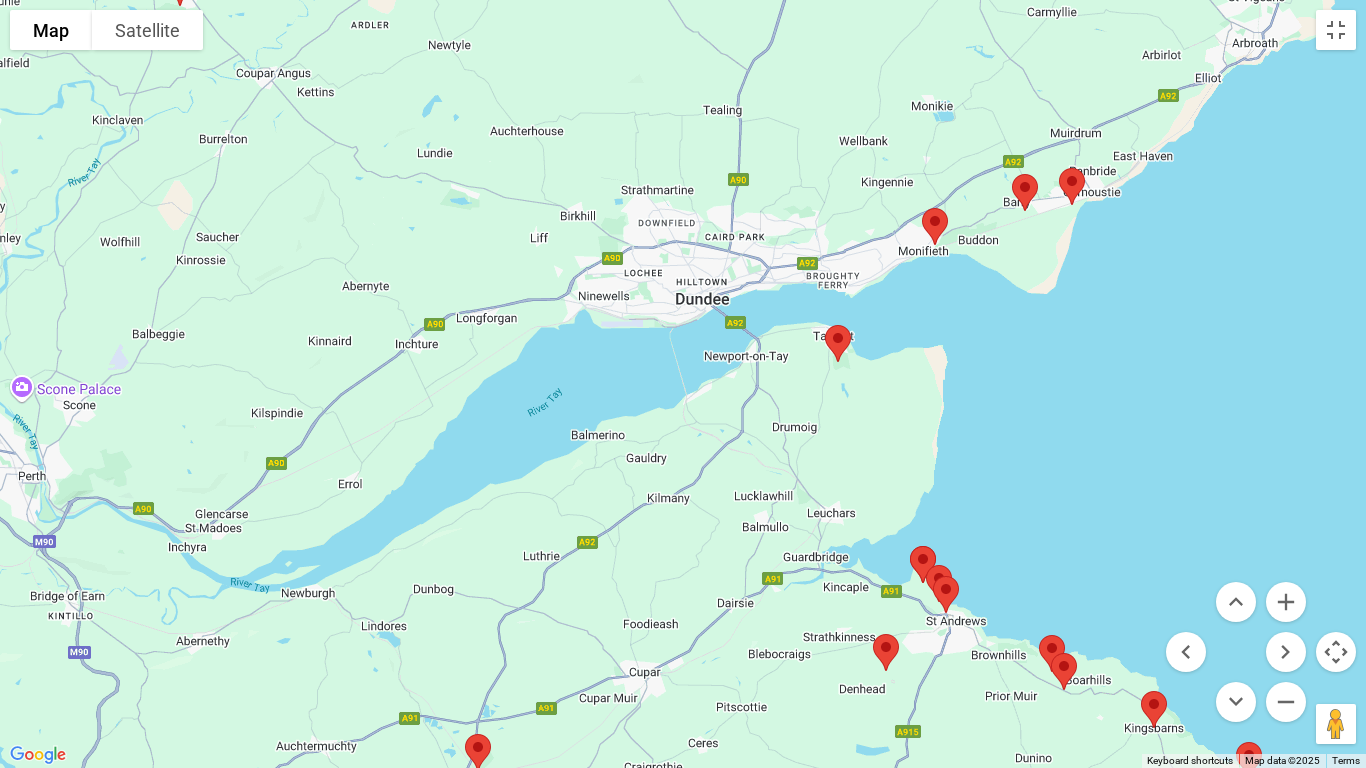 drag, startPoint x: 1094, startPoint y: 642, endPoint x: 1118, endPoint y: 289, distance: 353.8149 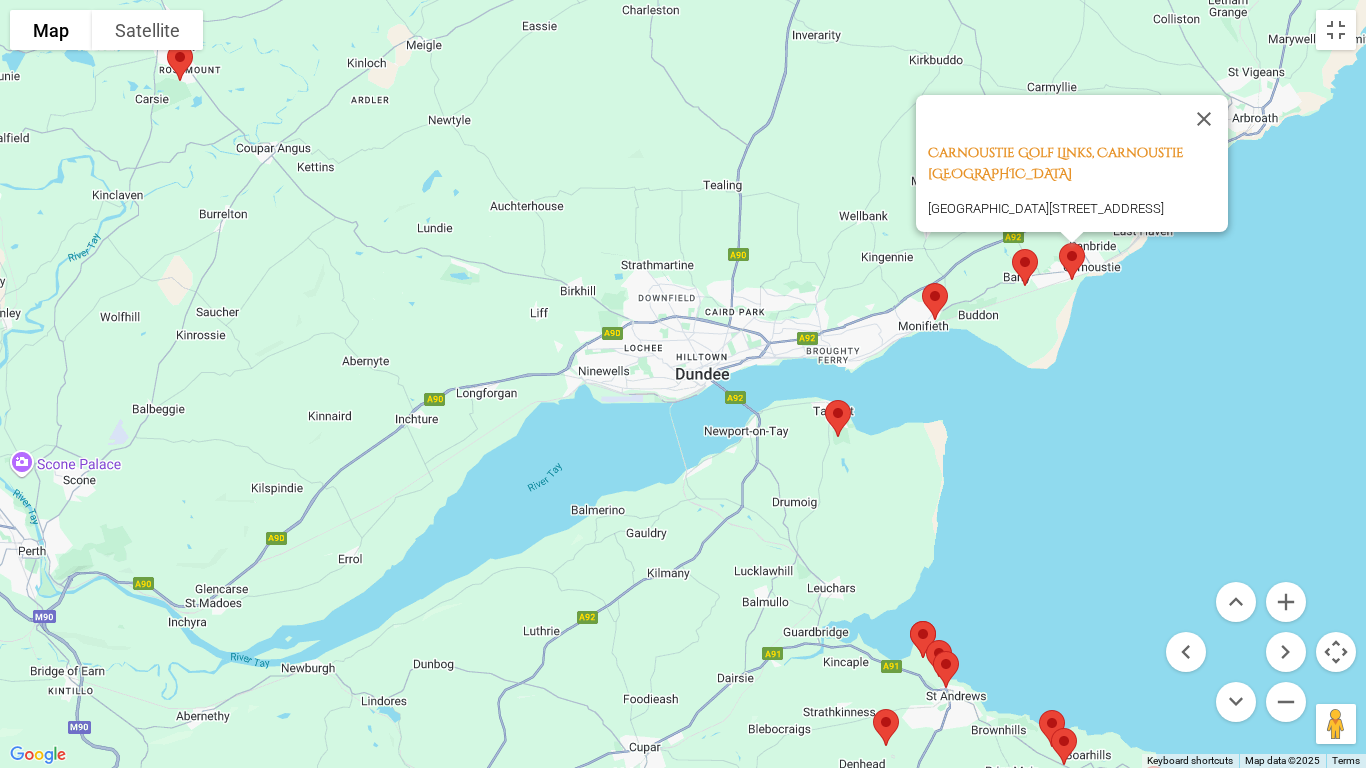 click on "Carnoustie Golf Links, Carnoustie [GEOGRAPHIC_DATA]
[GEOGRAPHIC_DATA][STREET_ADDRESS]" at bounding box center (683, 384) 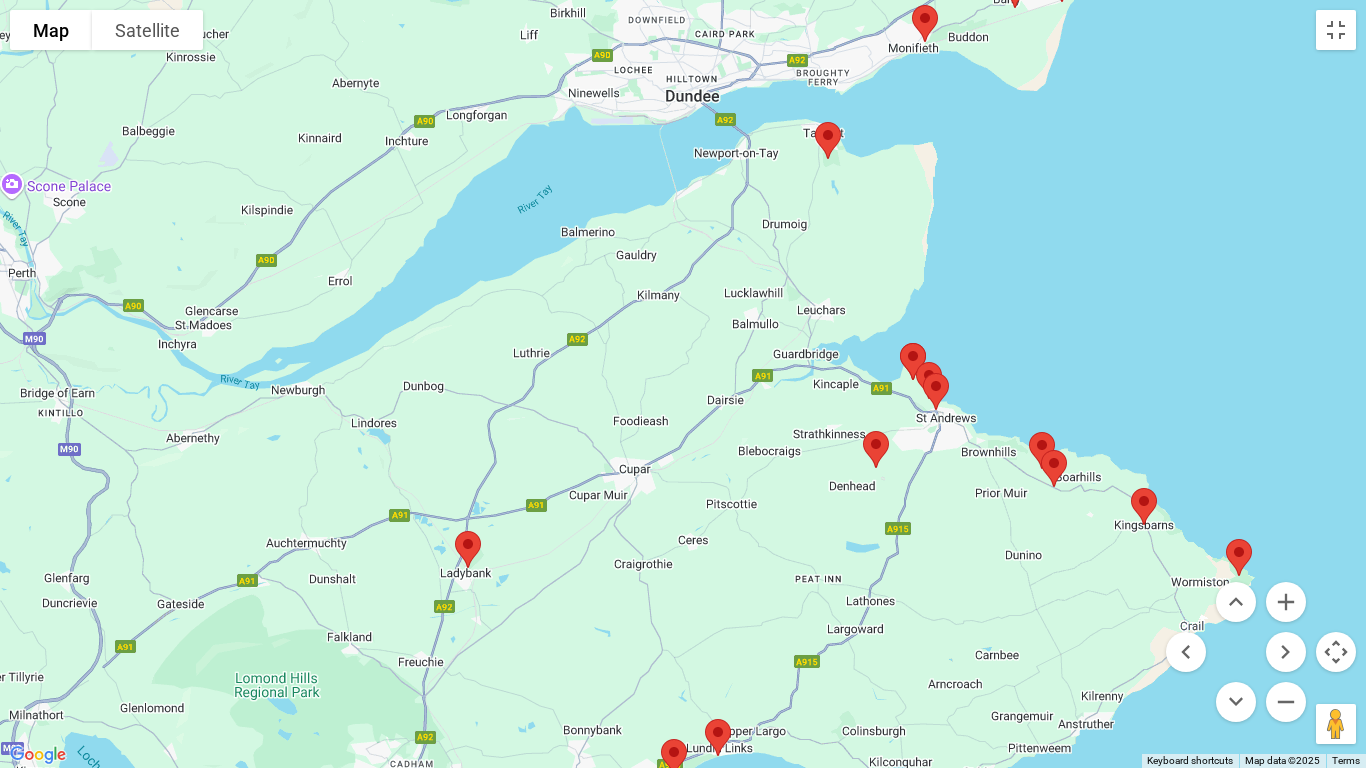 drag, startPoint x: 1085, startPoint y: 486, endPoint x: 1073, endPoint y: 192, distance: 294.24478 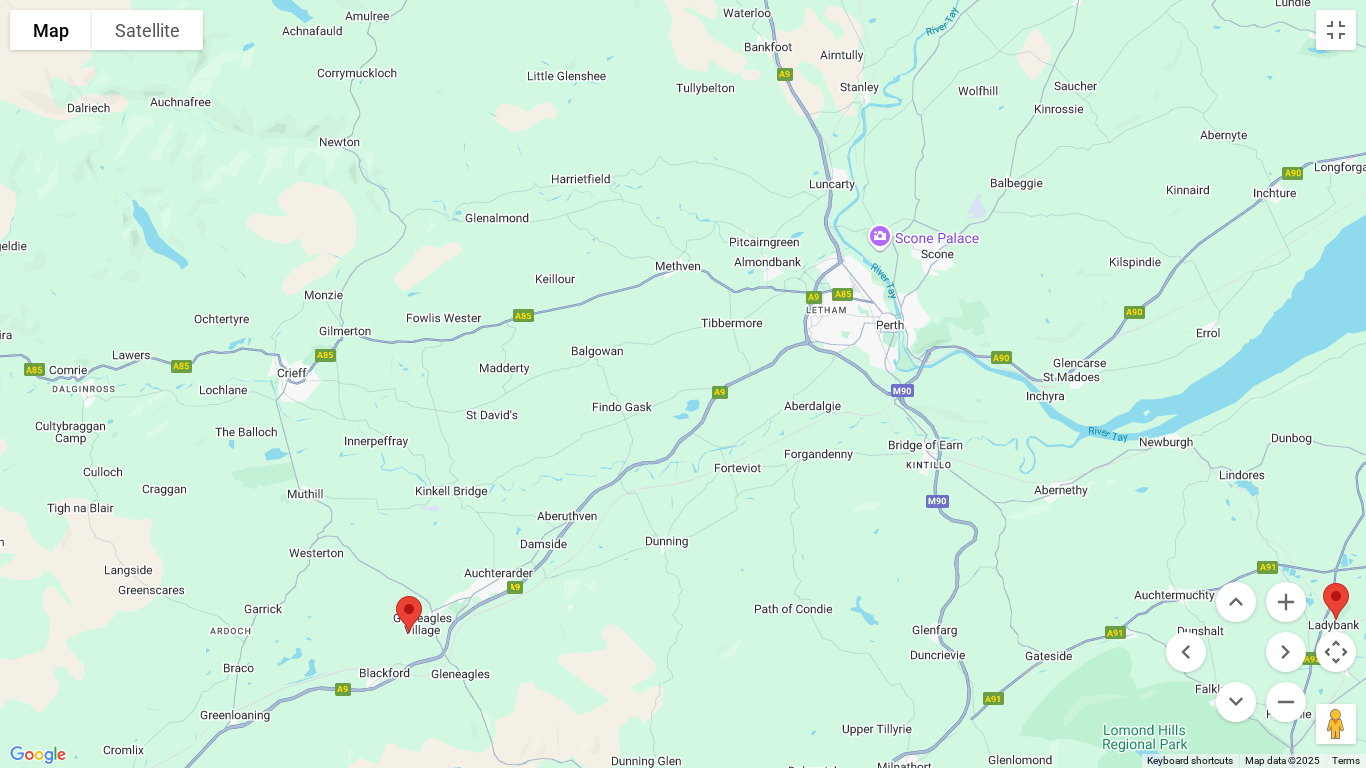 drag, startPoint x: 482, startPoint y: 287, endPoint x: 1365, endPoint y: 413, distance: 891.9445 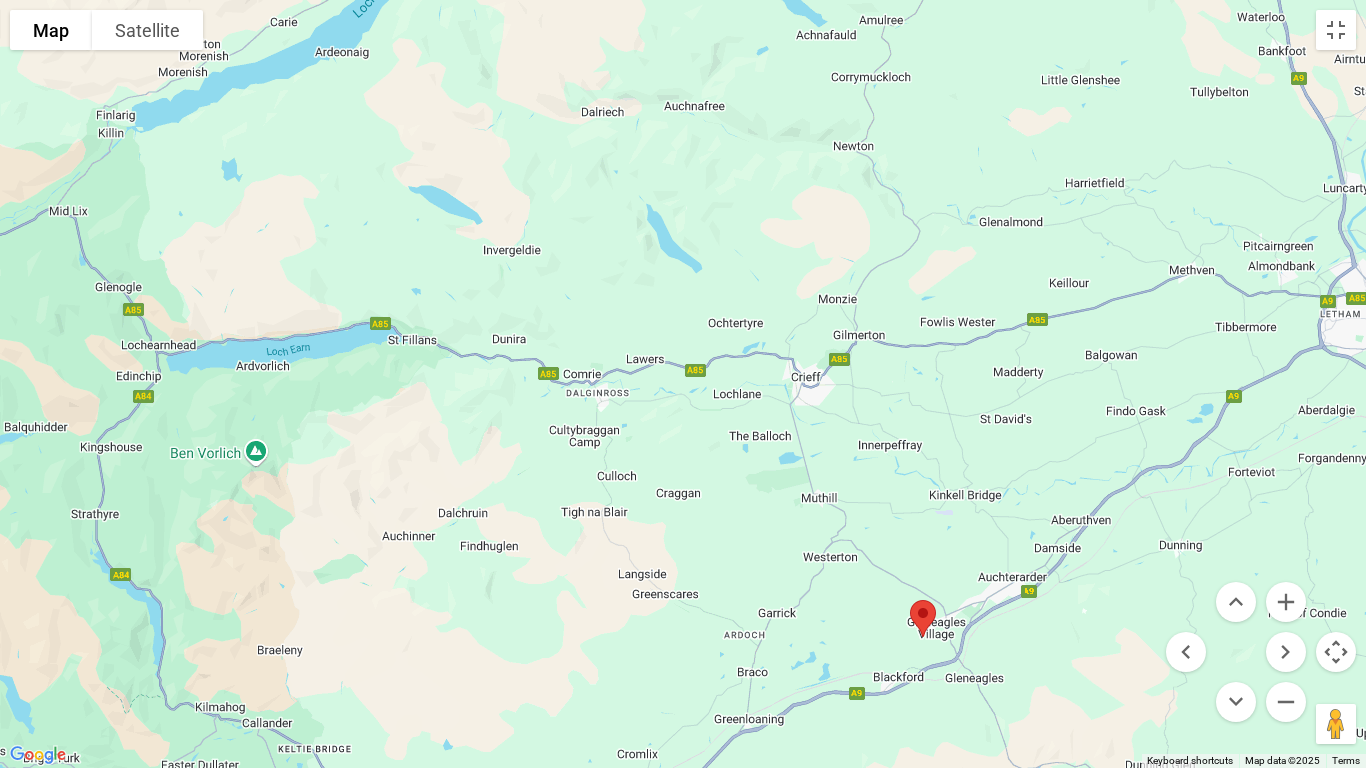 drag, startPoint x: 845, startPoint y: 433, endPoint x: 1365, endPoint y: 437, distance: 520.0154 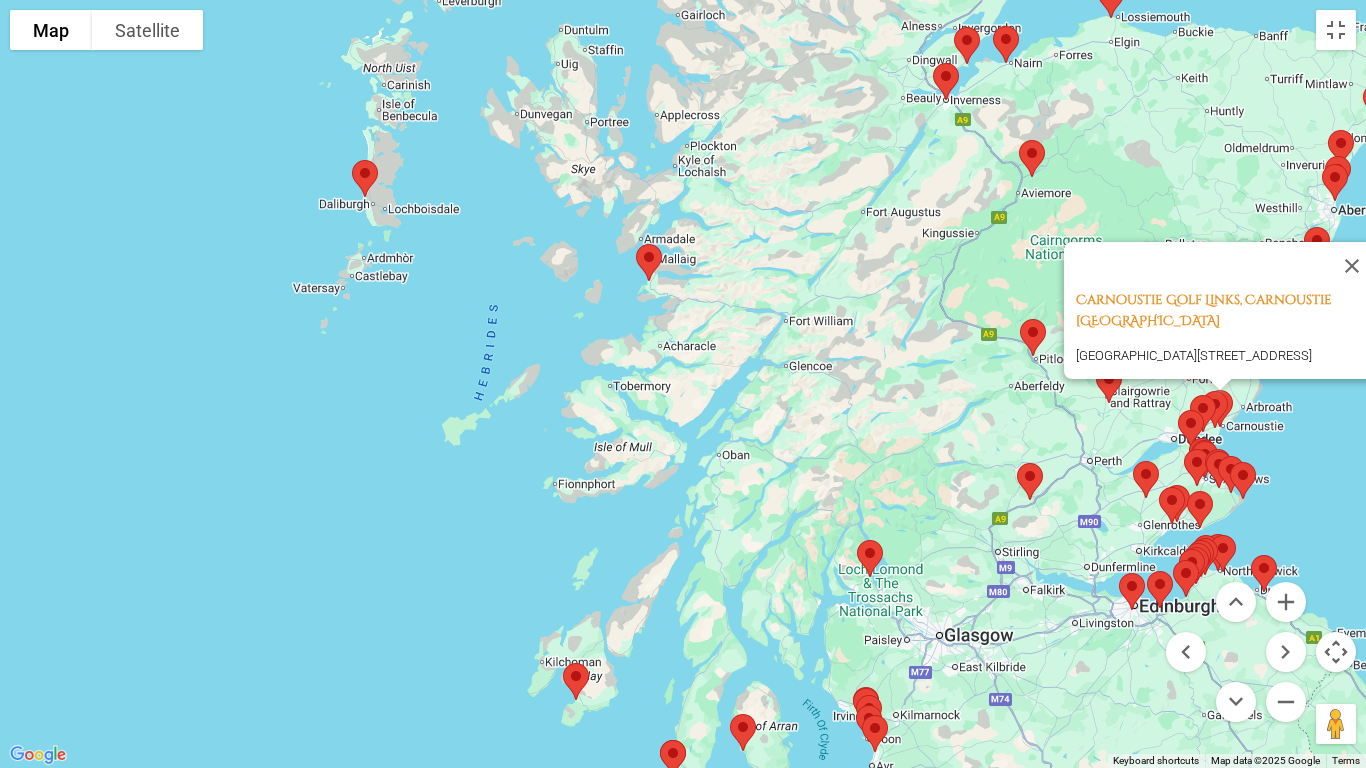 drag, startPoint x: 86, startPoint y: 440, endPoint x: 920, endPoint y: 445, distance: 834.015 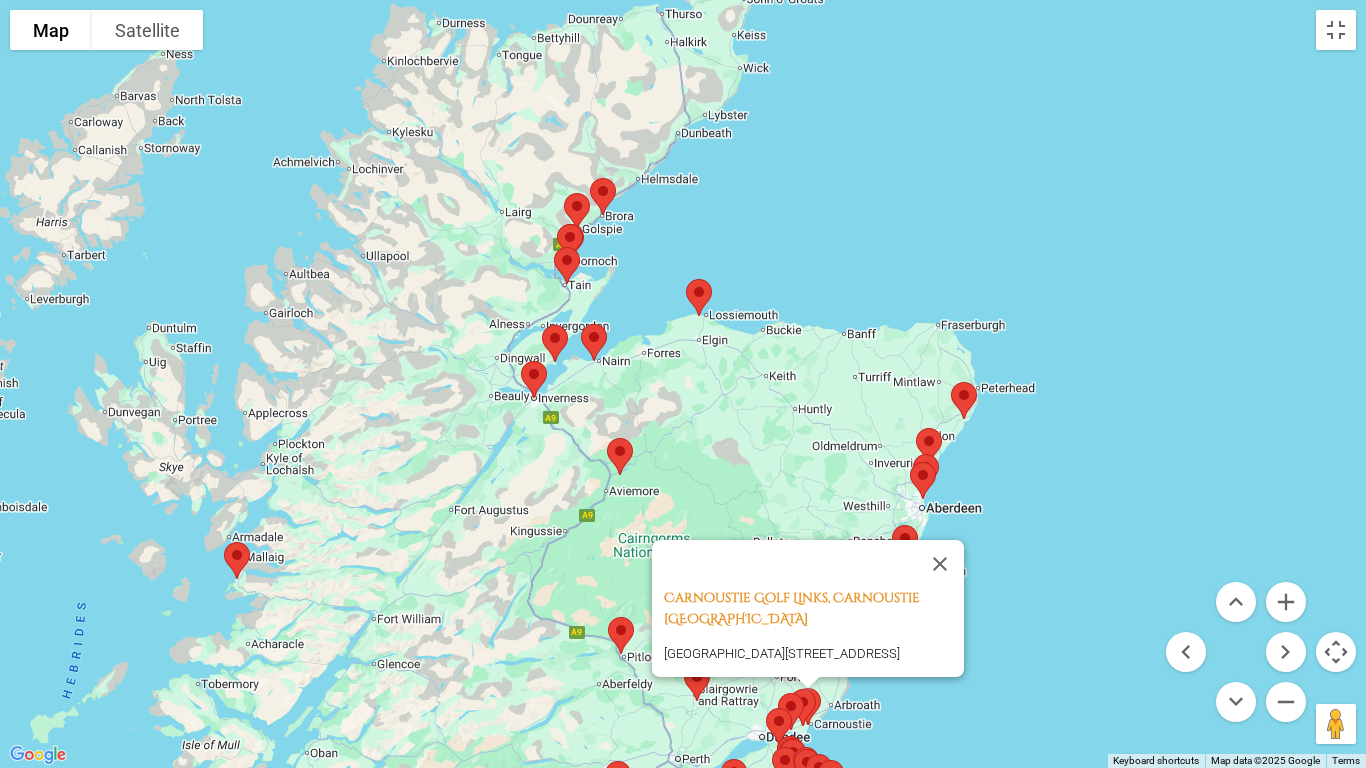 drag, startPoint x: 832, startPoint y: 400, endPoint x: 436, endPoint y: 674, distance: 481.55167 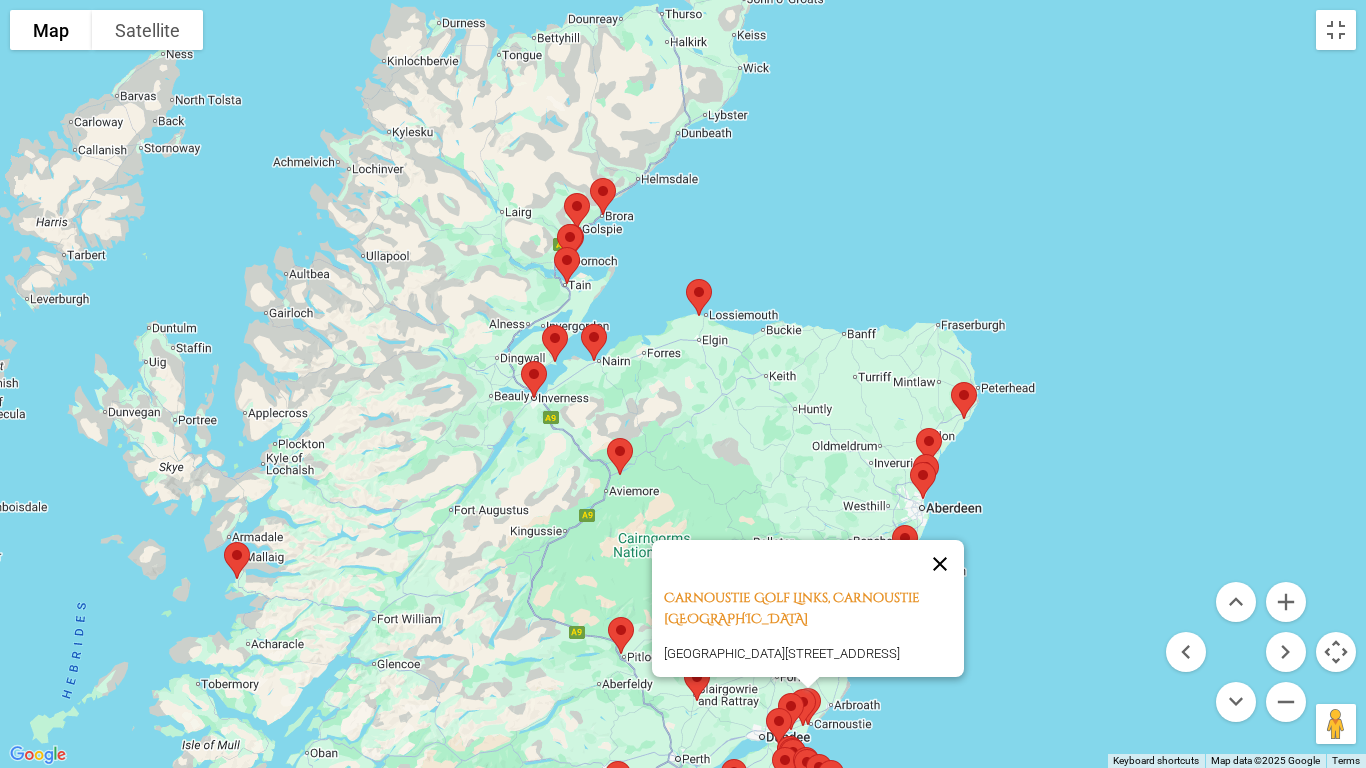 click at bounding box center [940, 564] 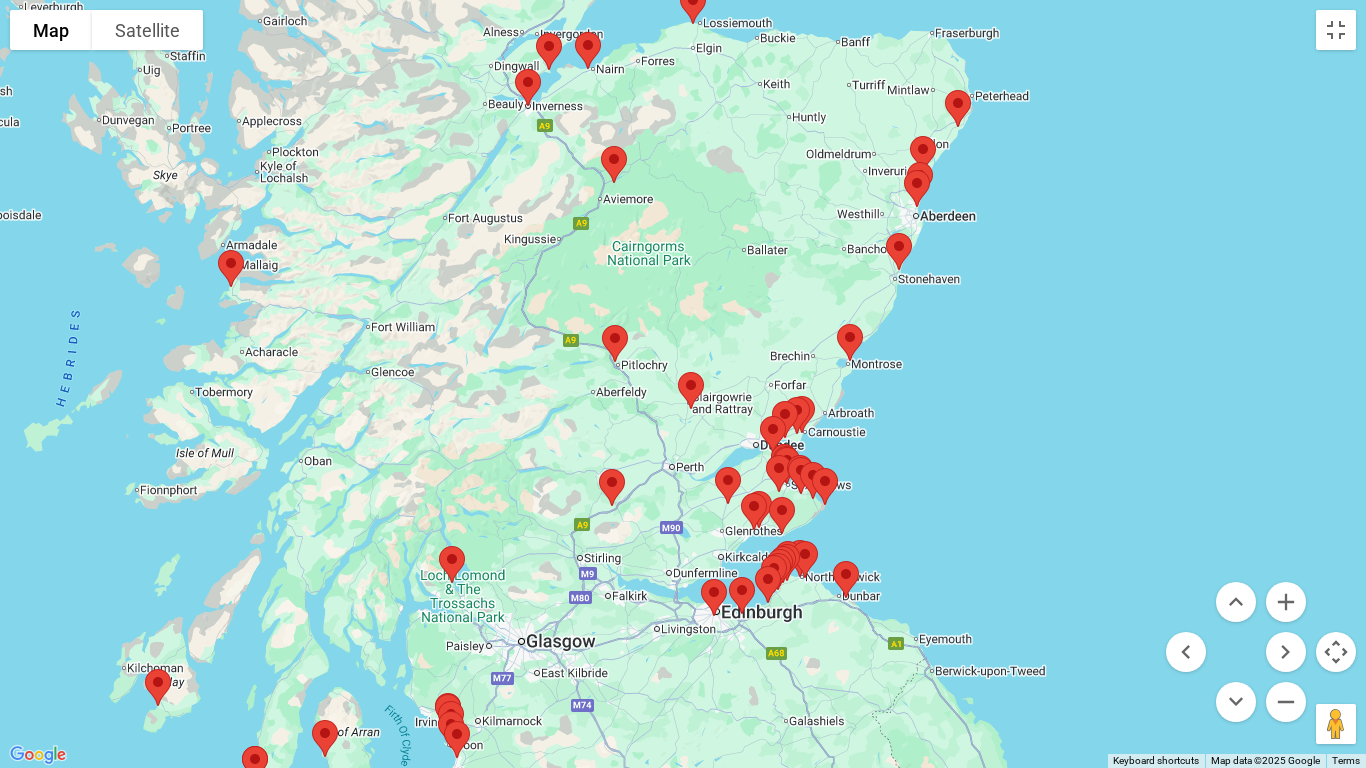 drag, startPoint x: 1127, startPoint y: 538, endPoint x: 1121, endPoint y: 243, distance: 295.061 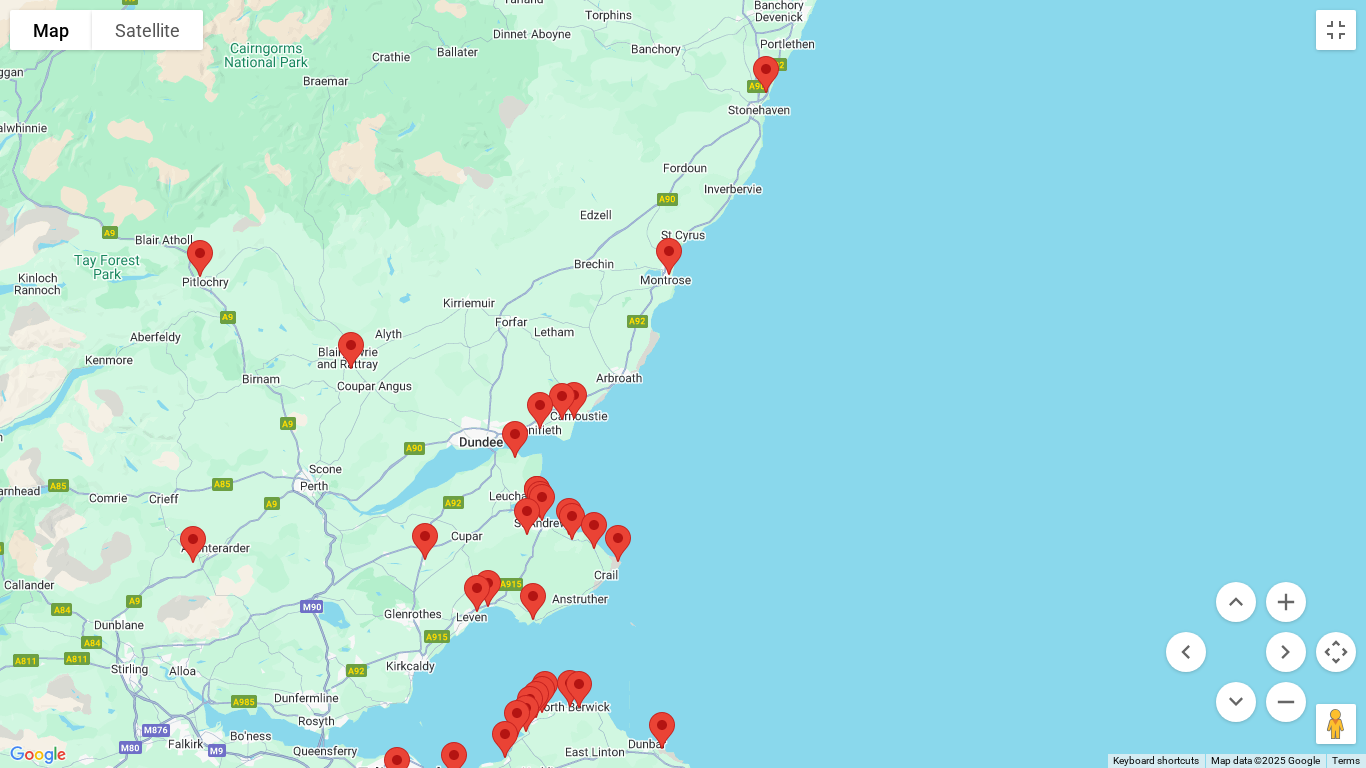 drag, startPoint x: 929, startPoint y: 520, endPoint x: 1131, endPoint y: 178, distance: 397.2002 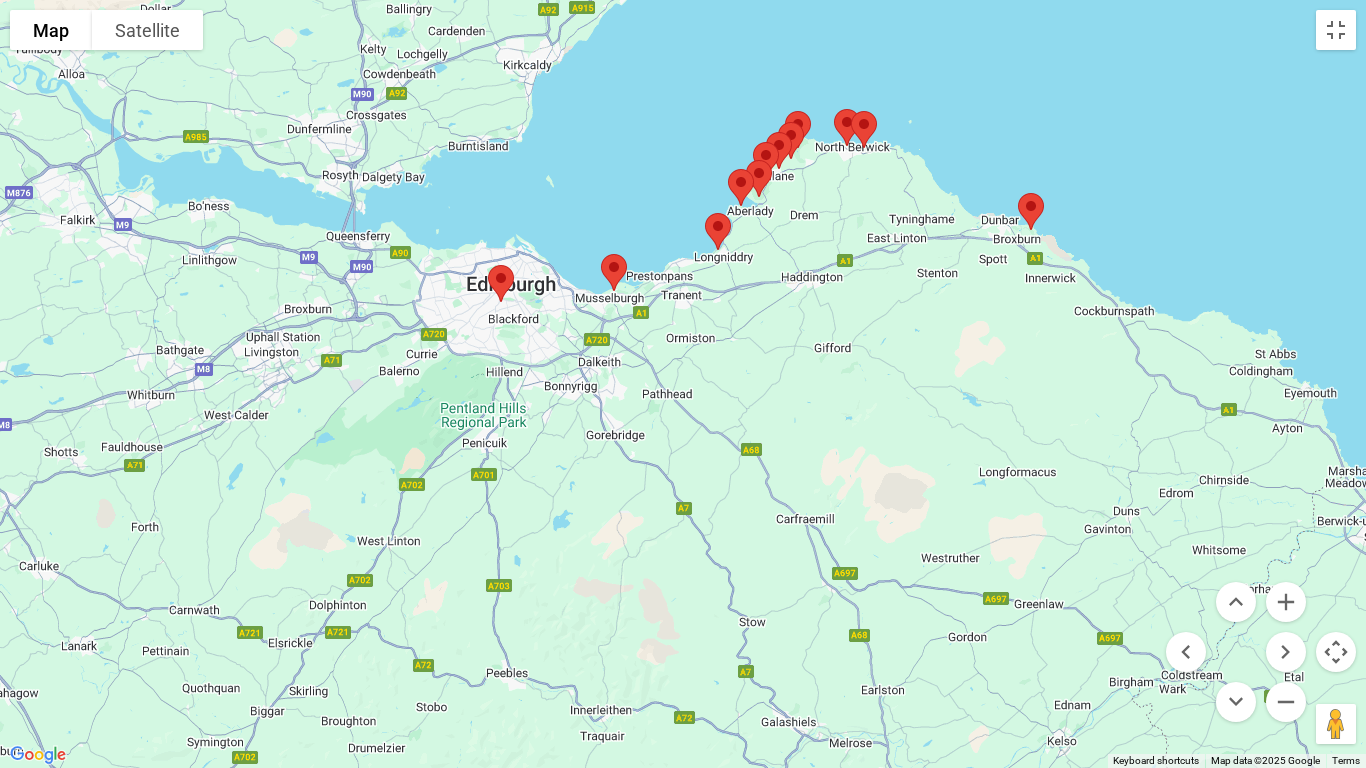 drag, startPoint x: 805, startPoint y: 539, endPoint x: 1091, endPoint y: 63, distance: 555.3125 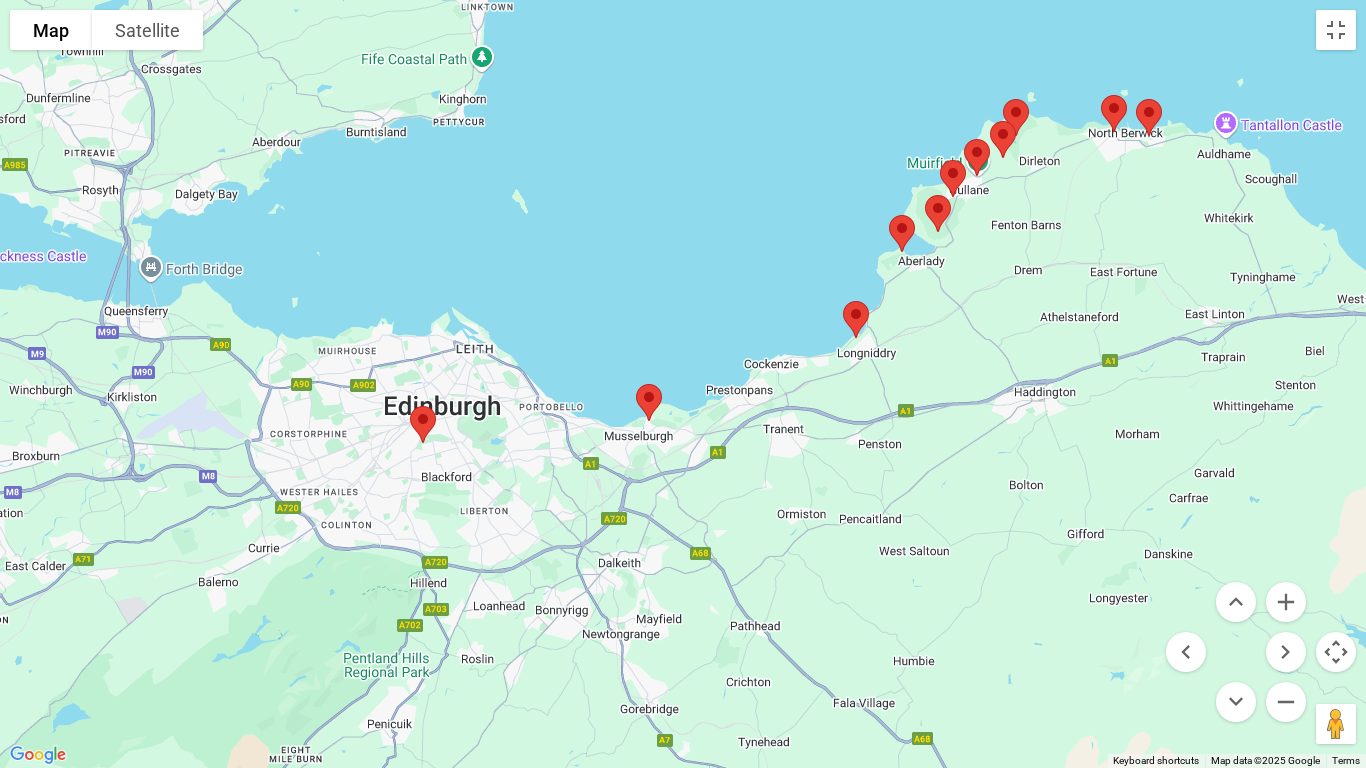 drag, startPoint x: 419, startPoint y: 491, endPoint x: 968, endPoint y: 536, distance: 550.8412 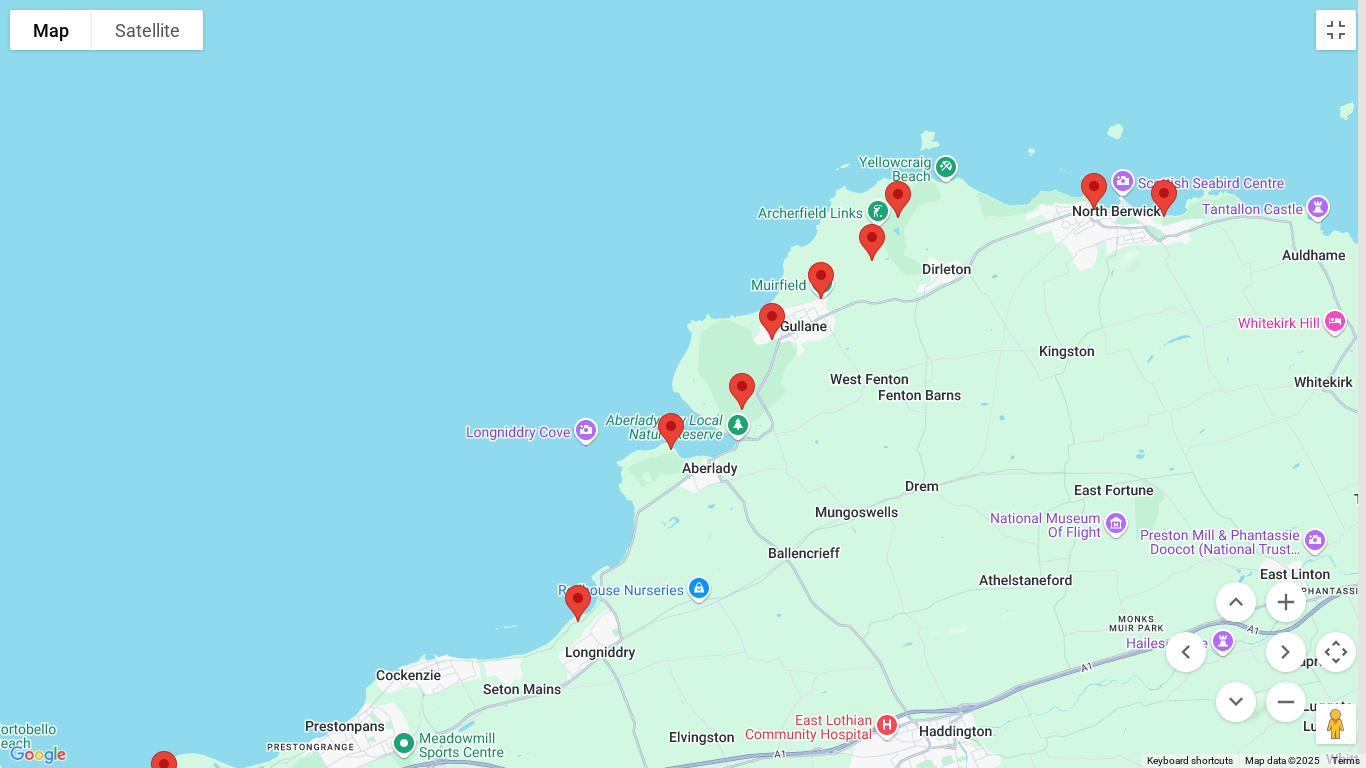 drag, startPoint x: 963, startPoint y: 191, endPoint x: 869, endPoint y: 544, distance: 365.30124 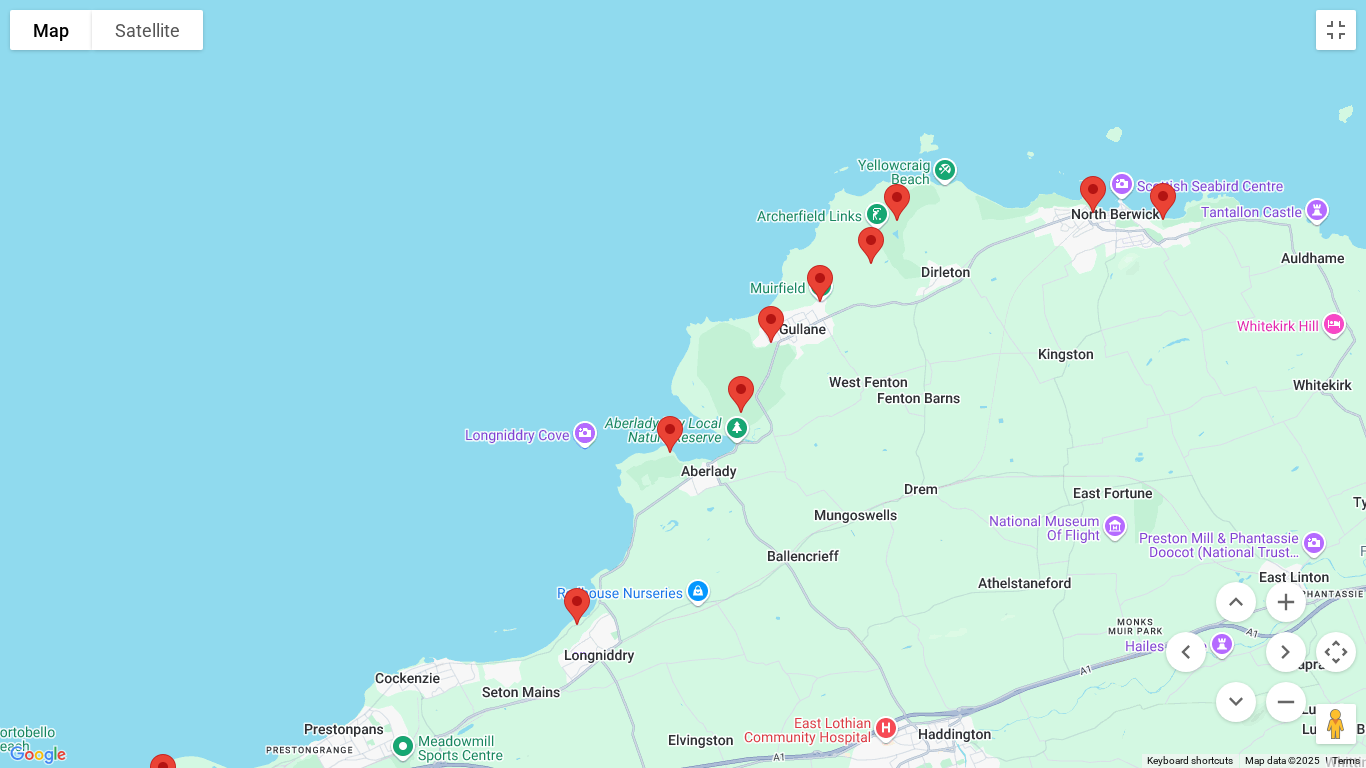 click at bounding box center (820, 283) 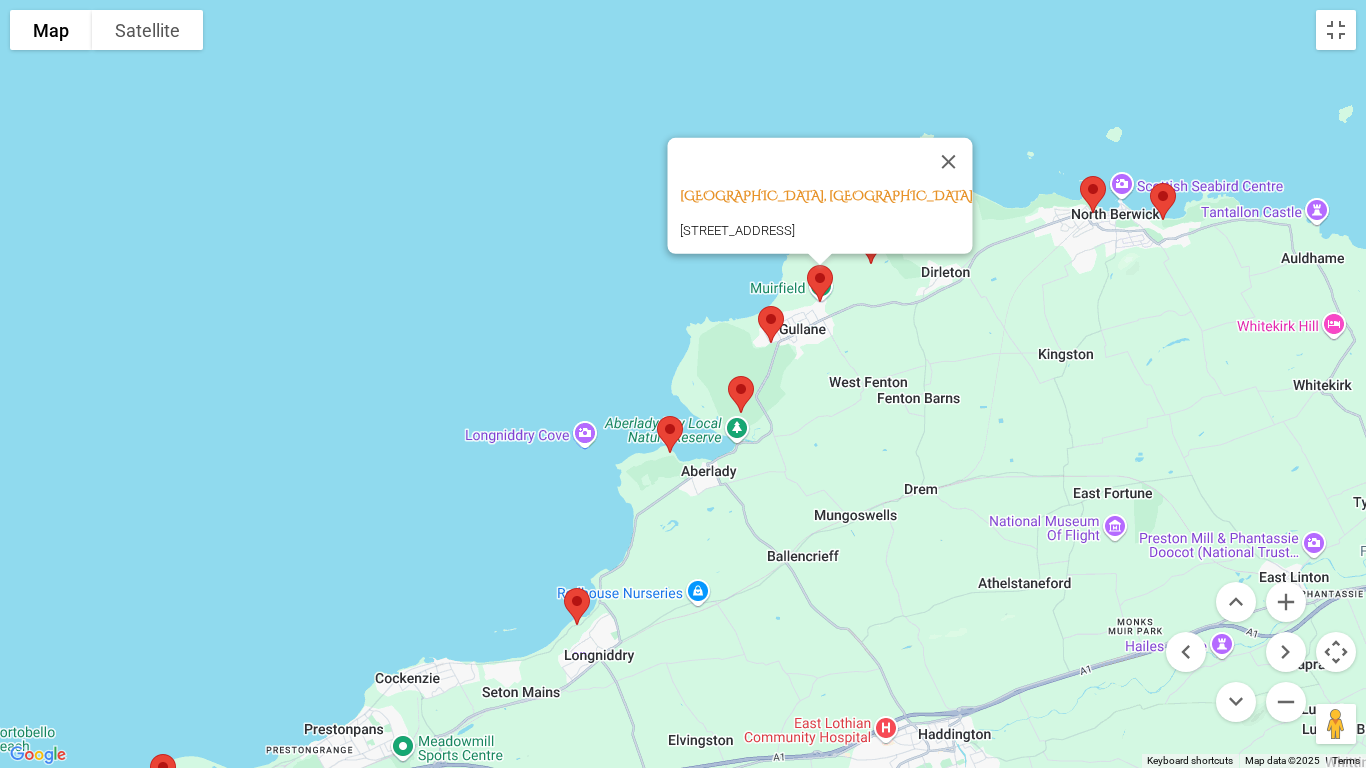 click on "Muirfield, [STREET_ADDRESS]" at bounding box center (683, 384) 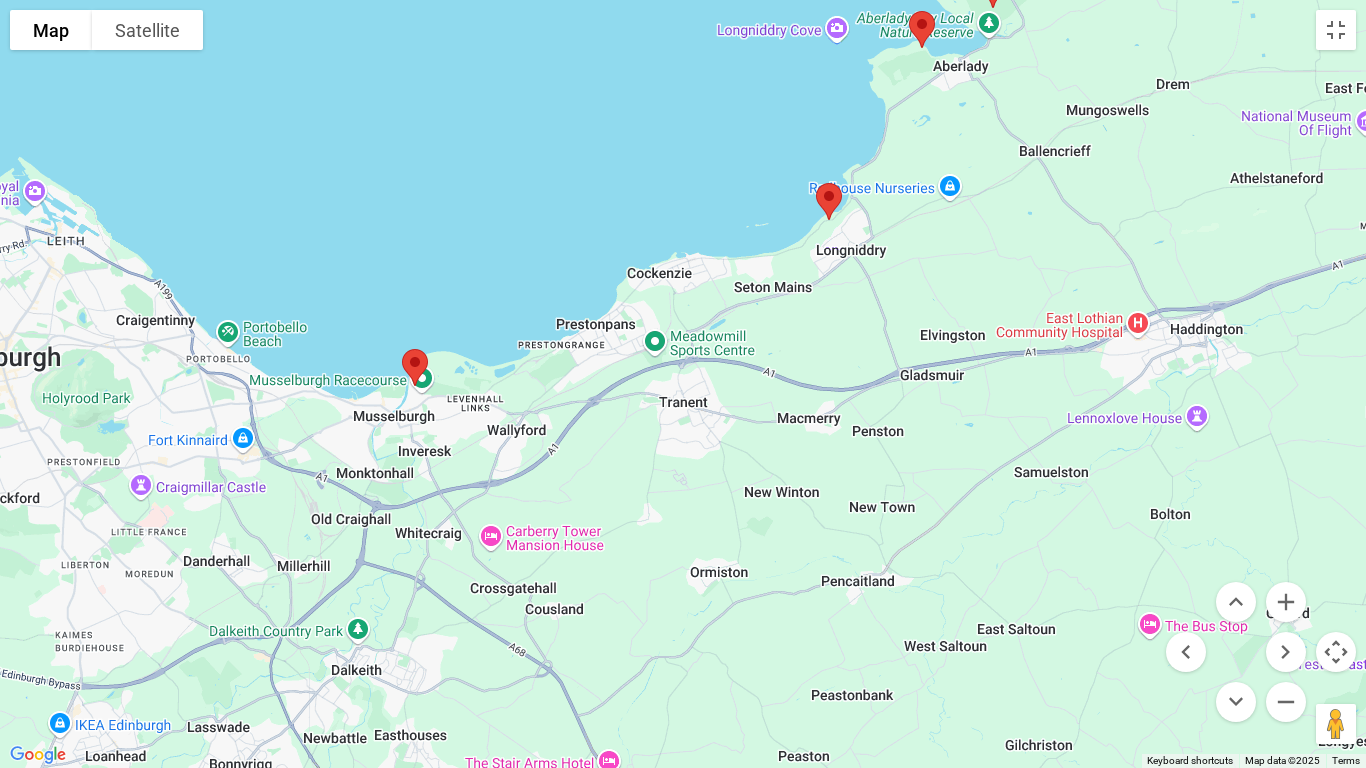 drag, startPoint x: 788, startPoint y: 655, endPoint x: 1040, endPoint y: 248, distance: 478.69928 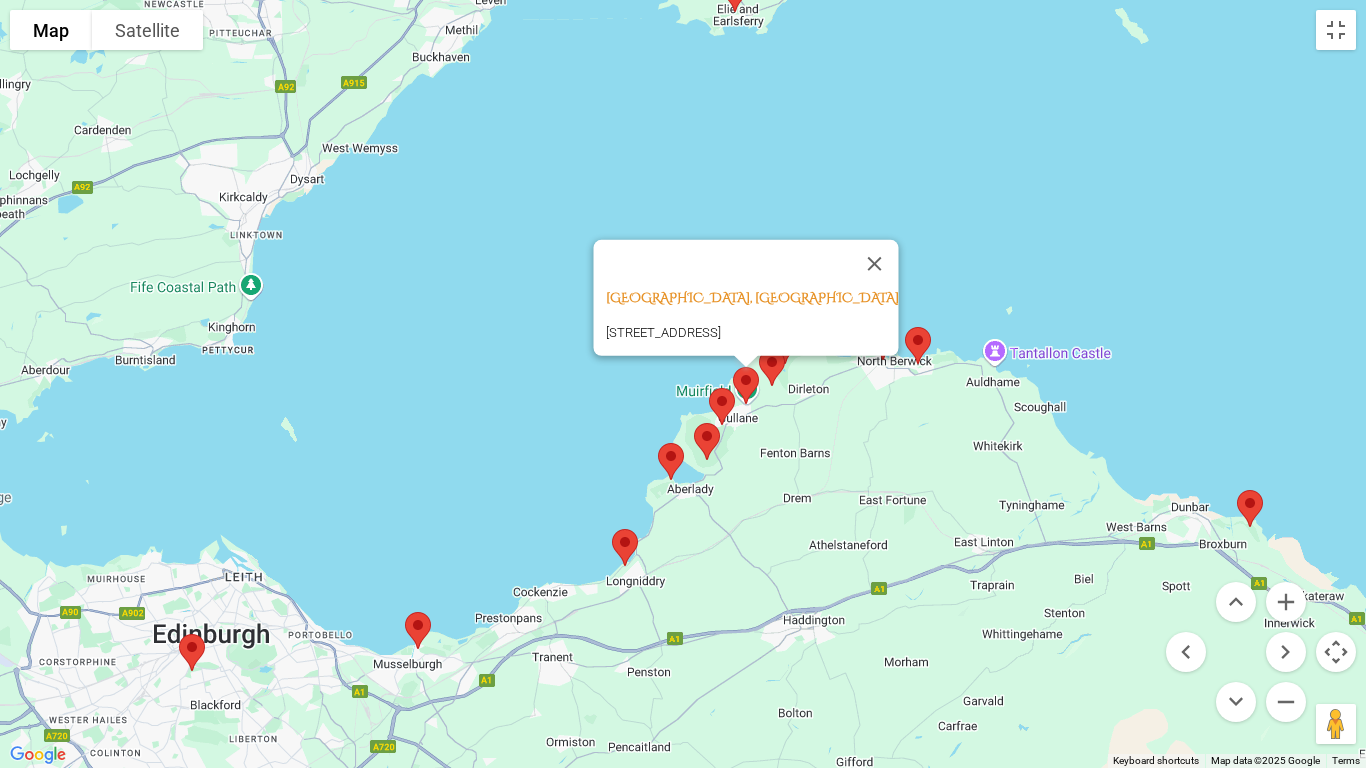 drag, startPoint x: 981, startPoint y: 360, endPoint x: 671, endPoint y: 695, distance: 456.42633 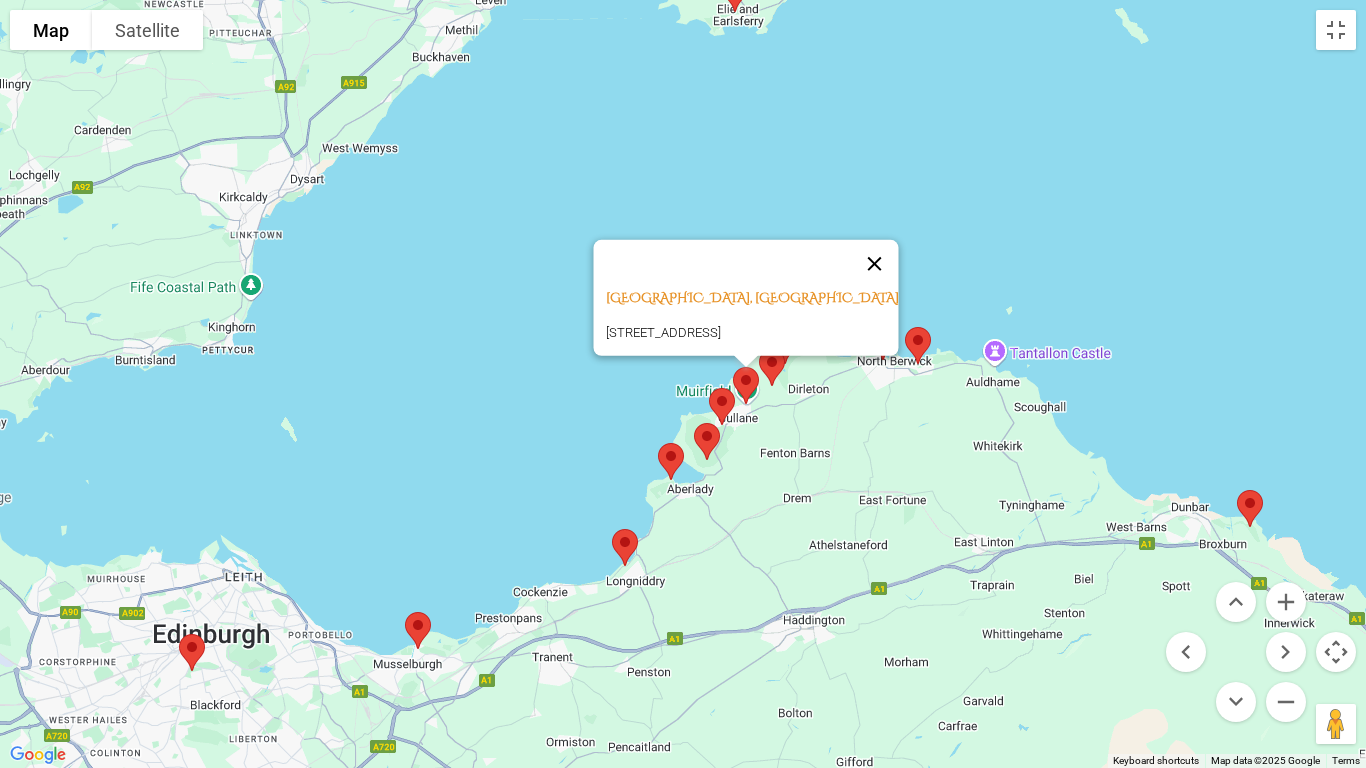 click at bounding box center [875, 264] 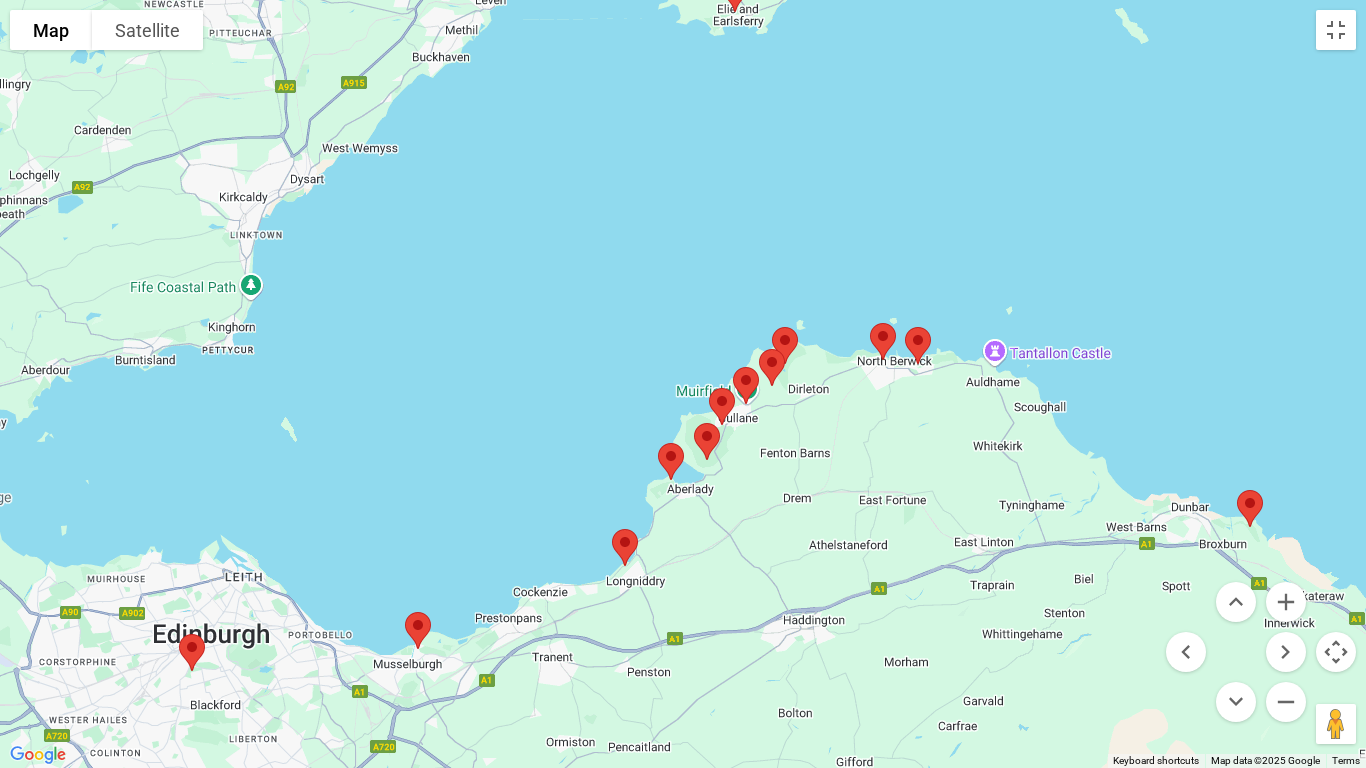 click at bounding box center [918, 345] 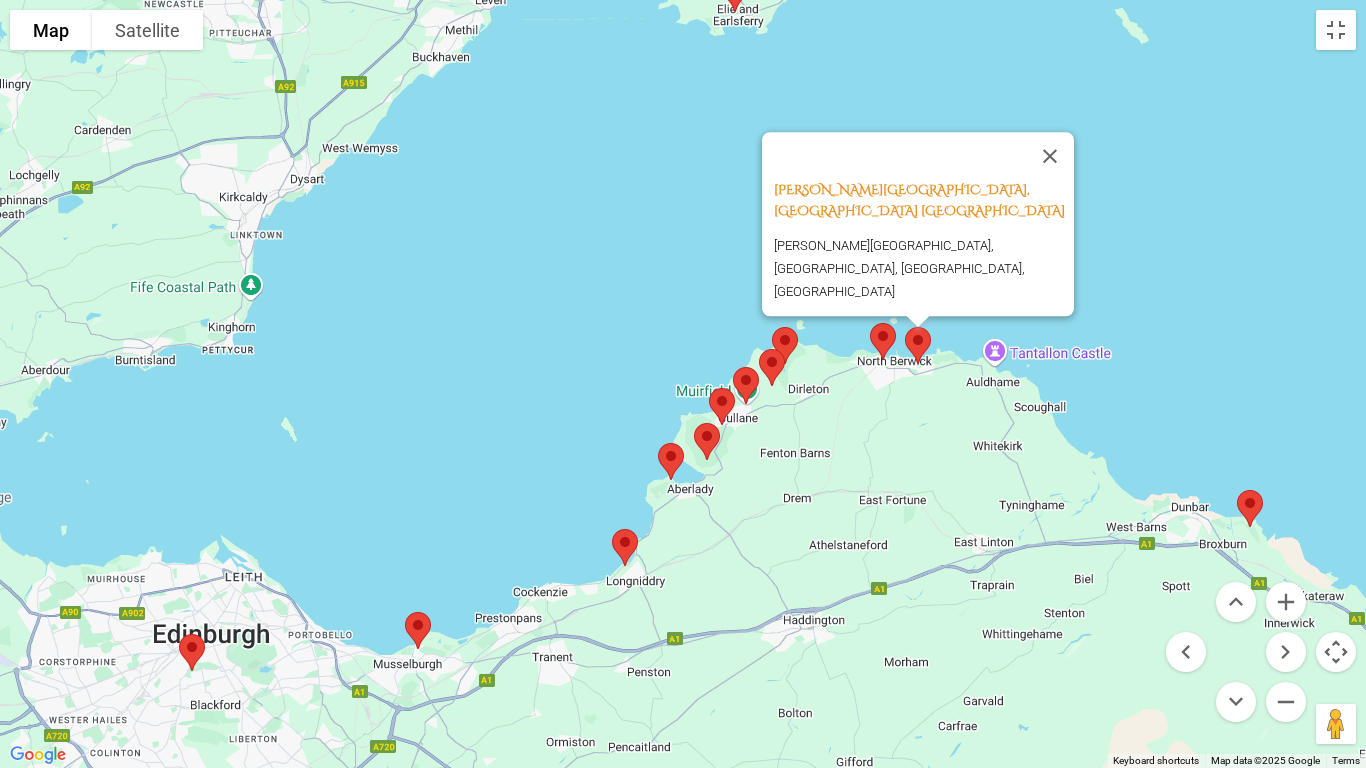 click at bounding box center (883, 341) 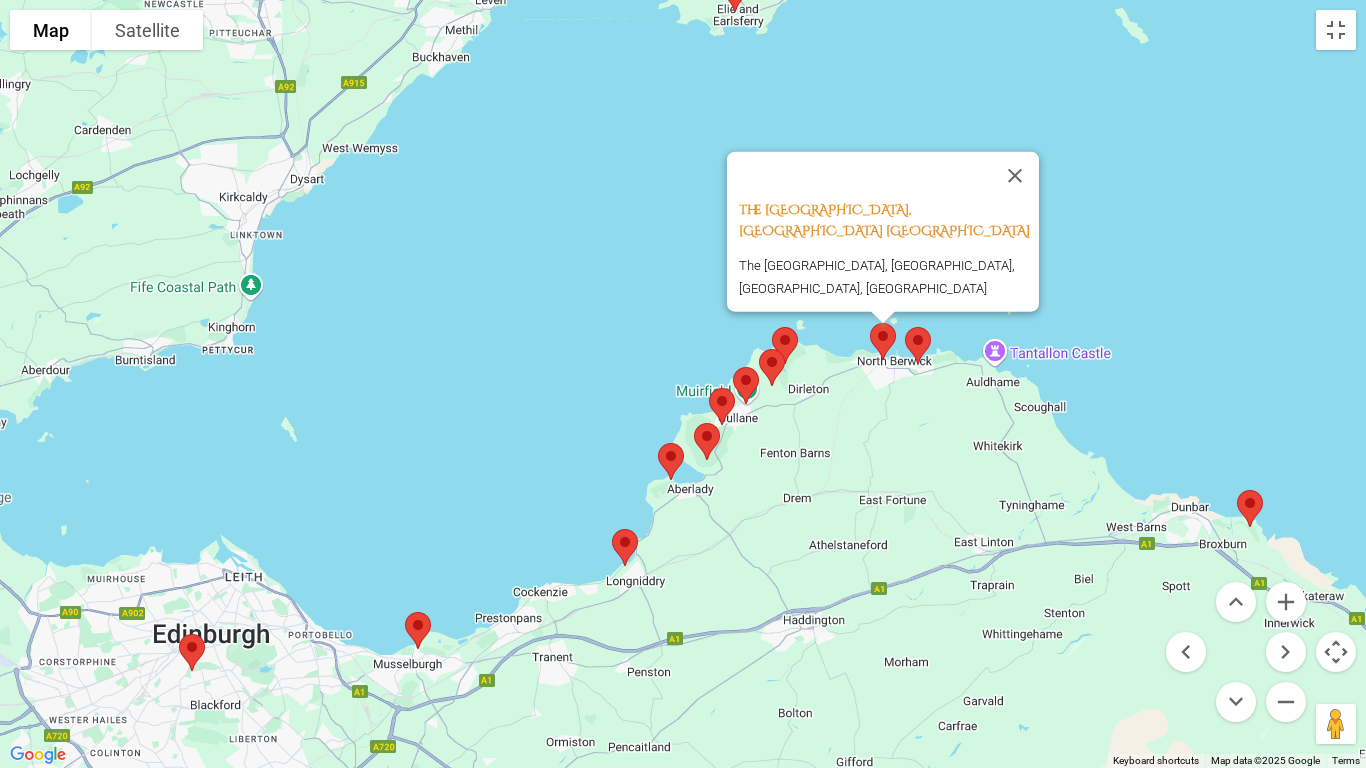 click at bounding box center [772, 367] 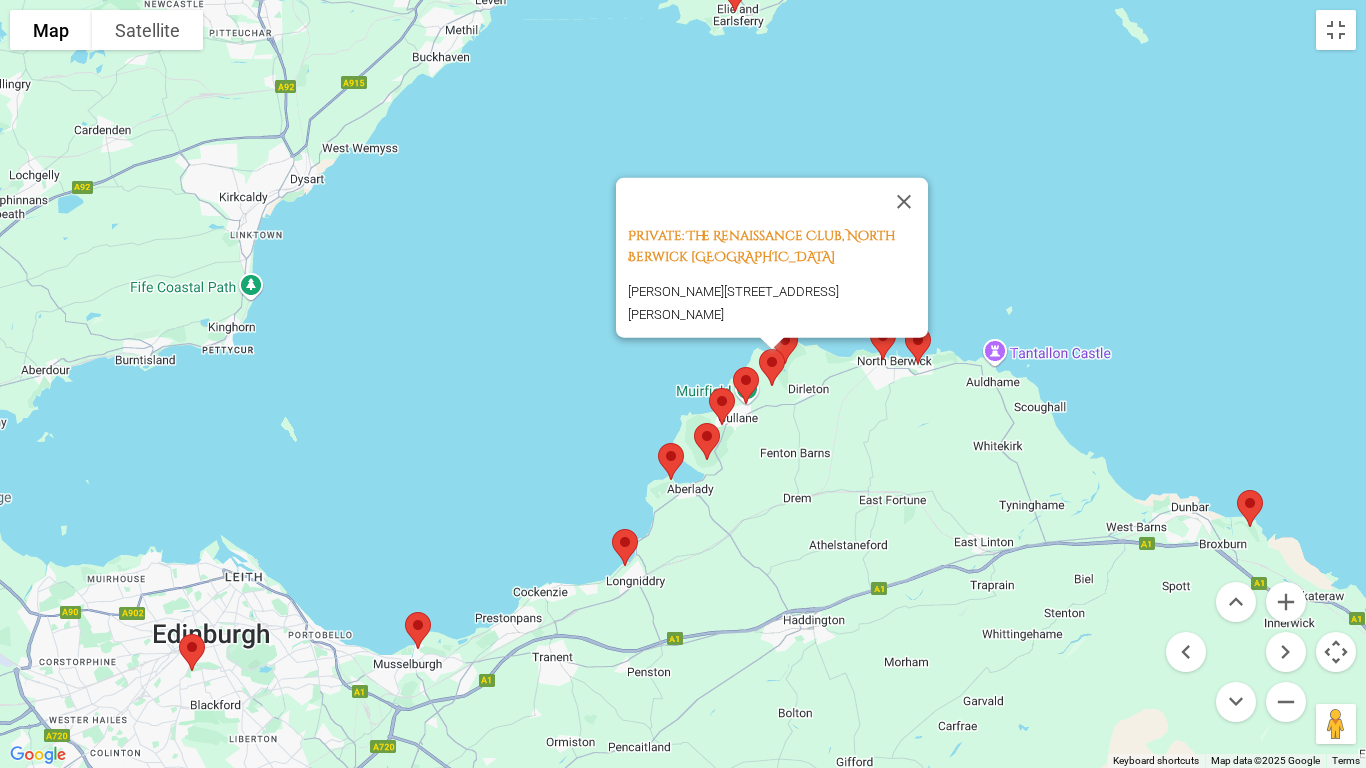 click at bounding box center (772, 367) 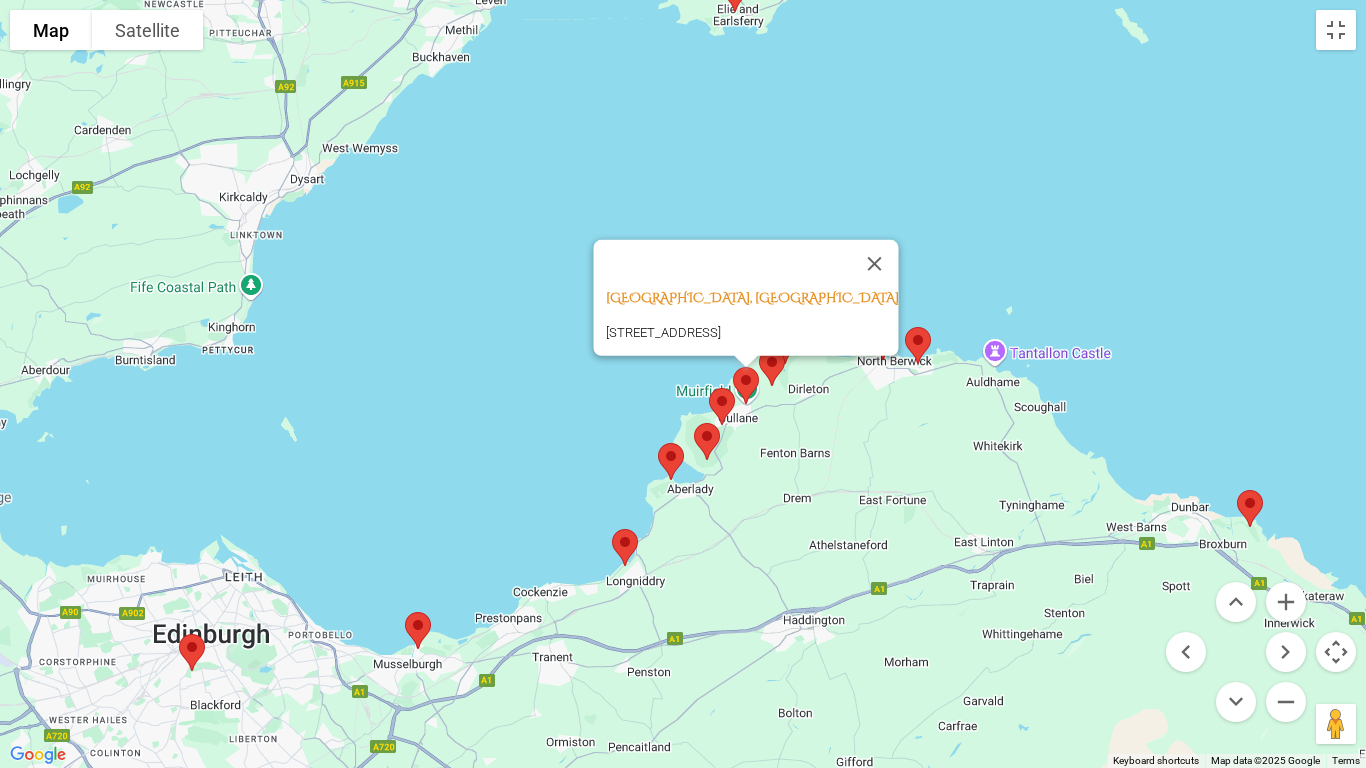 click at bounding box center [722, 406] 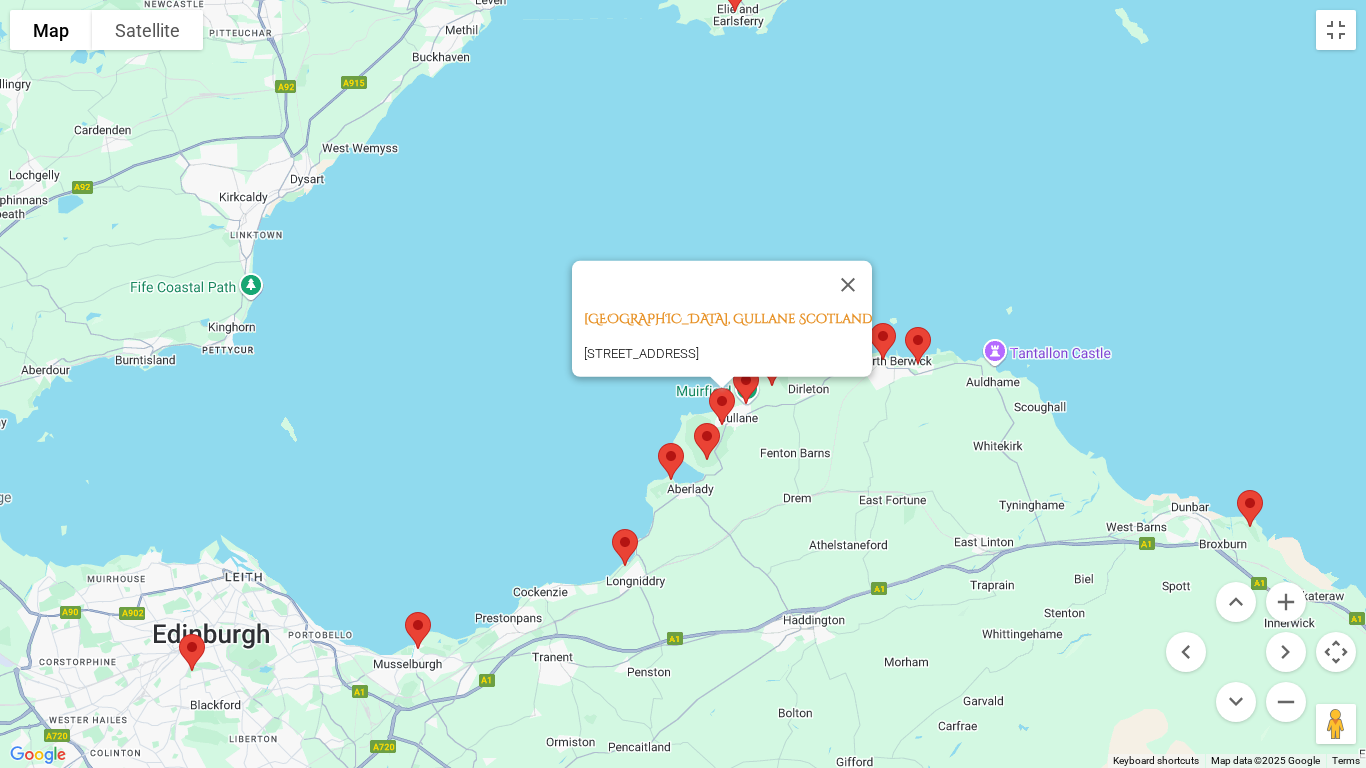 click at bounding box center [707, 441] 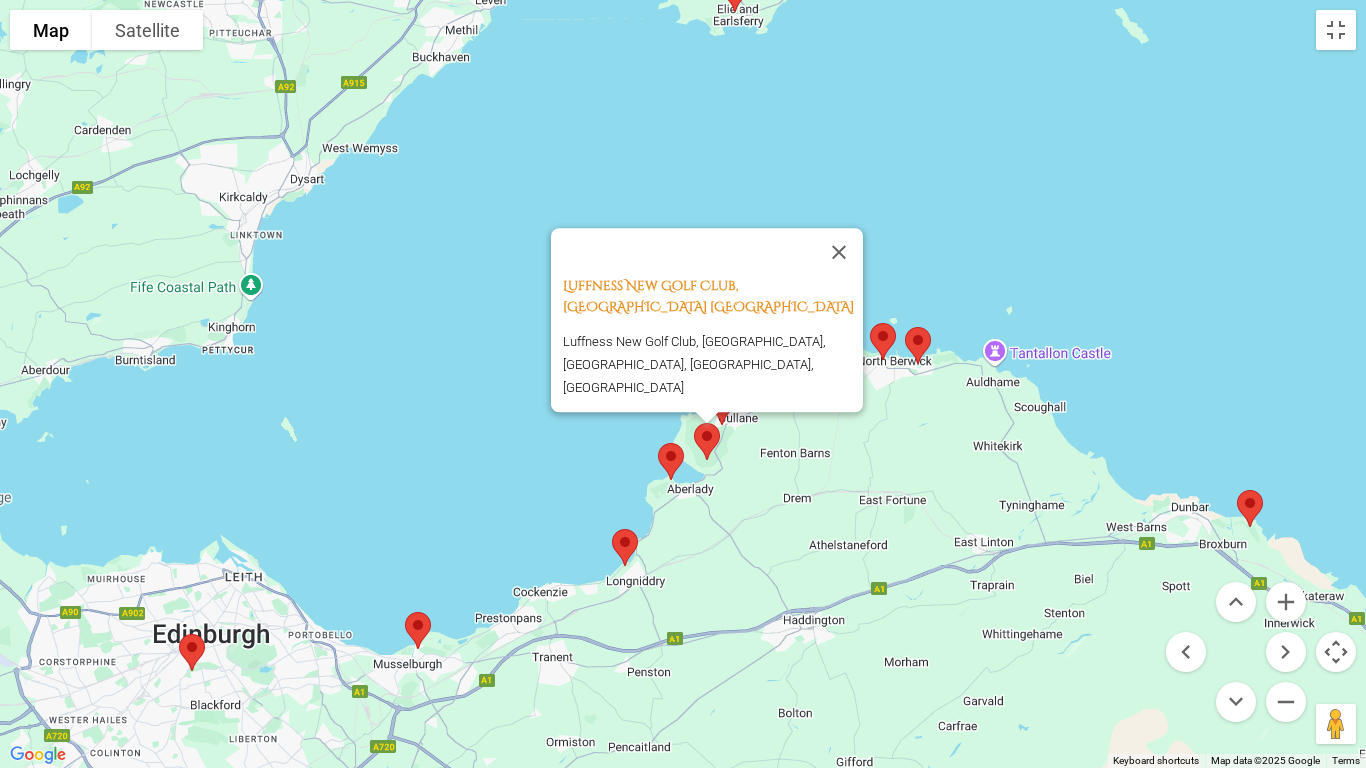 click at bounding box center (671, 461) 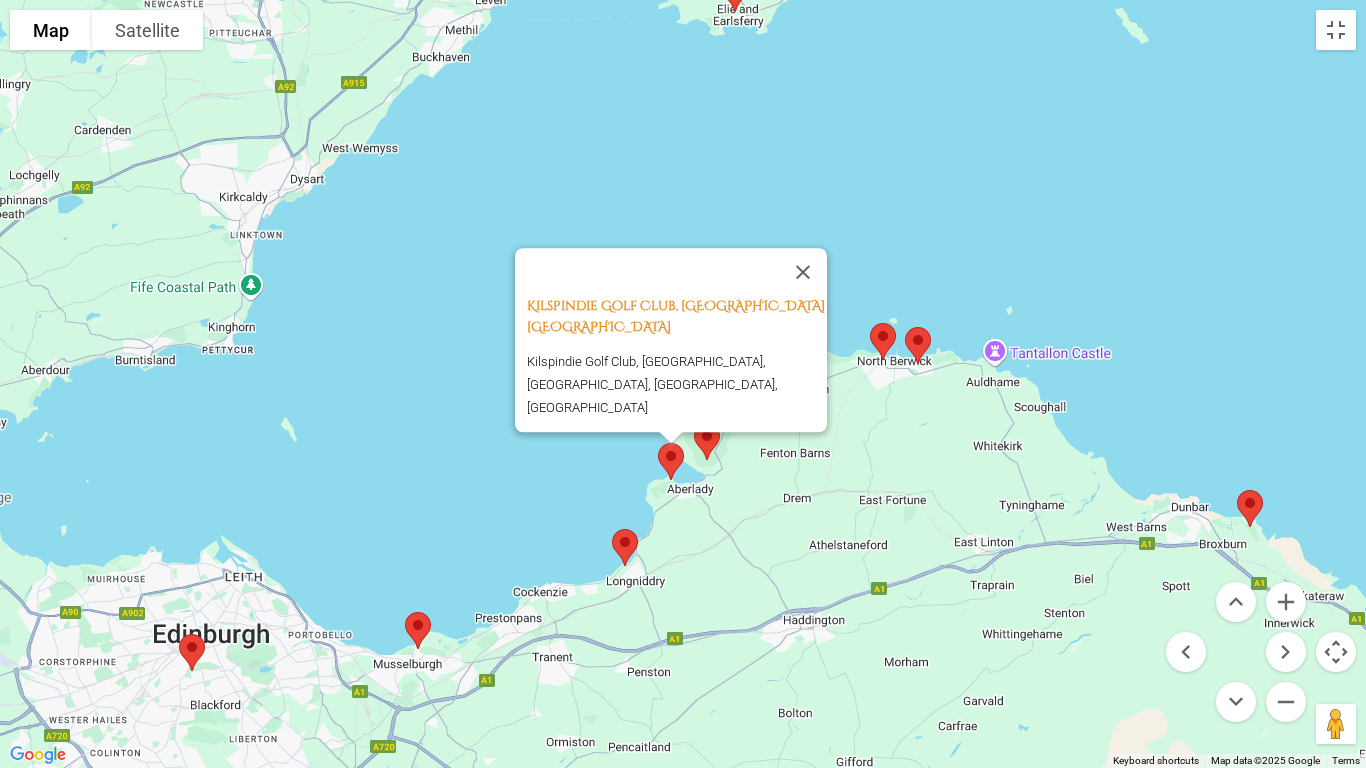 click at bounding box center [625, 547] 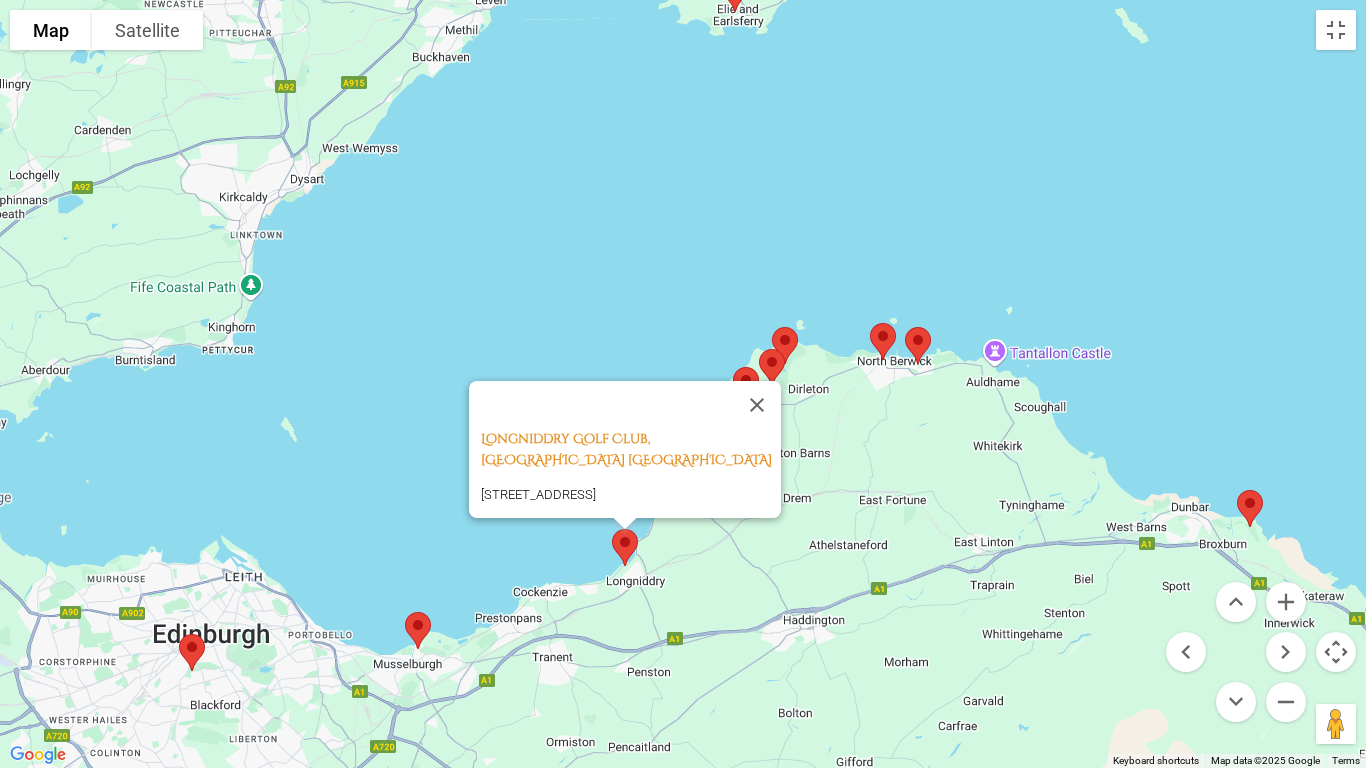click at bounding box center (418, 630) 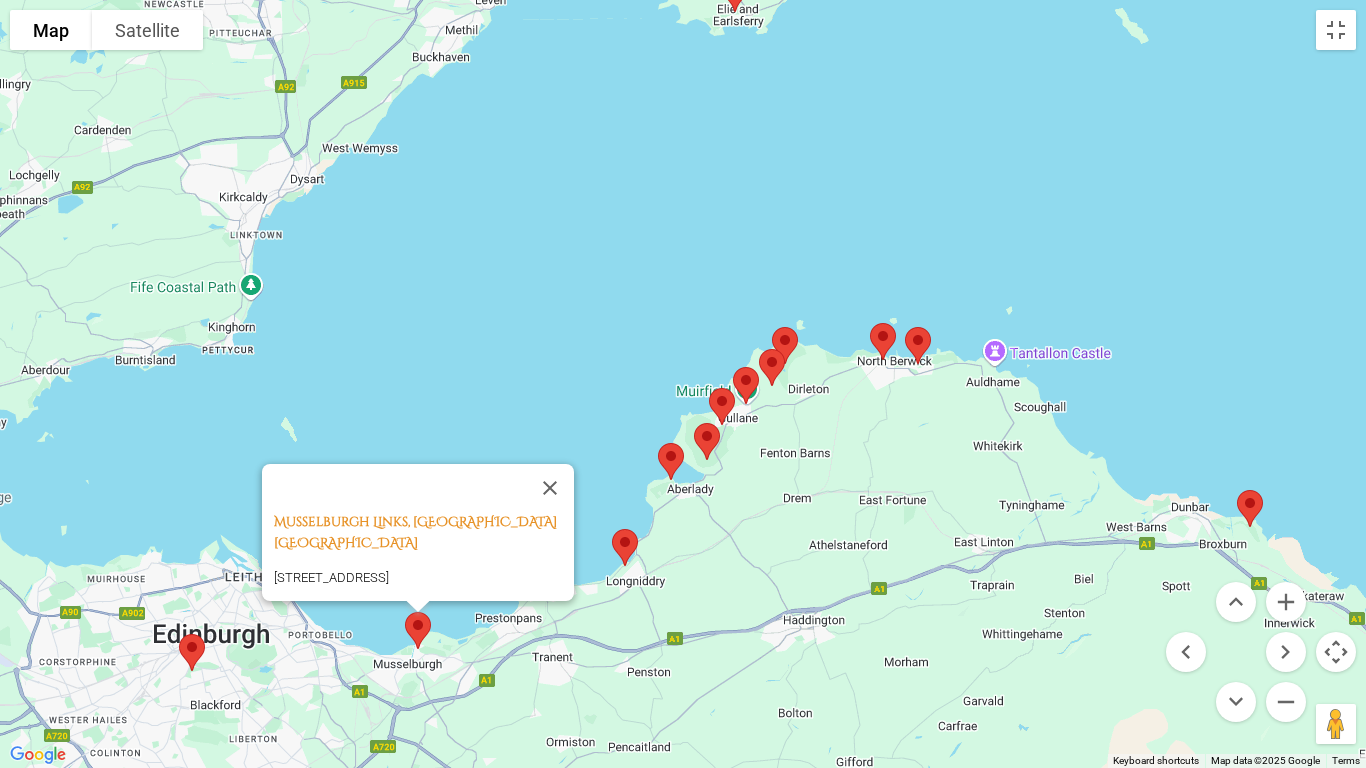 click at bounding box center (192, 652) 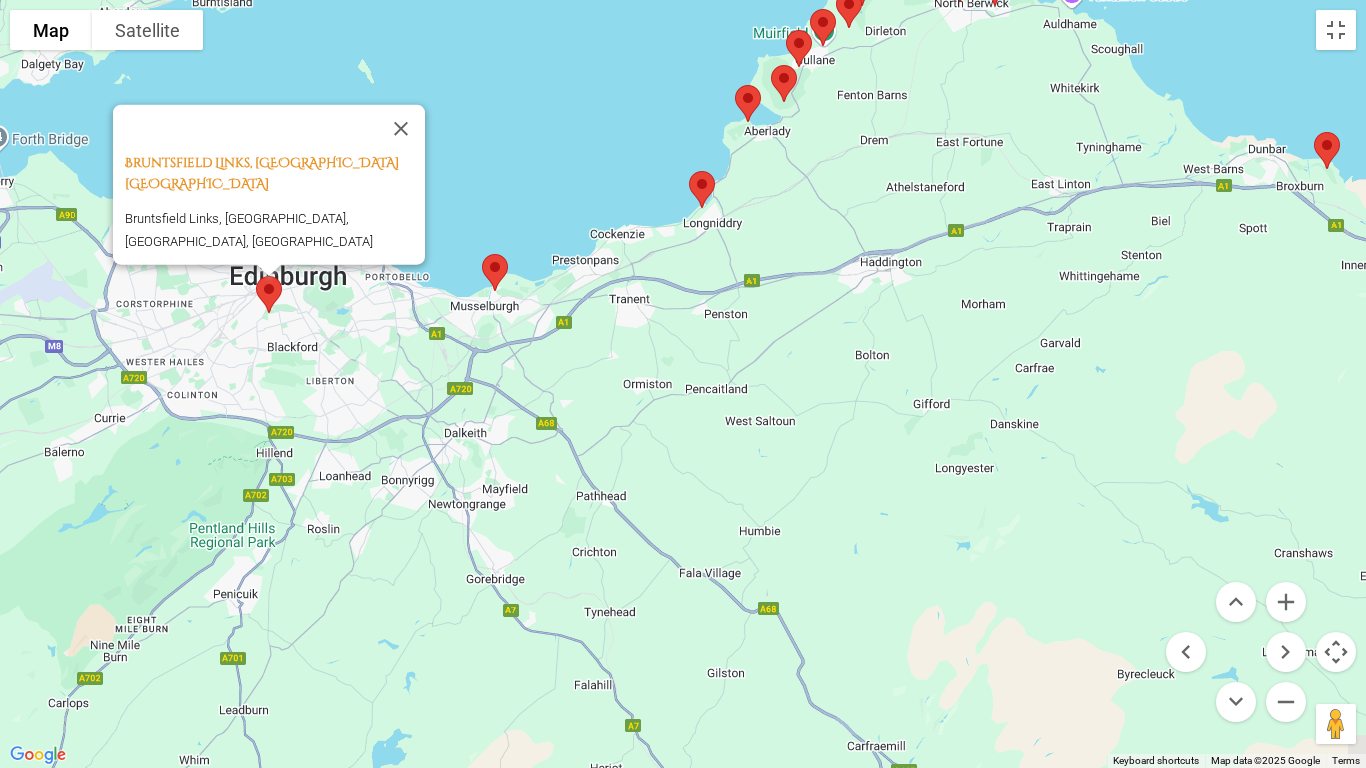 drag, startPoint x: 592, startPoint y: 471, endPoint x: 636, endPoint y: 114, distance: 359.70126 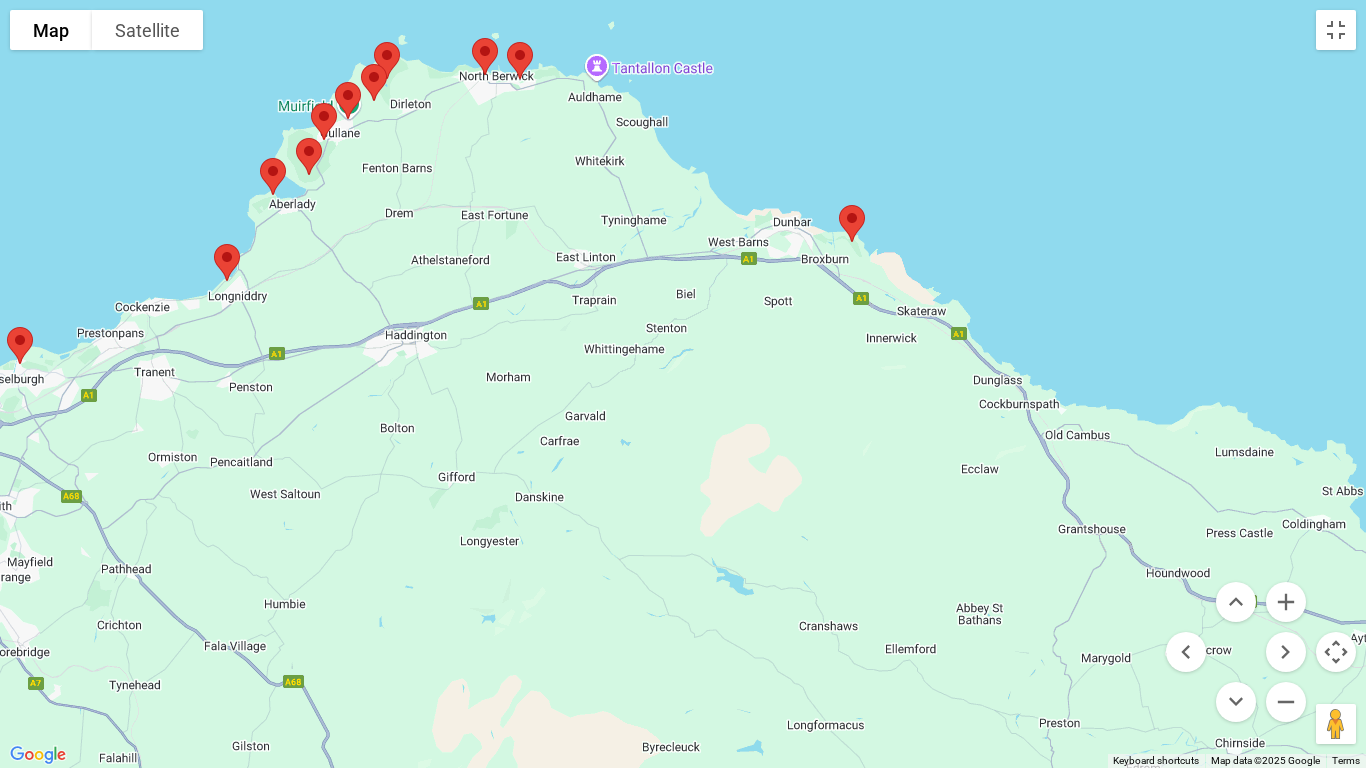 drag, startPoint x: 1030, startPoint y: 335, endPoint x: 713, endPoint y: 379, distance: 320.03906 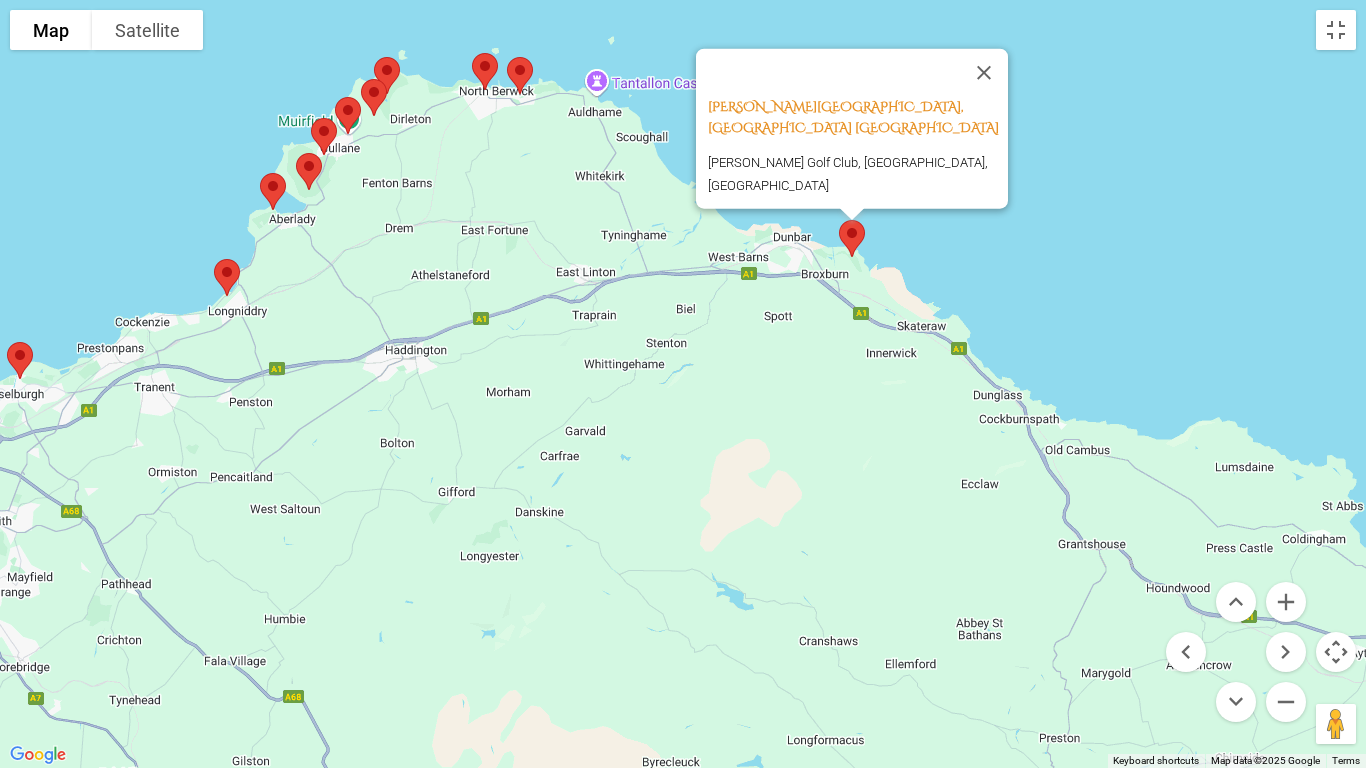 click at bounding box center (852, 238) 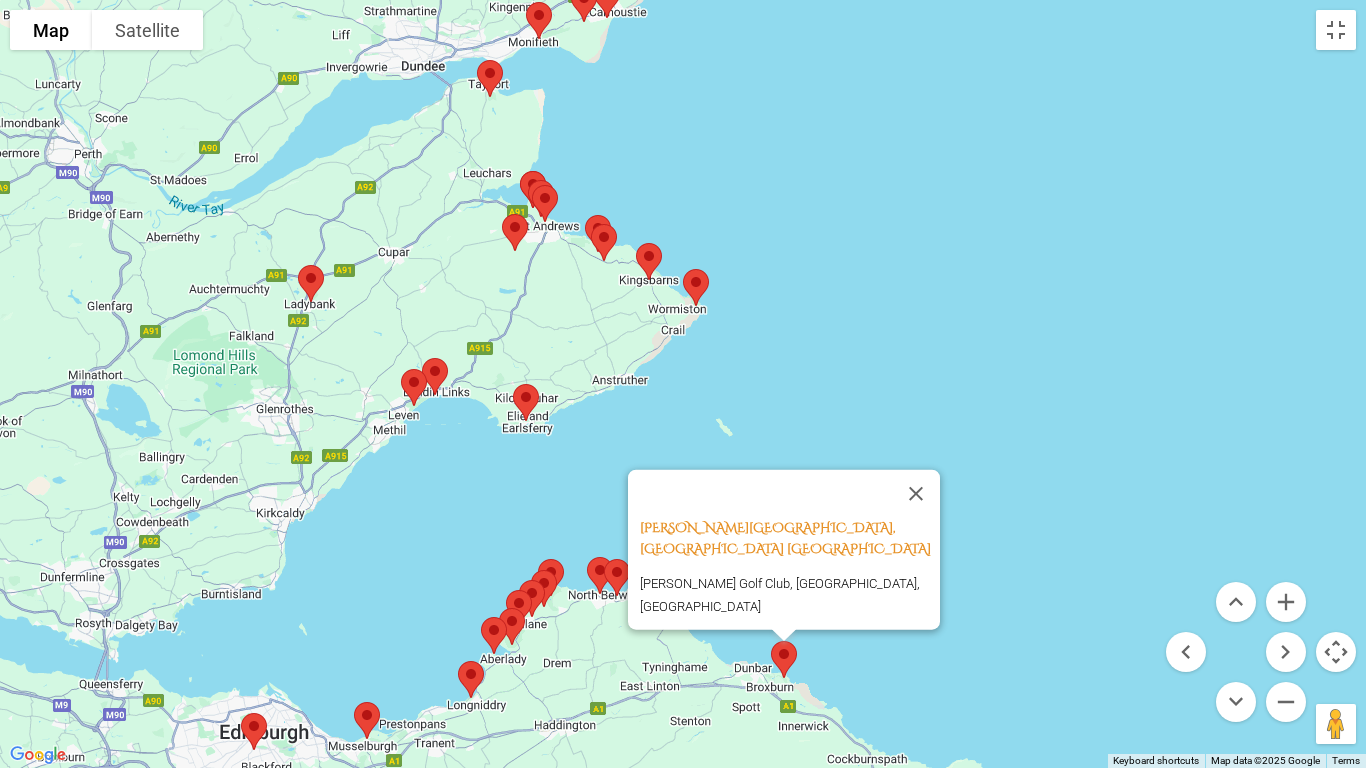 drag, startPoint x: 832, startPoint y: 104, endPoint x: 810, endPoint y: 440, distance: 336.71948 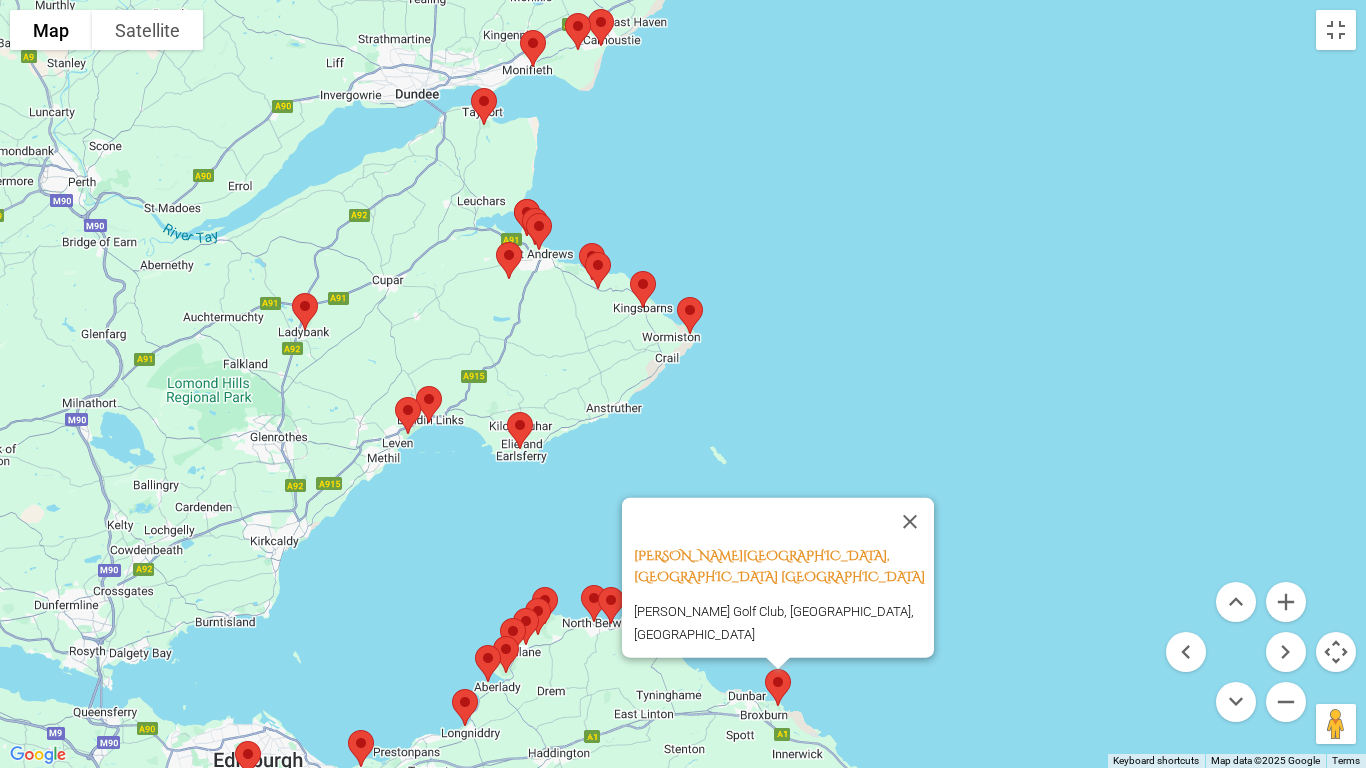 click at bounding box center [520, 430] 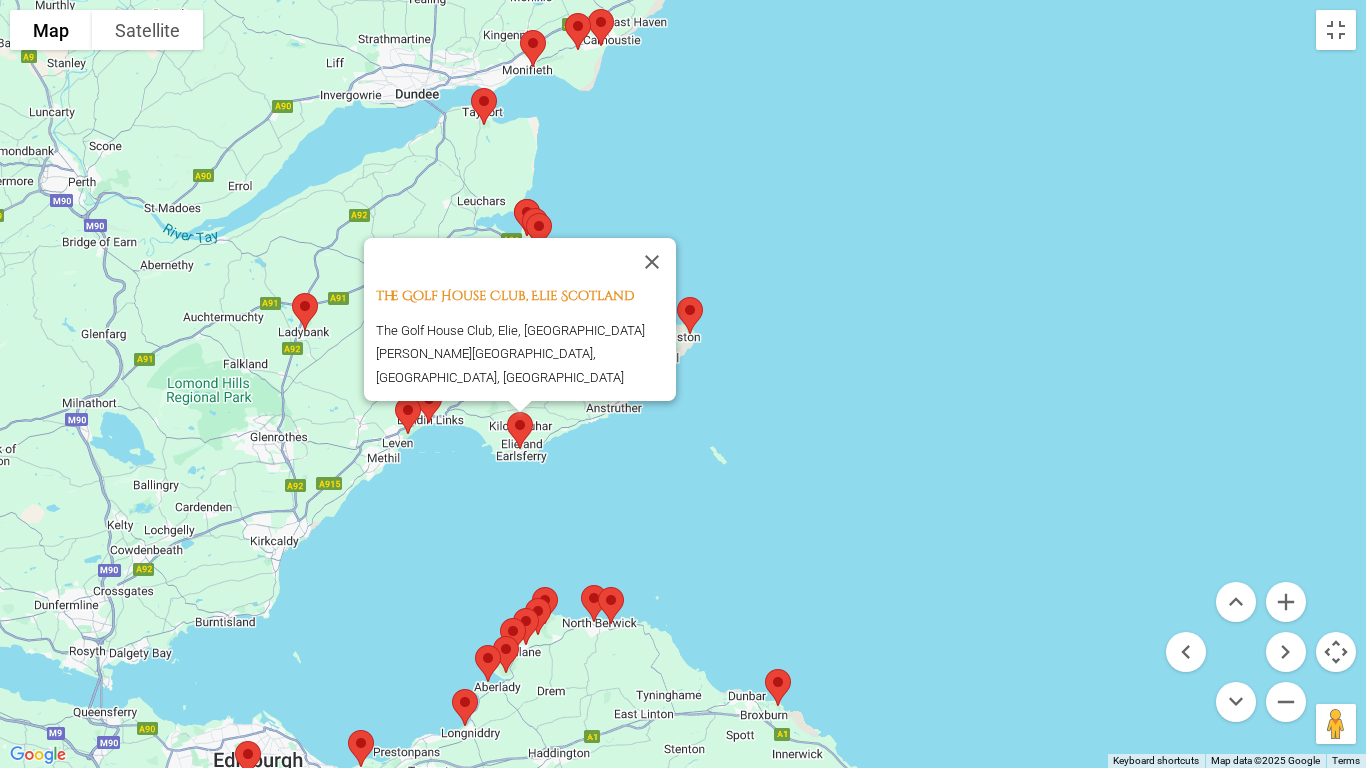 click on "The Golf House Club, Elie Scotland
The Golf House Club, Elie, [GEOGRAPHIC_DATA][PERSON_NAME], [GEOGRAPHIC_DATA], [GEOGRAPHIC_DATA]" at bounding box center (683, 384) 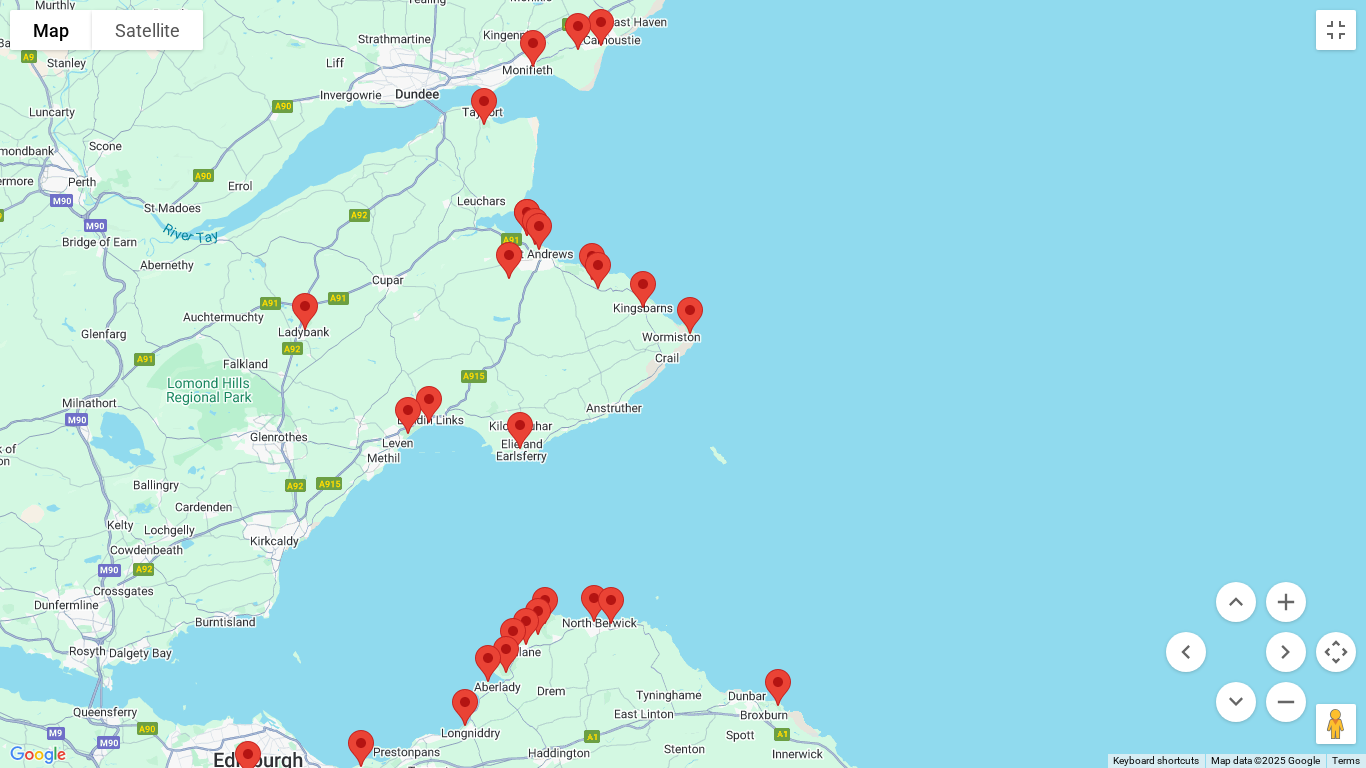 click at bounding box center (690, 315) 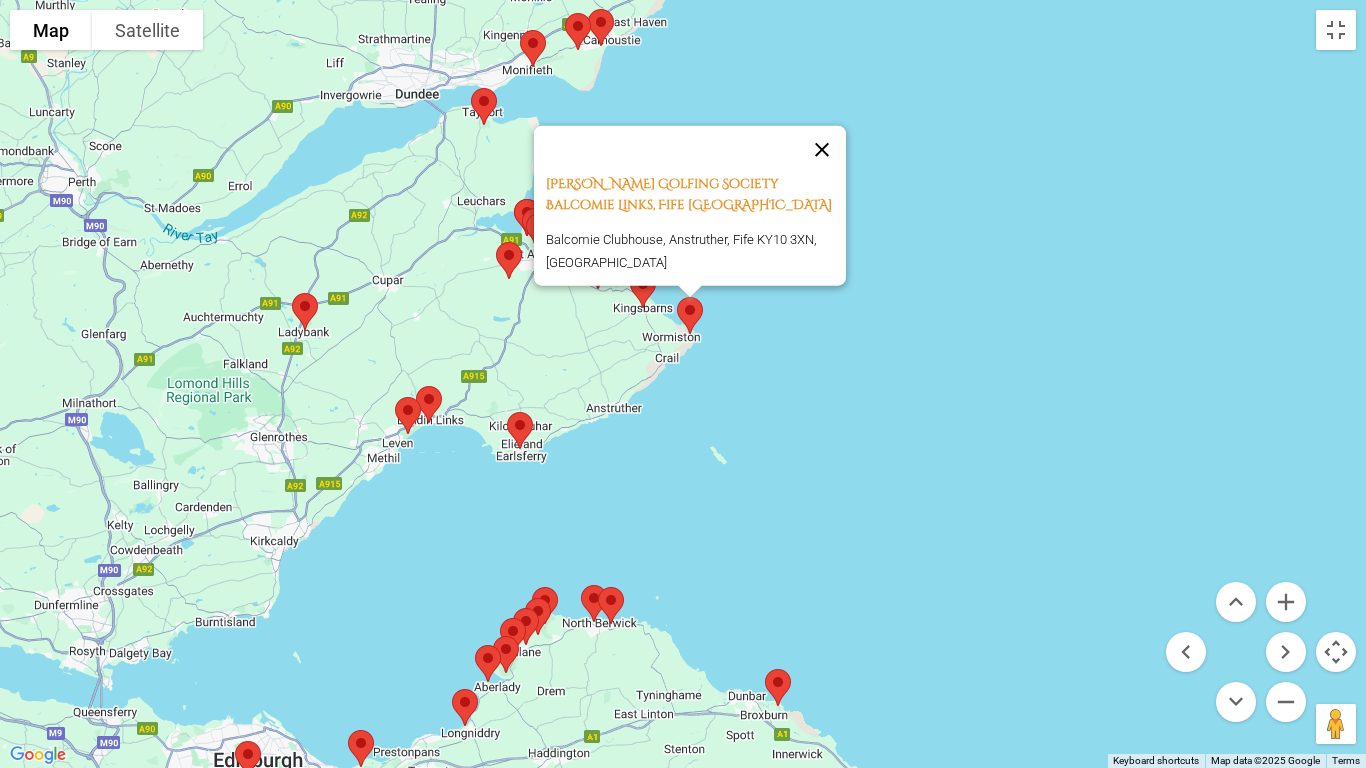 click at bounding box center [822, 150] 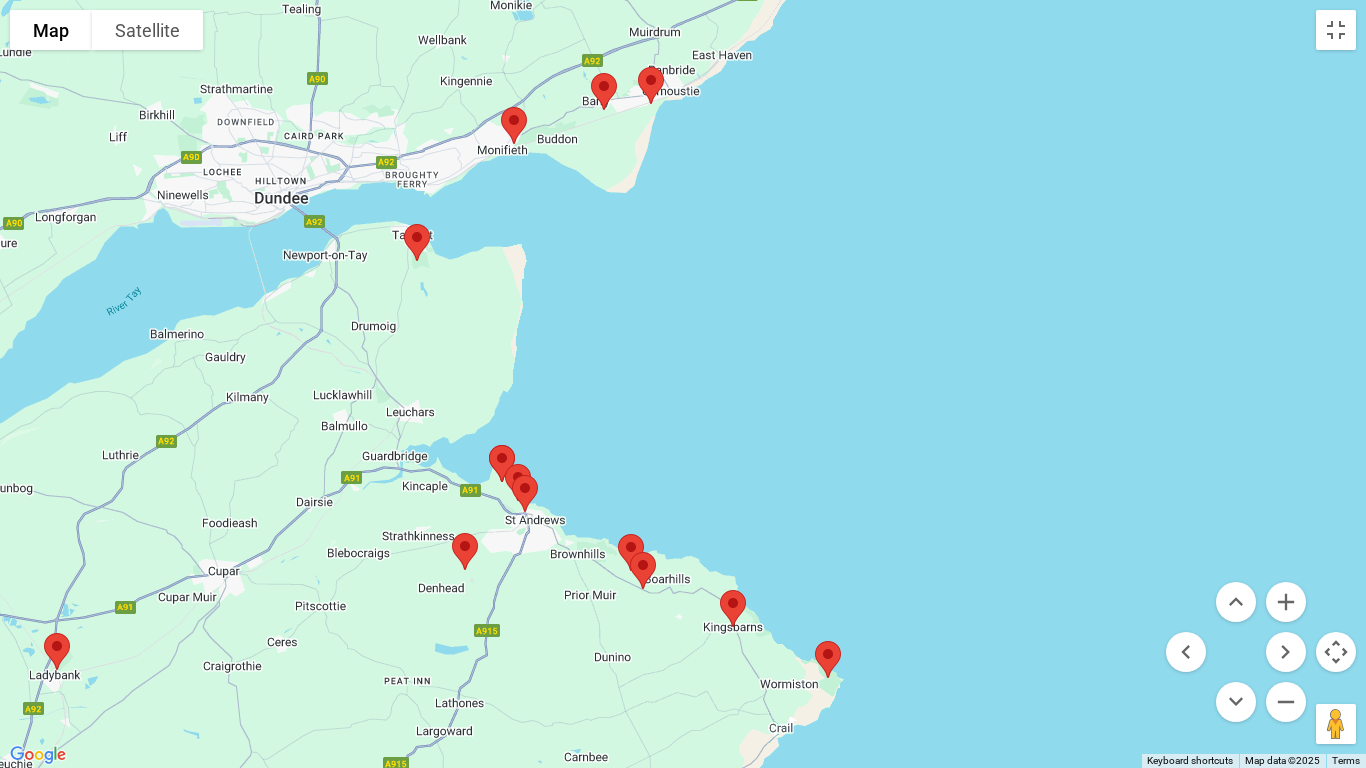 drag, startPoint x: 613, startPoint y: 141, endPoint x: 882, endPoint y: 516, distance: 461.50406 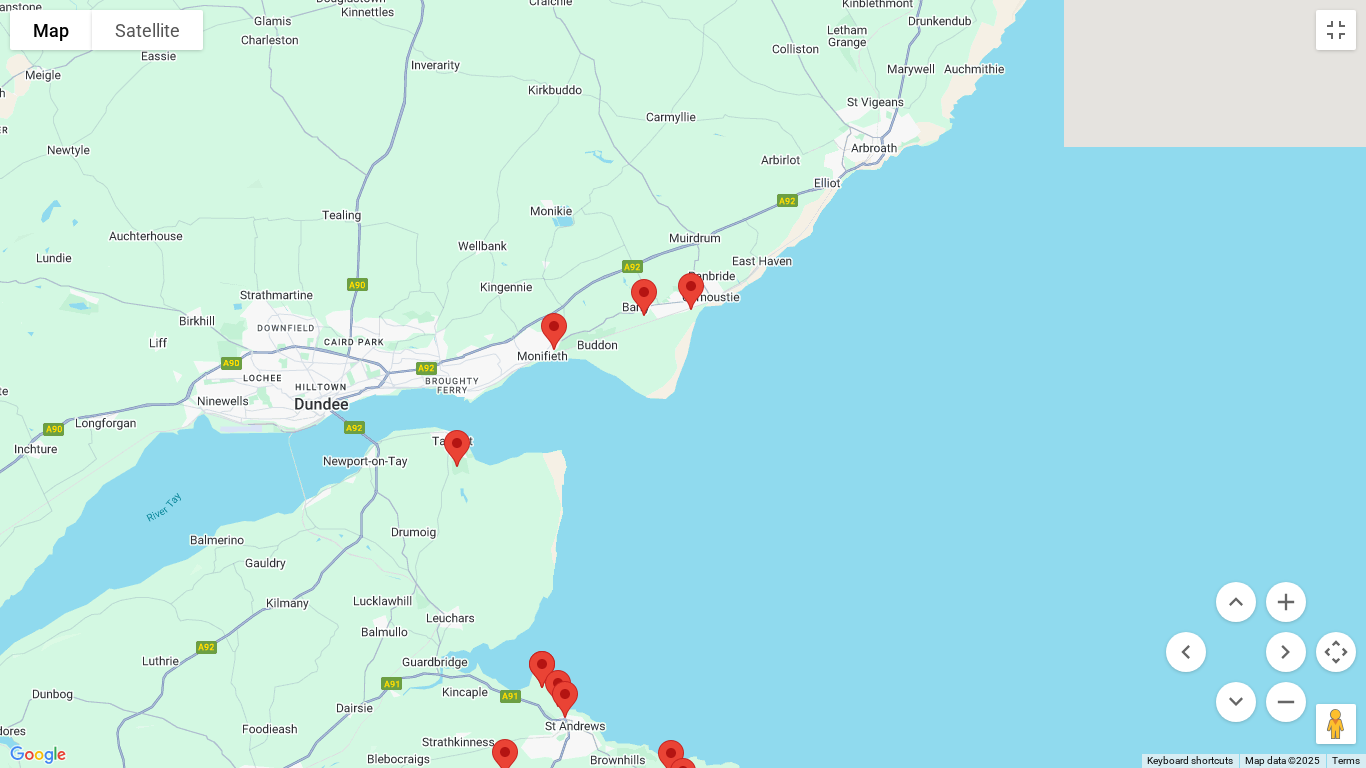 drag, startPoint x: 703, startPoint y: 148, endPoint x: 750, endPoint y: 468, distance: 323.43314 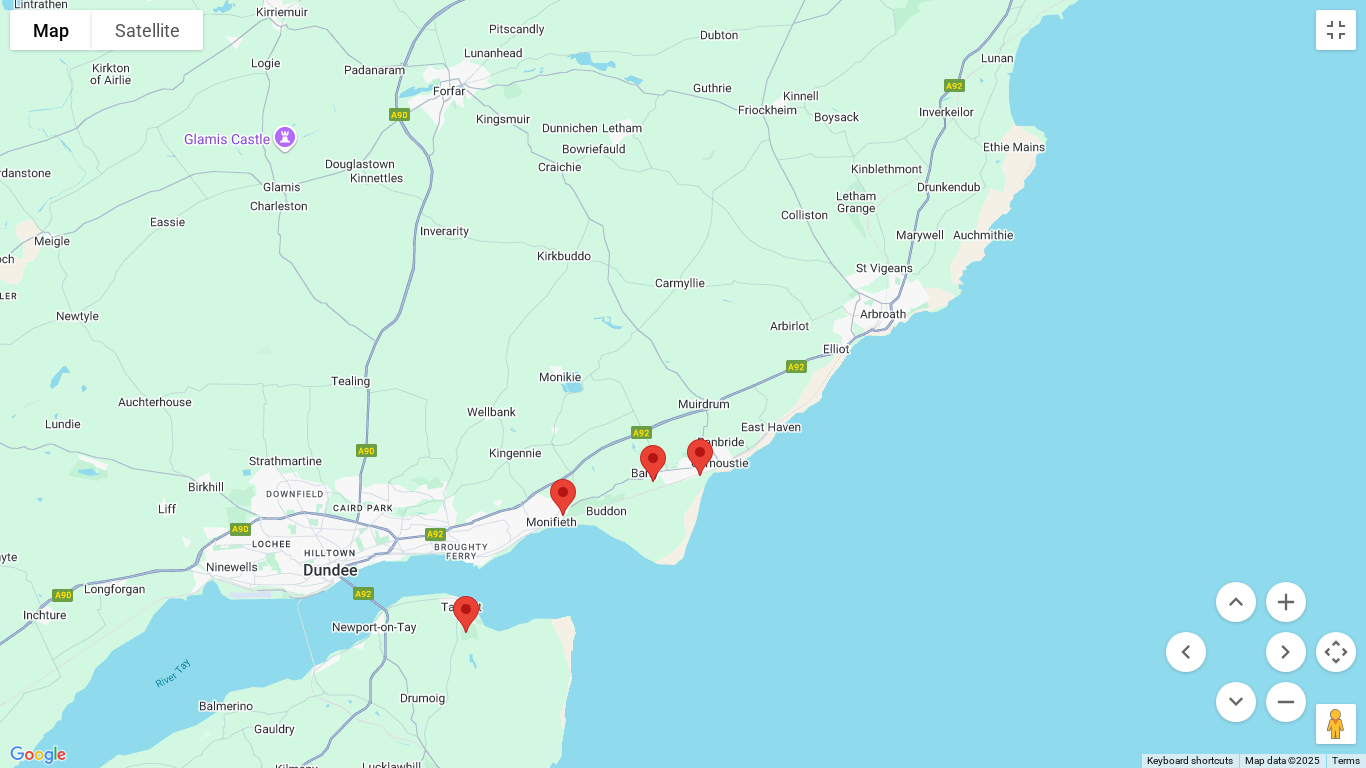 click at bounding box center (700, 457) 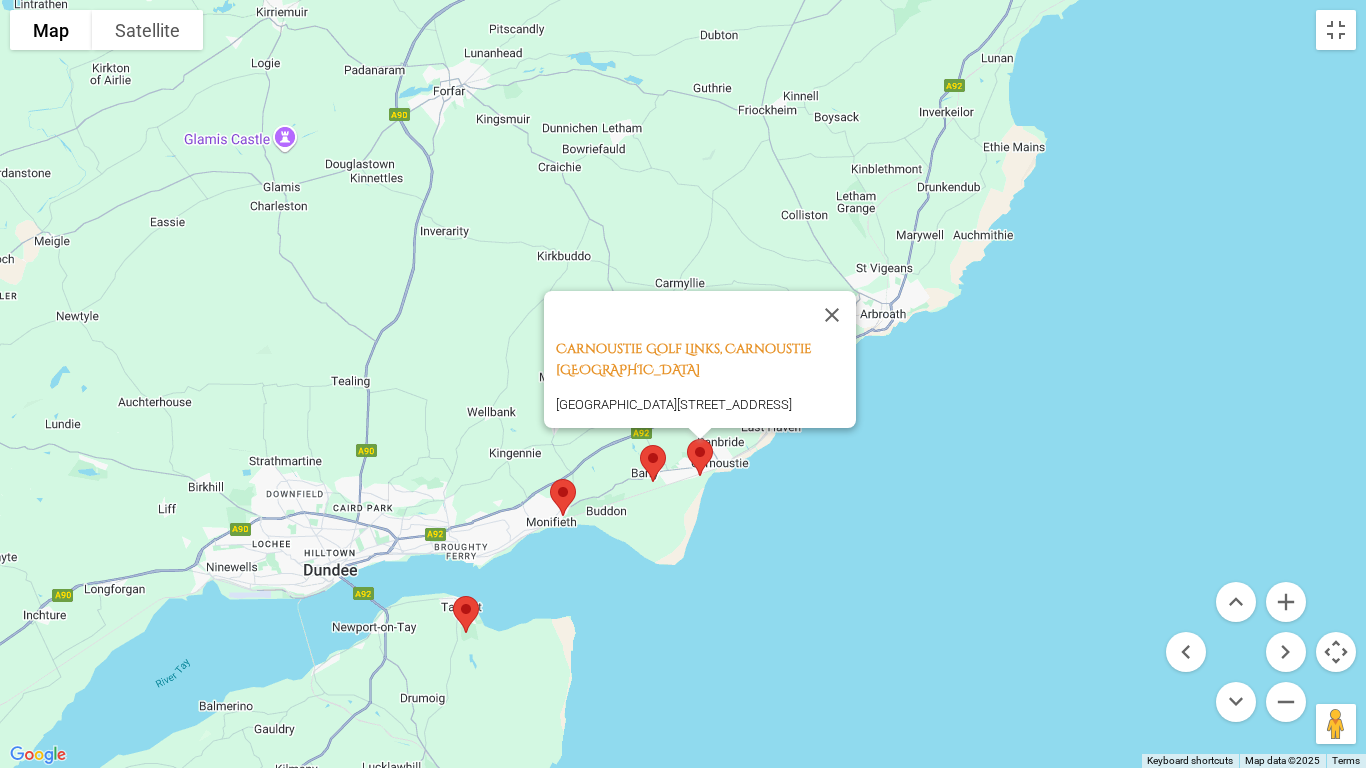 click on "Carnoustie Golf Links, Carnoustie [GEOGRAPHIC_DATA]
[GEOGRAPHIC_DATA][STREET_ADDRESS]" at bounding box center (683, 384) 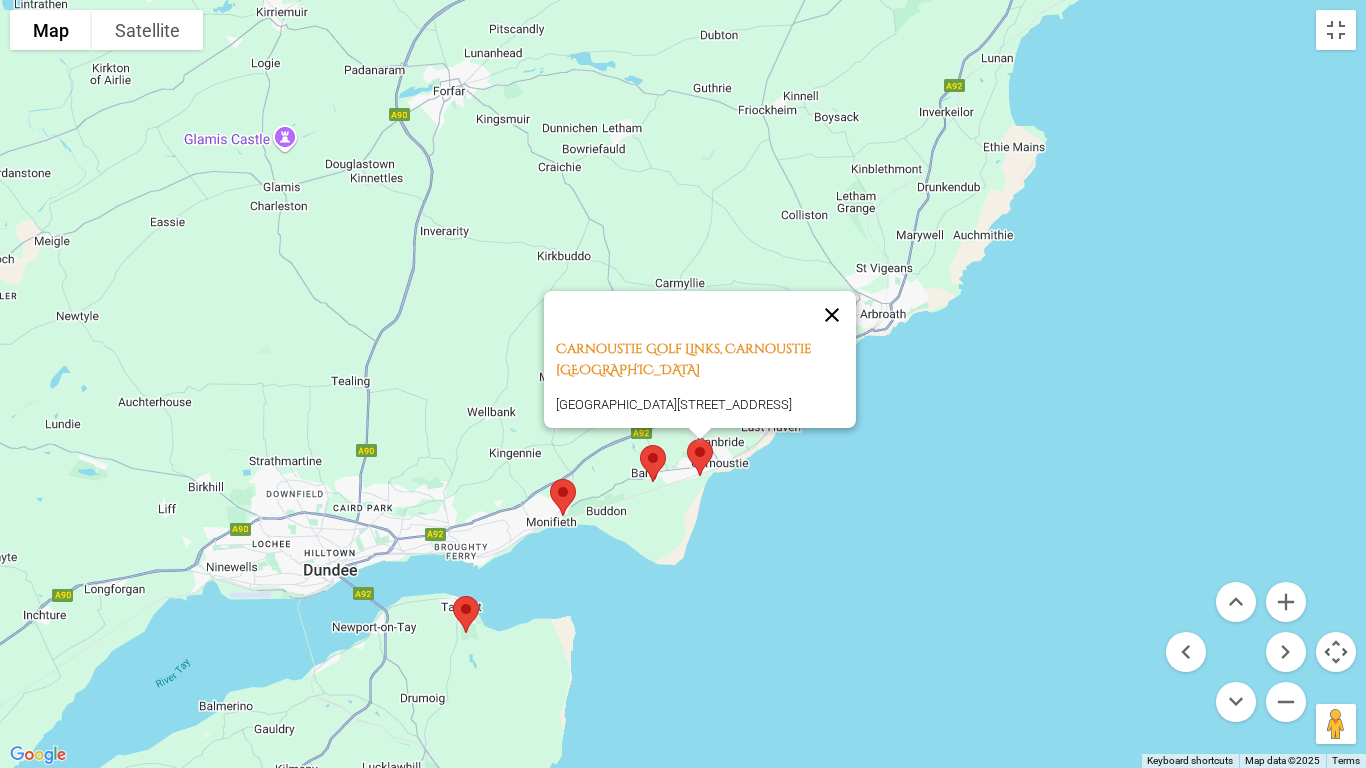 click at bounding box center (832, 315) 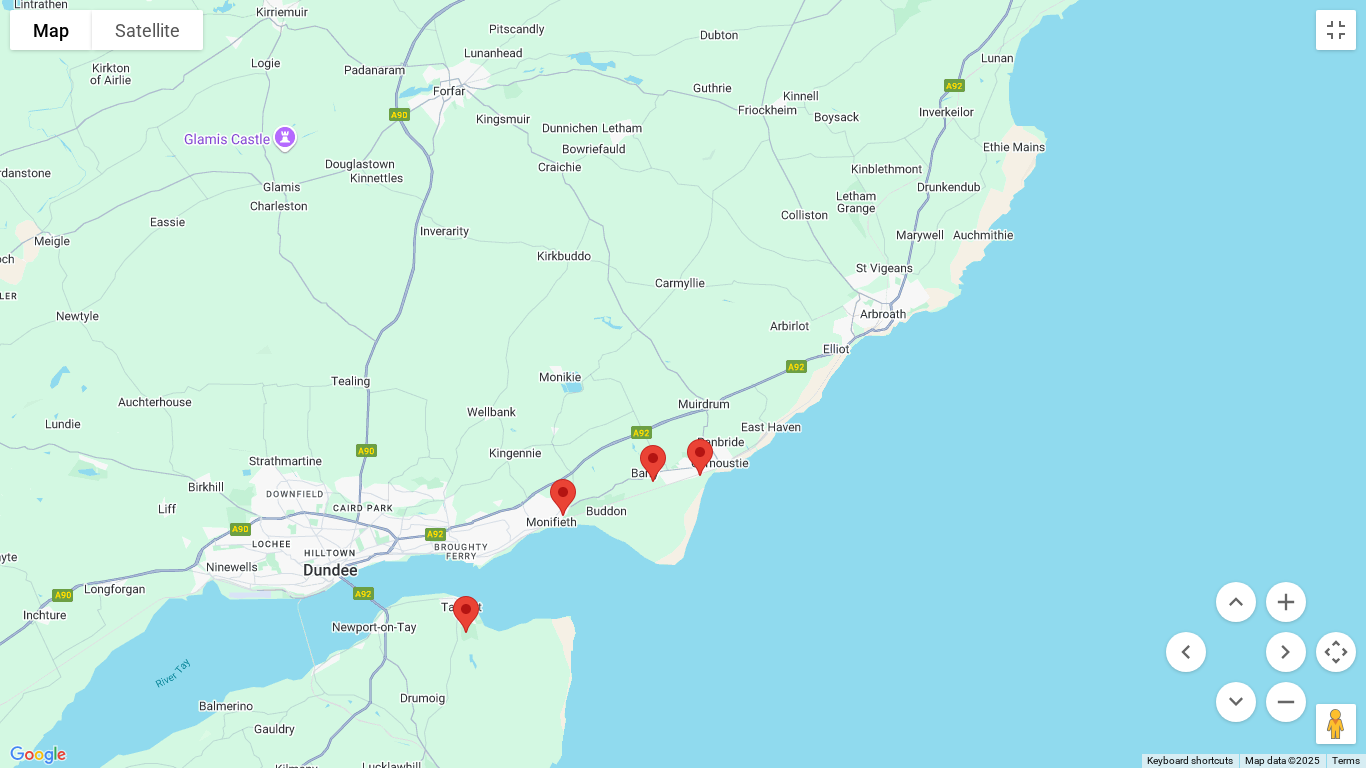 click at bounding box center (653, 463) 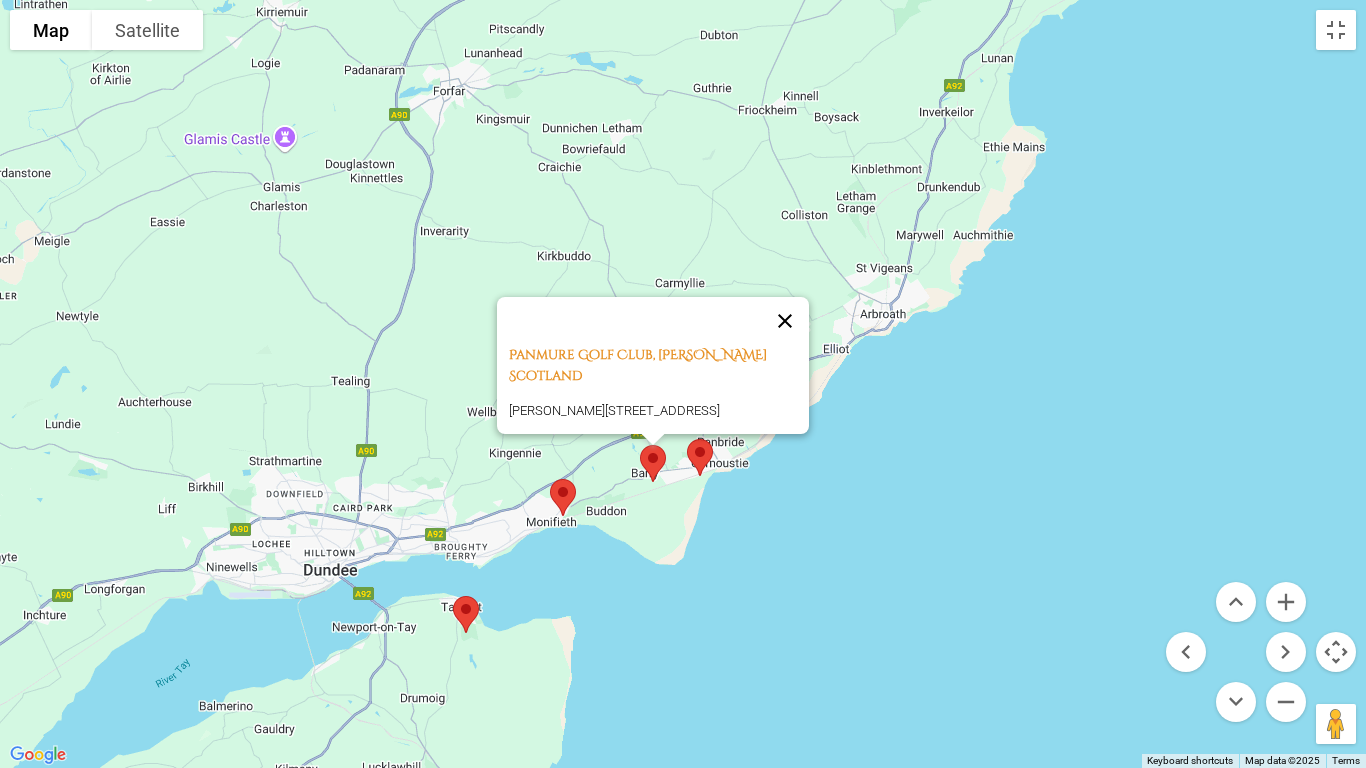 click at bounding box center (785, 321) 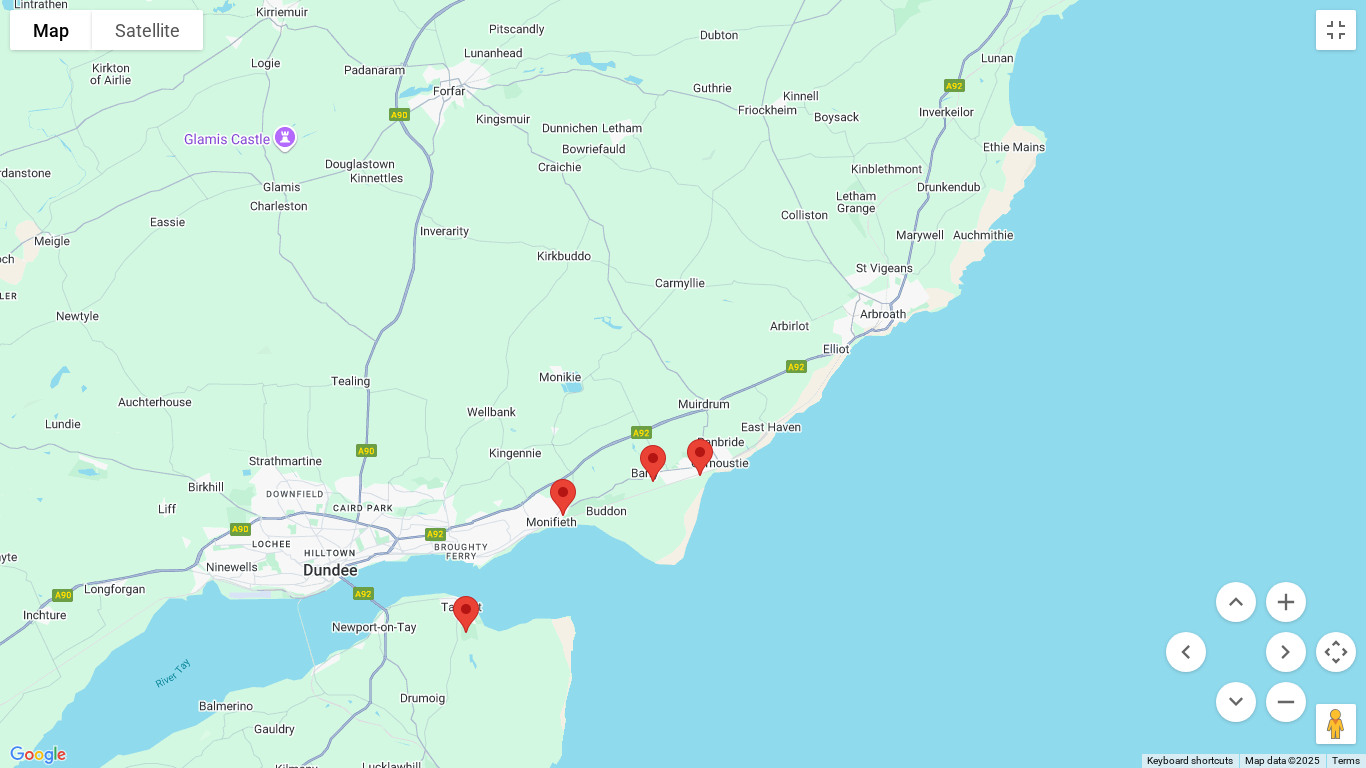 click at bounding box center (563, 497) 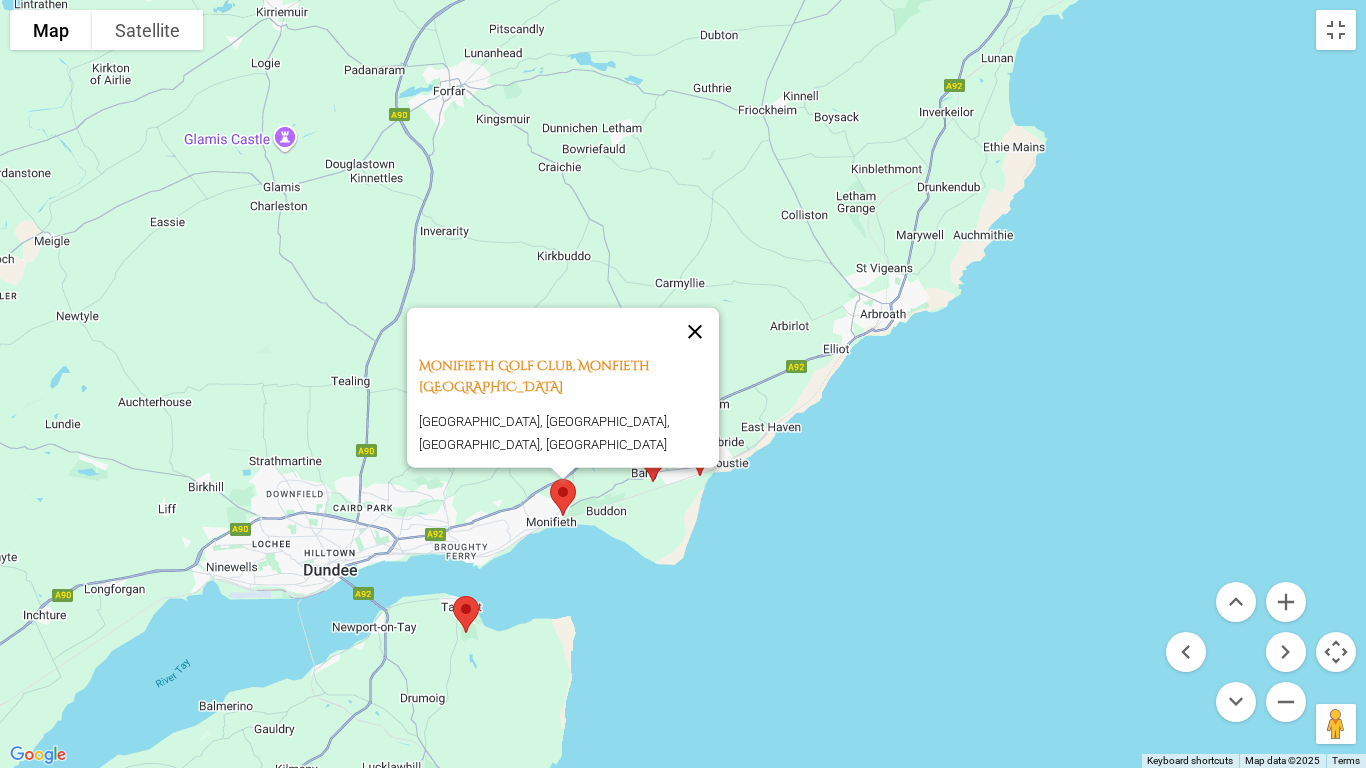 click at bounding box center (695, 332) 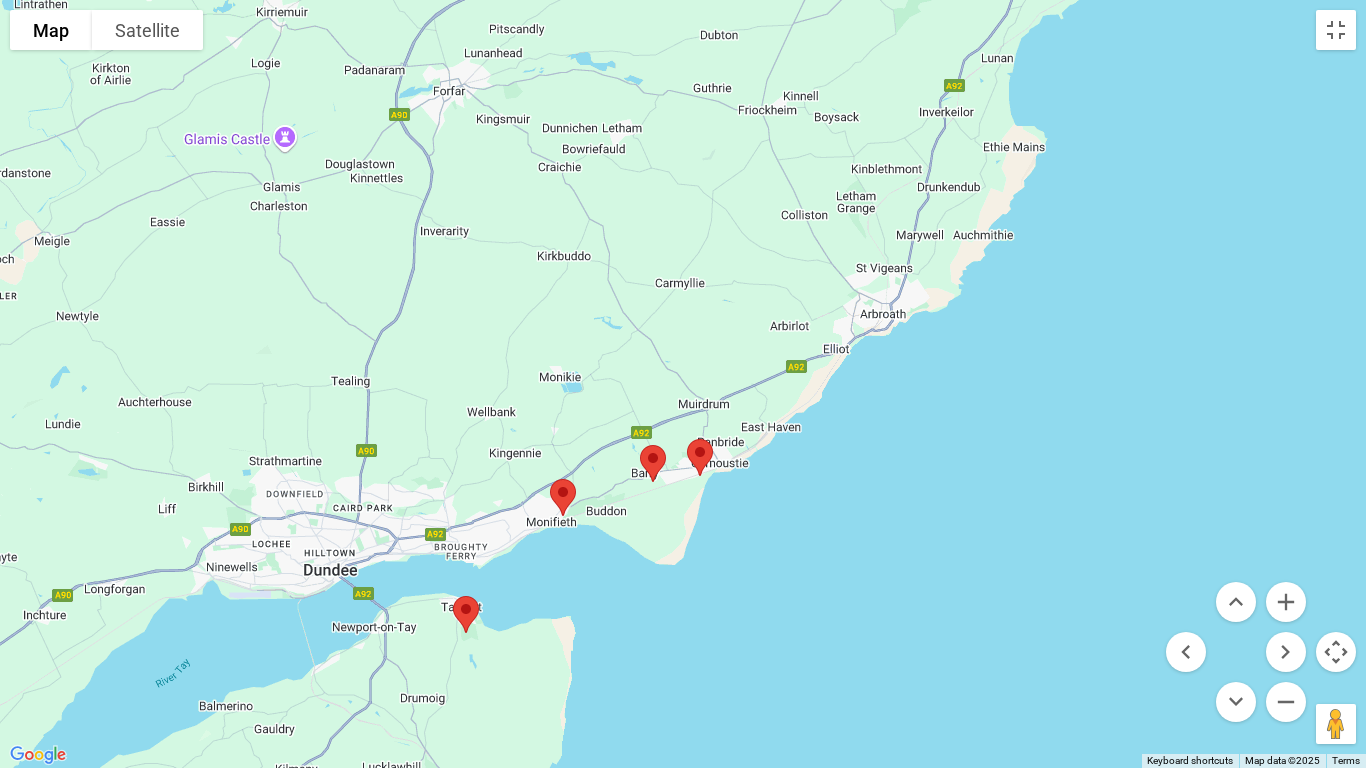 click at bounding box center (466, 614) 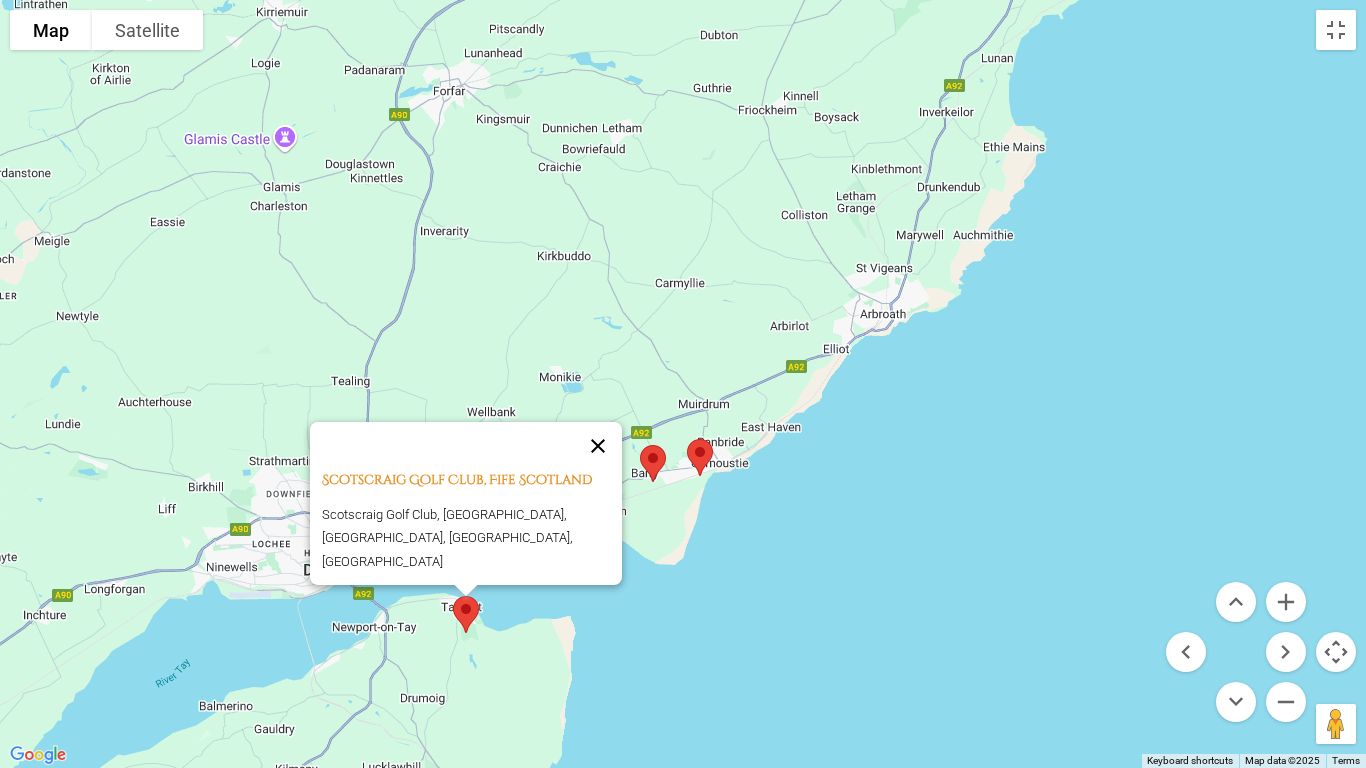 click at bounding box center (598, 446) 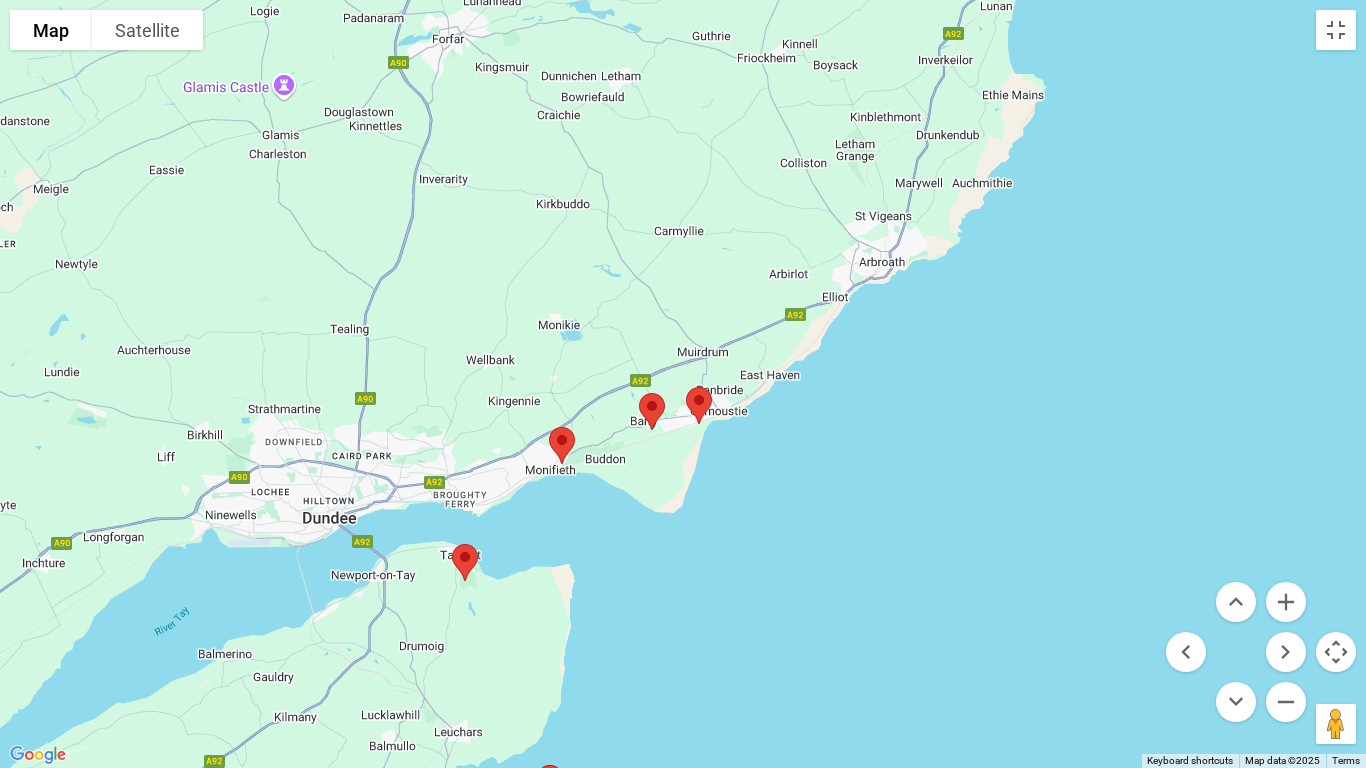 drag, startPoint x: 555, startPoint y: 639, endPoint x: 527, endPoint y: 444, distance: 197 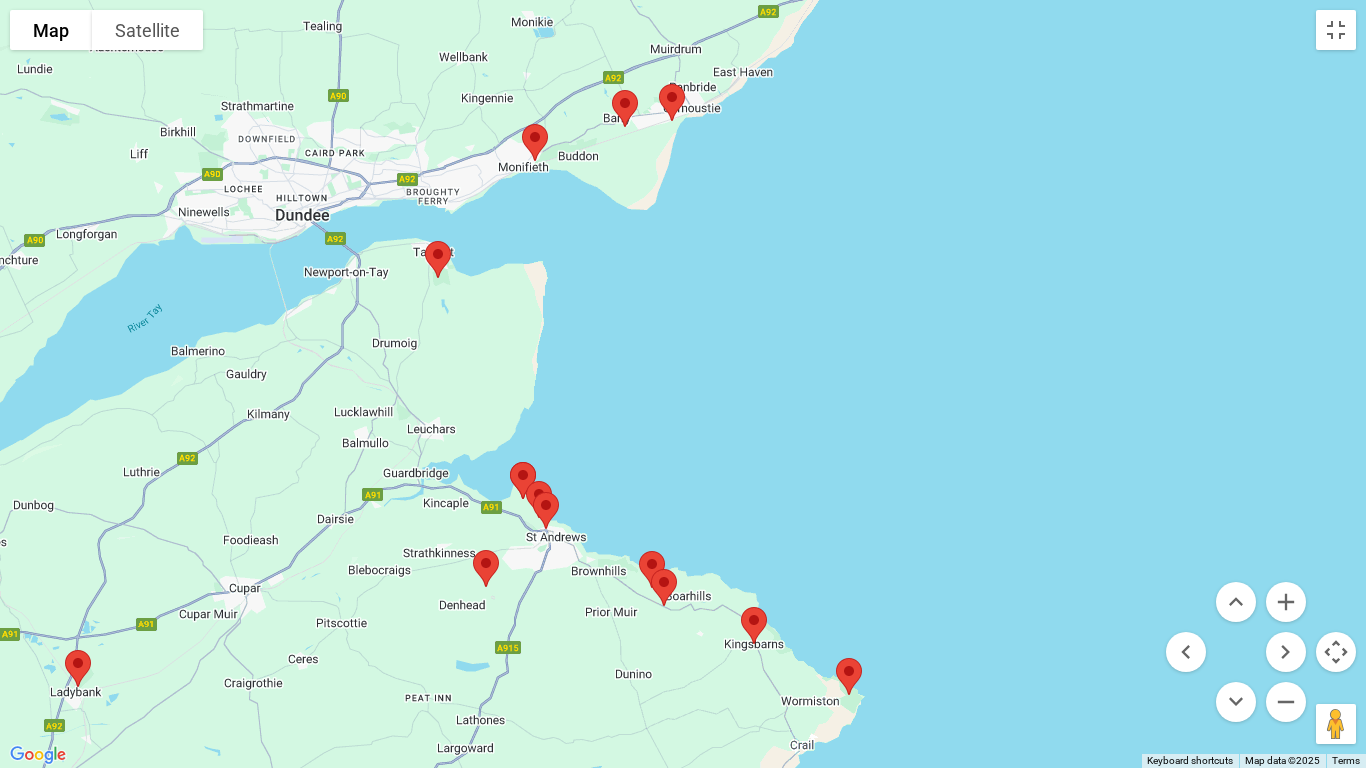 drag, startPoint x: 590, startPoint y: 421, endPoint x: 596, endPoint y: 288, distance: 133.13527 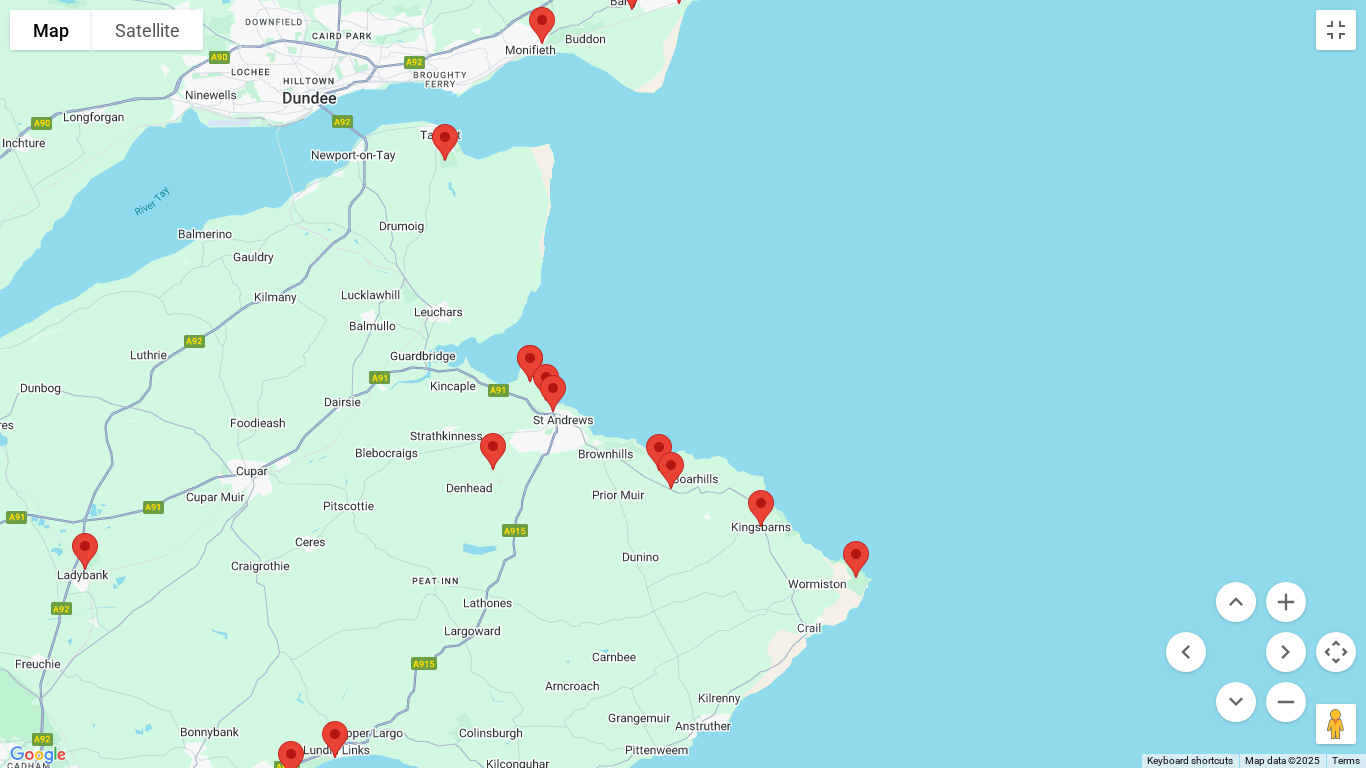 click at bounding box center (530, 363) 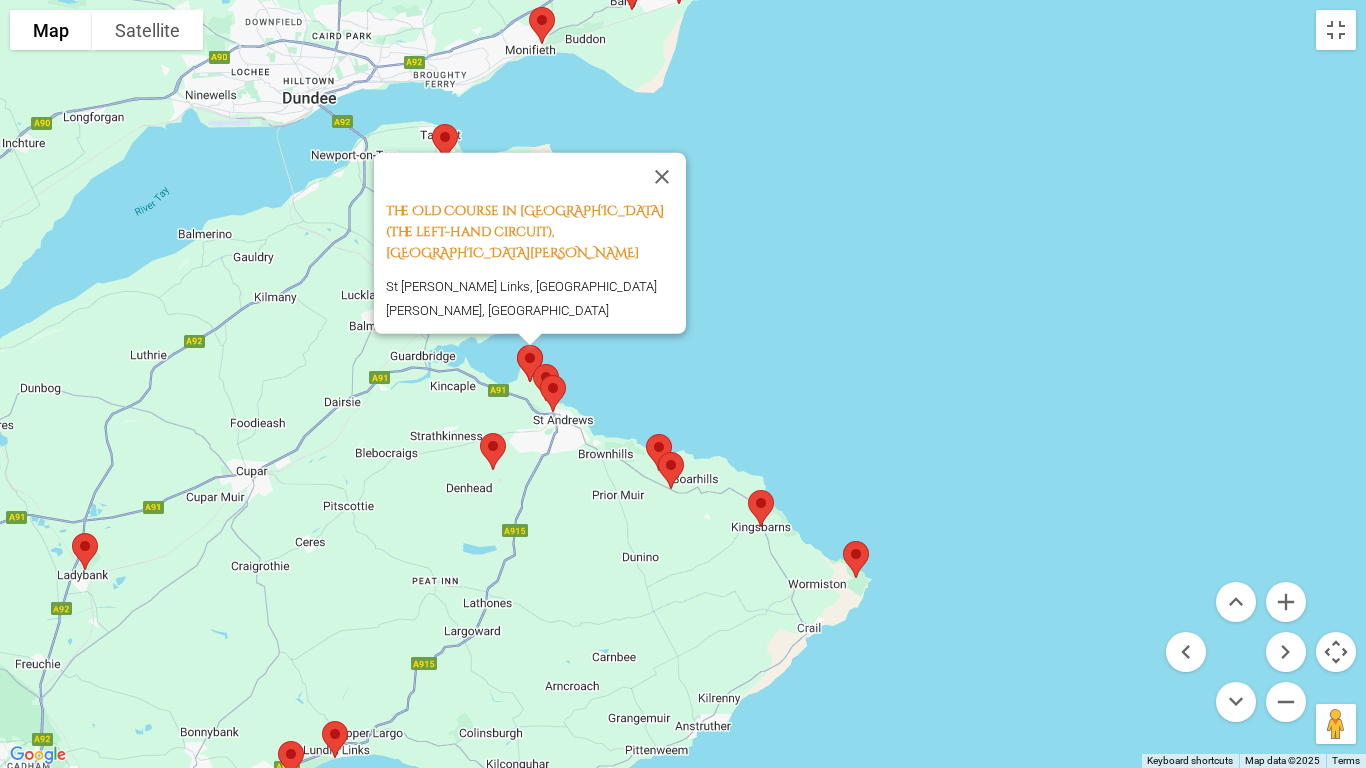 click on "The Old Course in [GEOGRAPHIC_DATA] (the left-hand circuit), [GEOGRAPHIC_DATA][PERSON_NAME][PERSON_NAME], [GEOGRAPHIC_DATA][PERSON_NAME], [GEOGRAPHIC_DATA]" at bounding box center (683, 384) 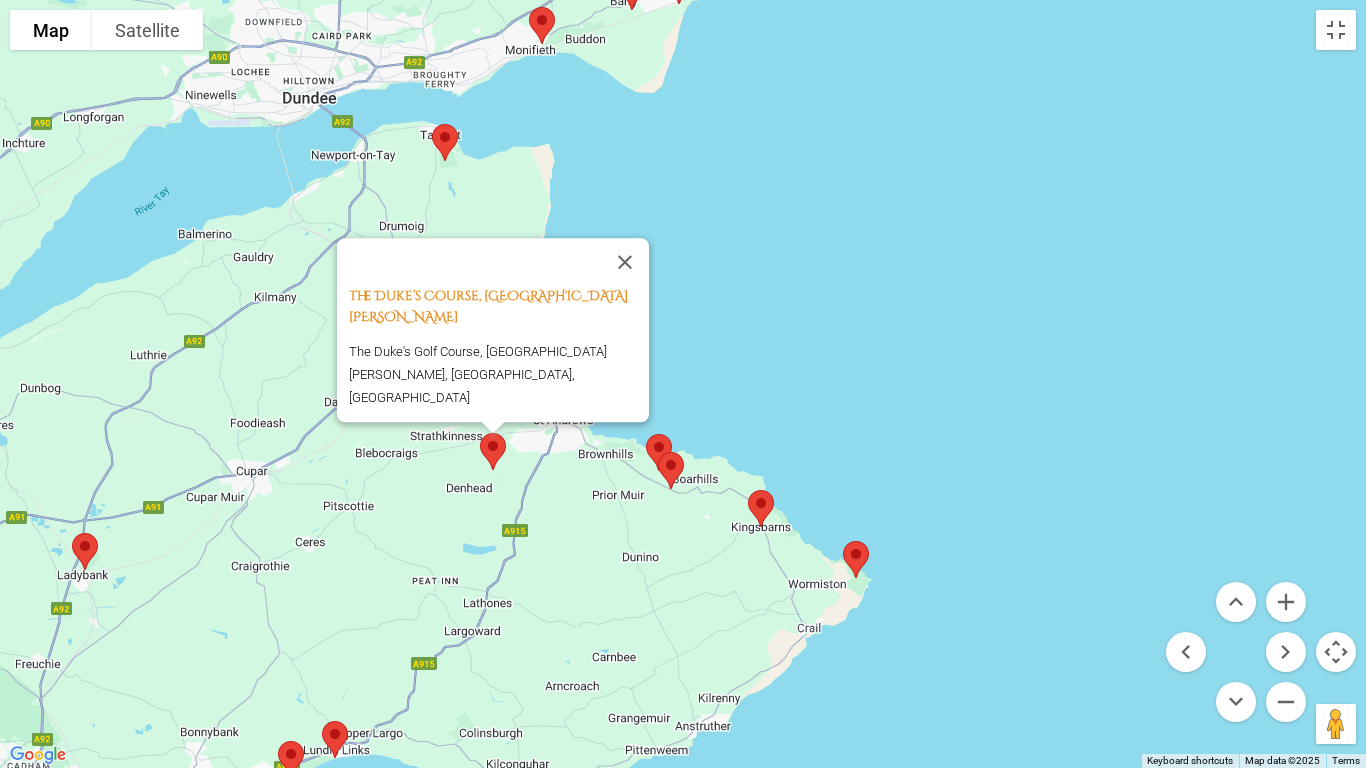 click at bounding box center [671, 470] 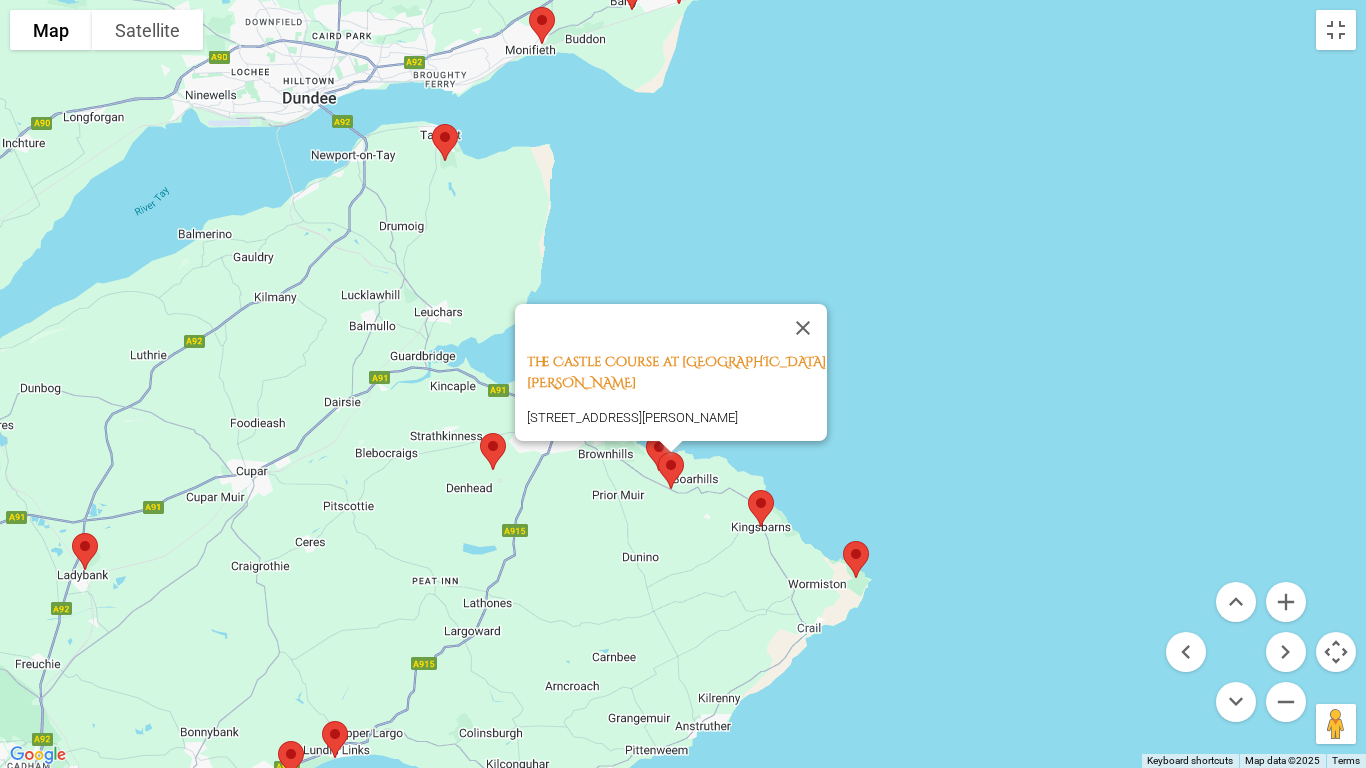 click at bounding box center (671, 470) 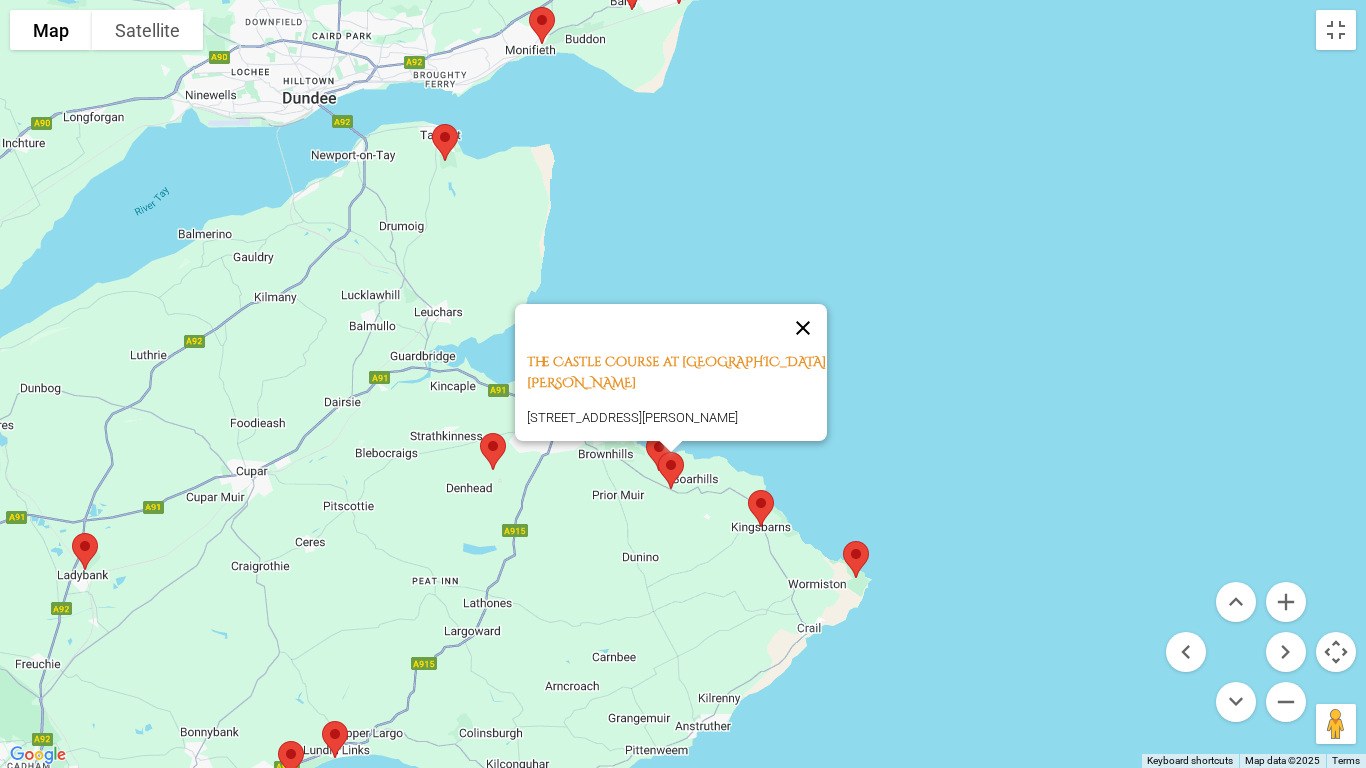 click at bounding box center (803, 328) 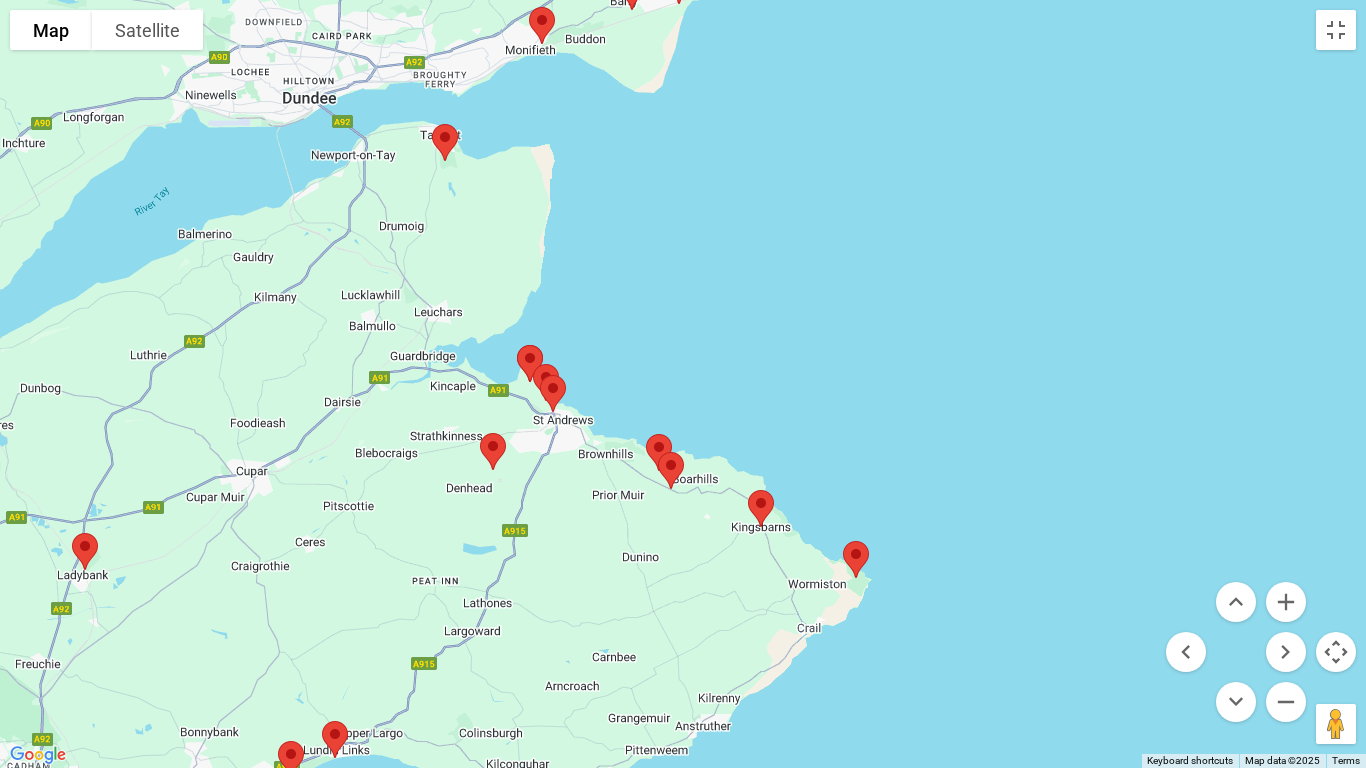 click at bounding box center [671, 470] 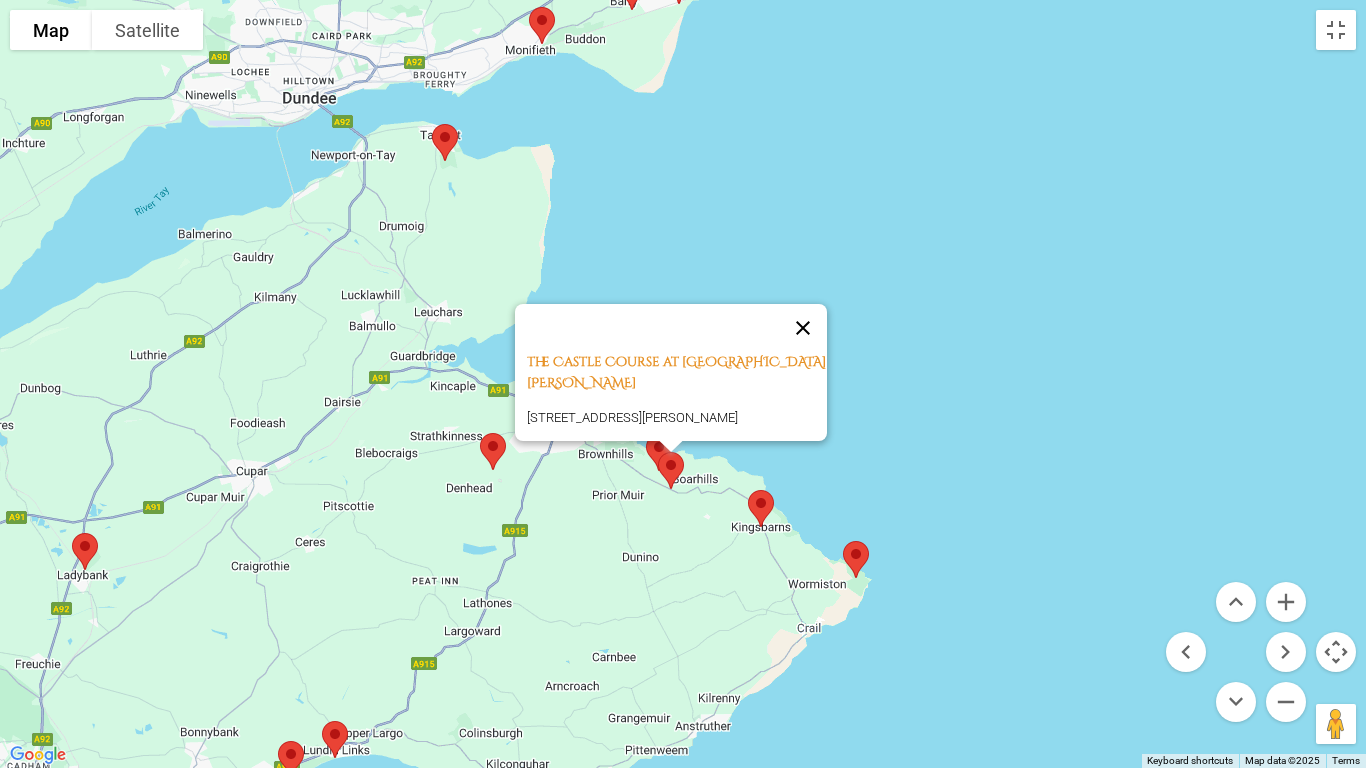 click at bounding box center (803, 328) 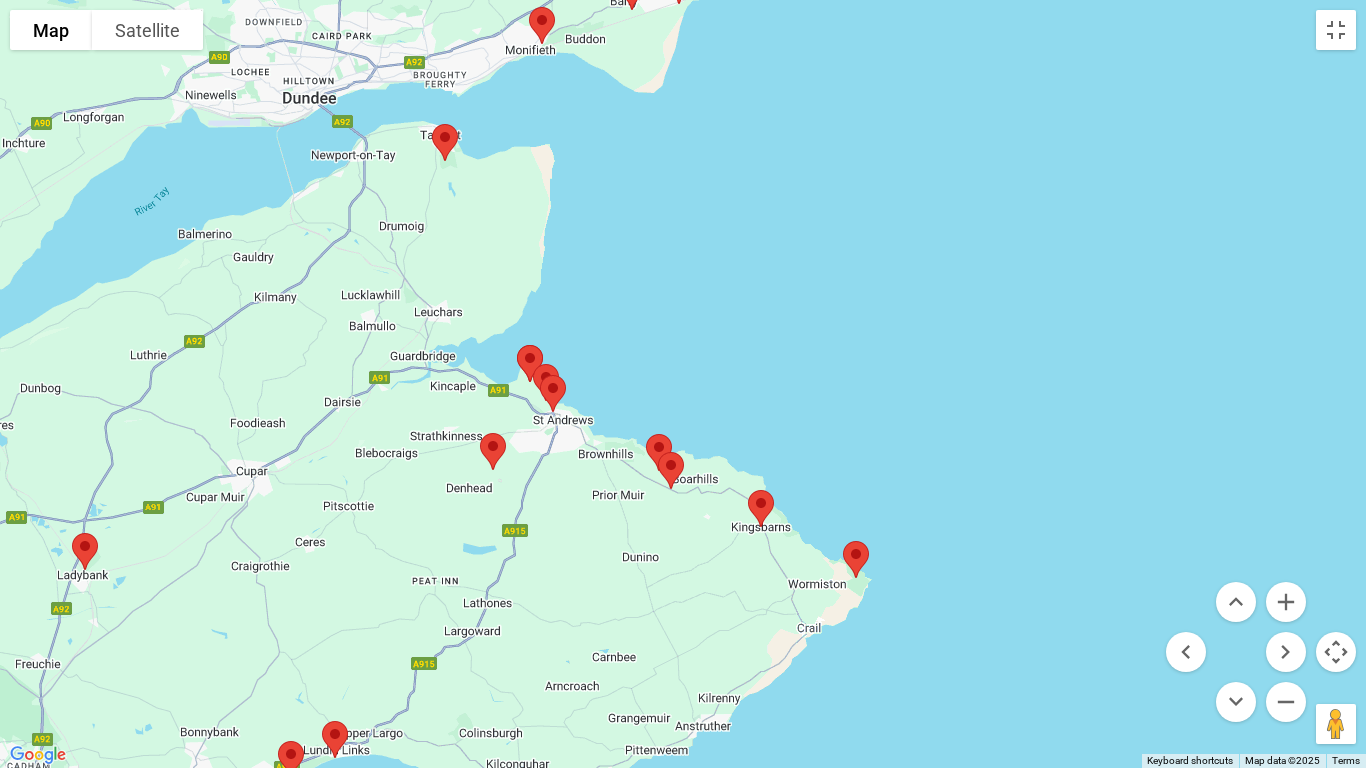 click at bounding box center (761, 508) 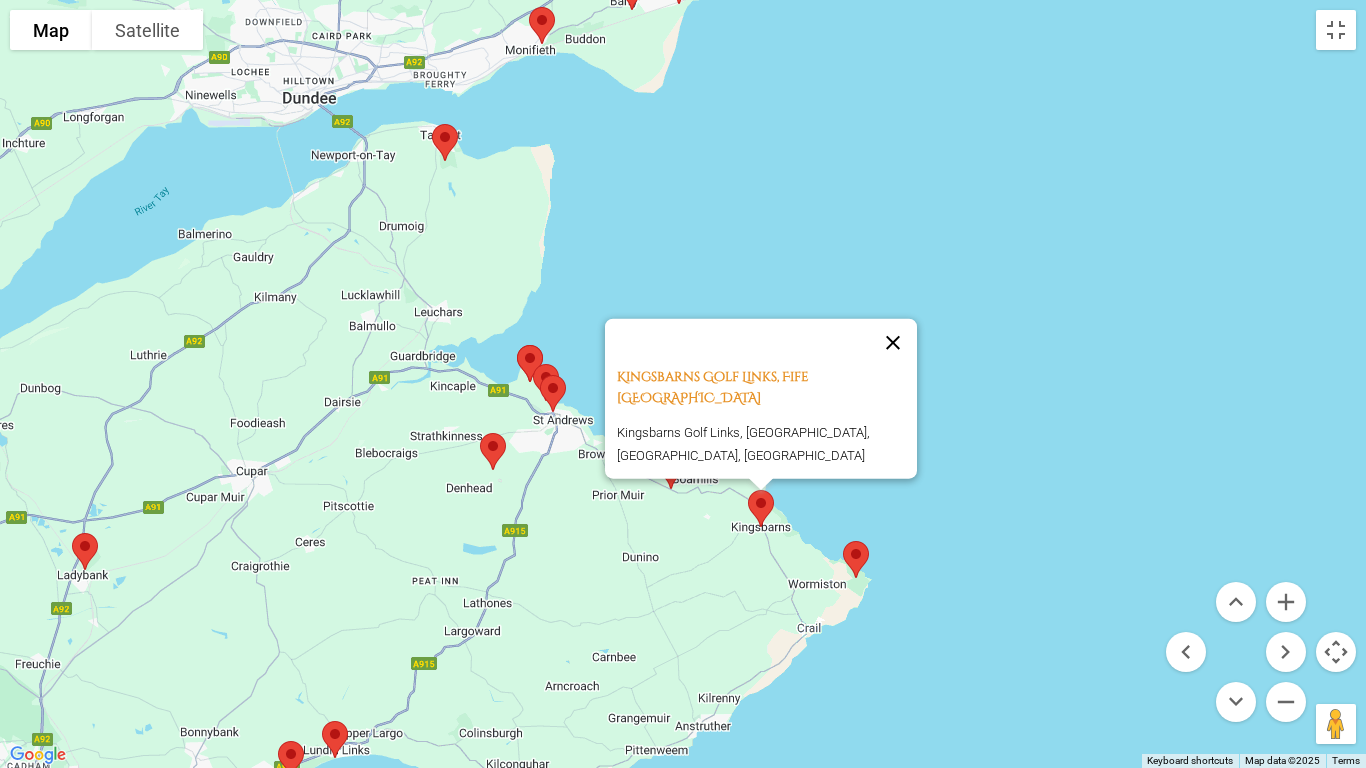 click at bounding box center (893, 343) 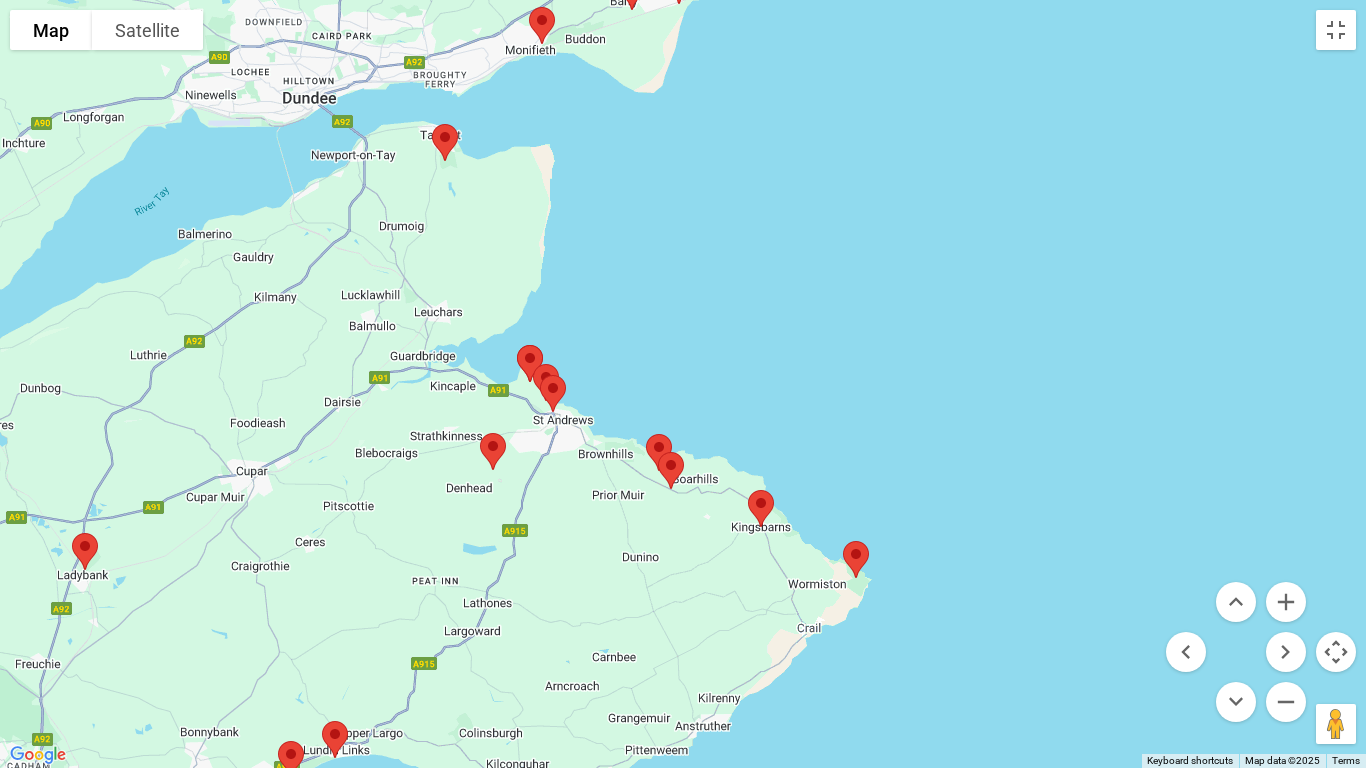 click at bounding box center [856, 559] 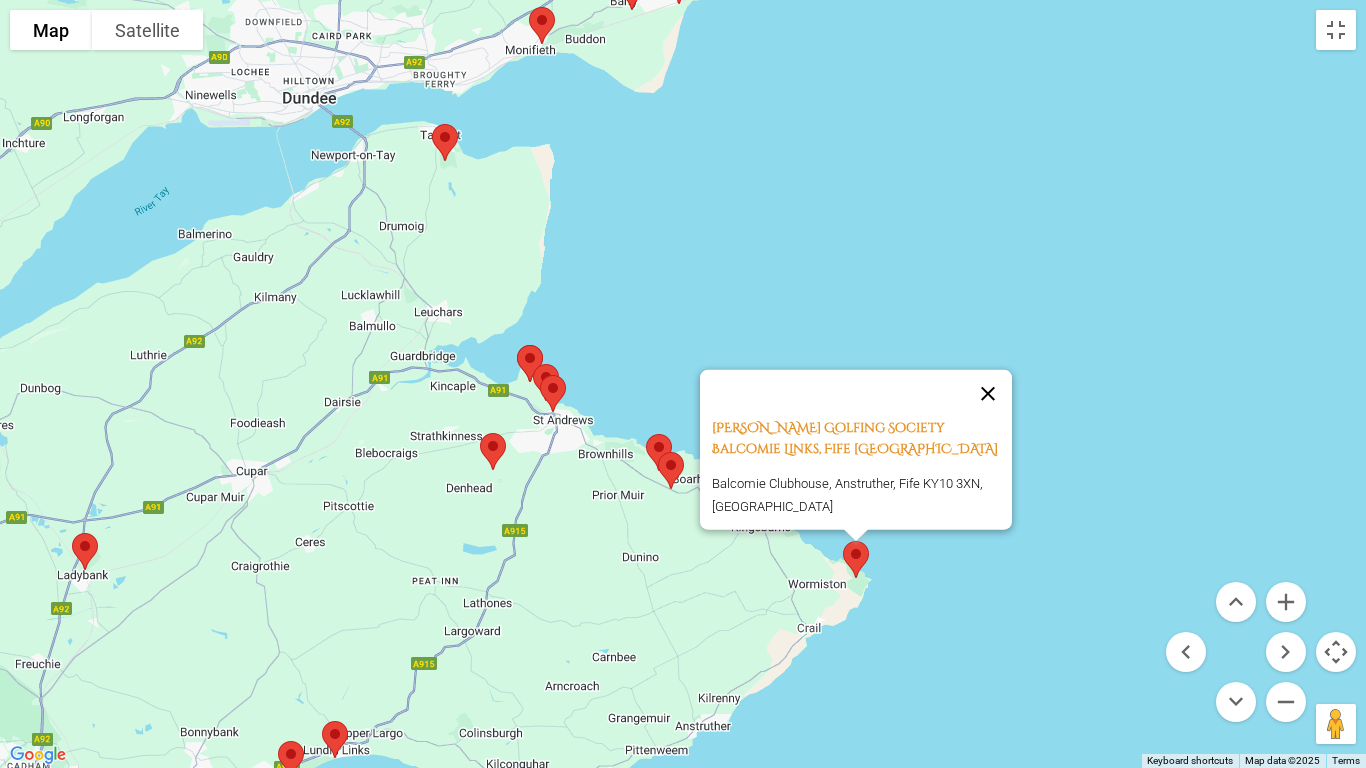 click at bounding box center (988, 394) 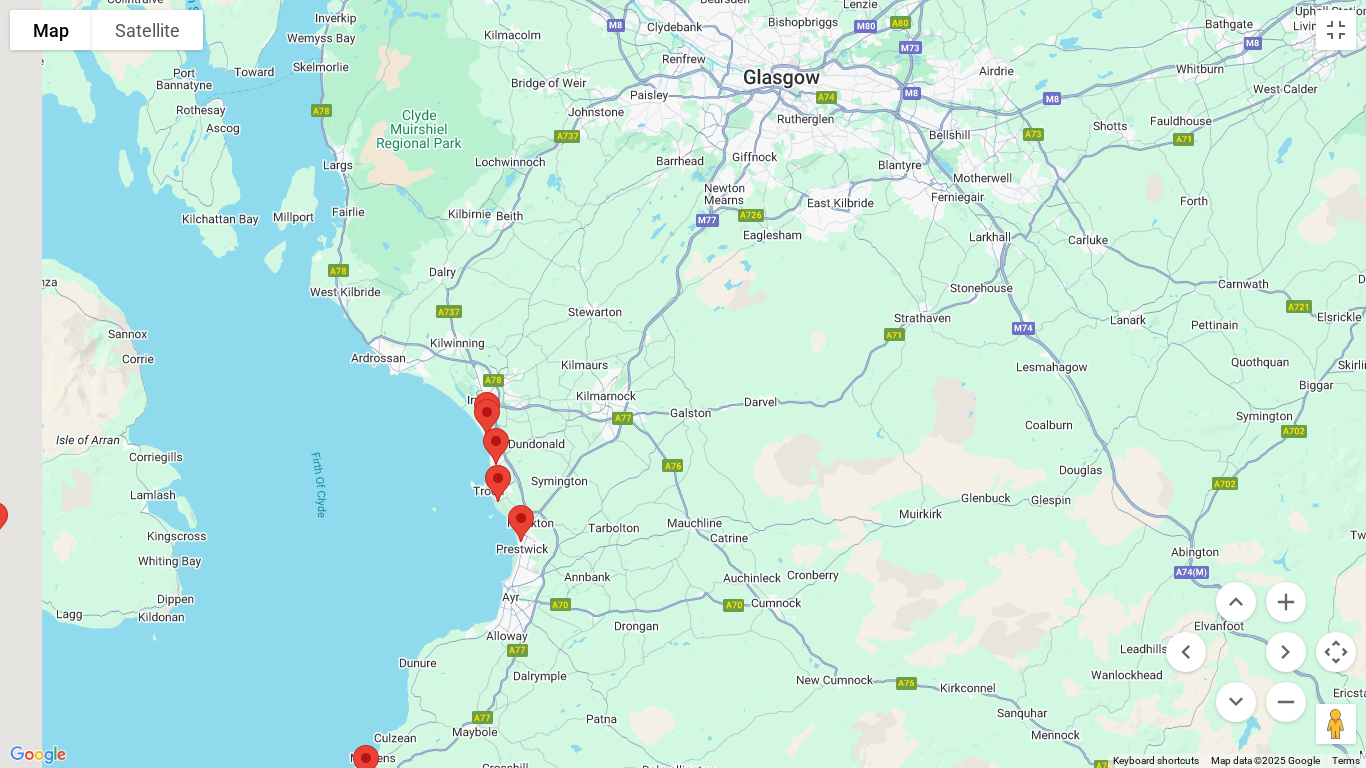 drag, startPoint x: 291, startPoint y: 645, endPoint x: 792, endPoint y: 598, distance: 503.19977 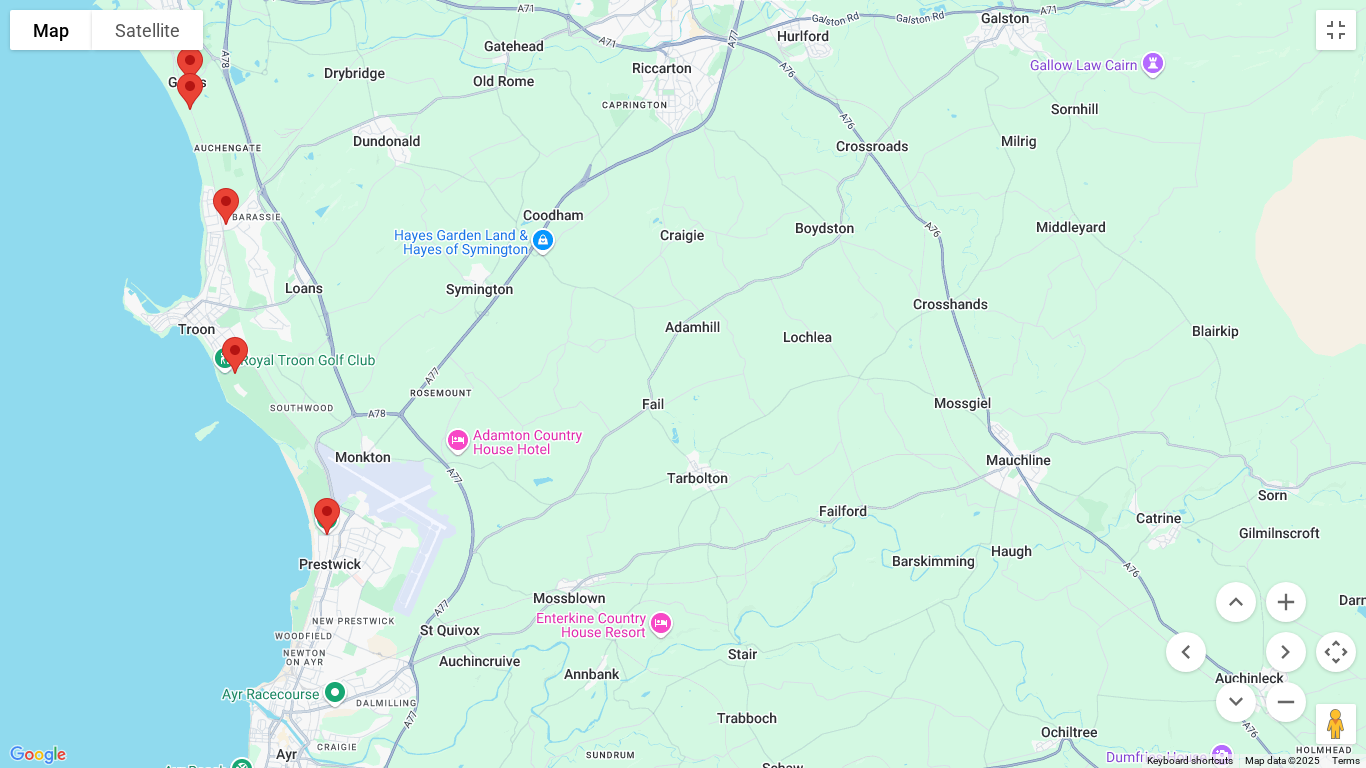 drag, startPoint x: 519, startPoint y: 255, endPoint x: 535, endPoint y: 440, distance: 185.6906 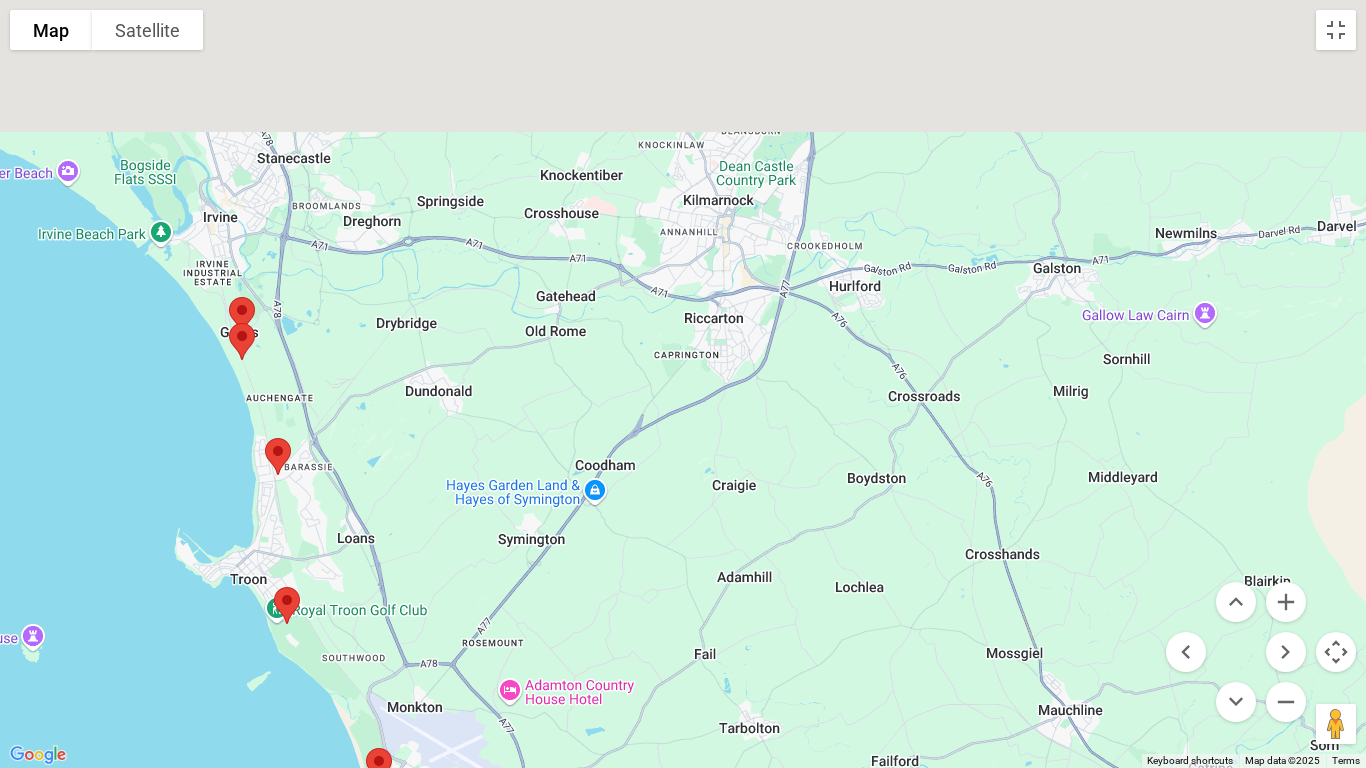 drag, startPoint x: 533, startPoint y: 199, endPoint x: 600, endPoint y: 489, distance: 297.63904 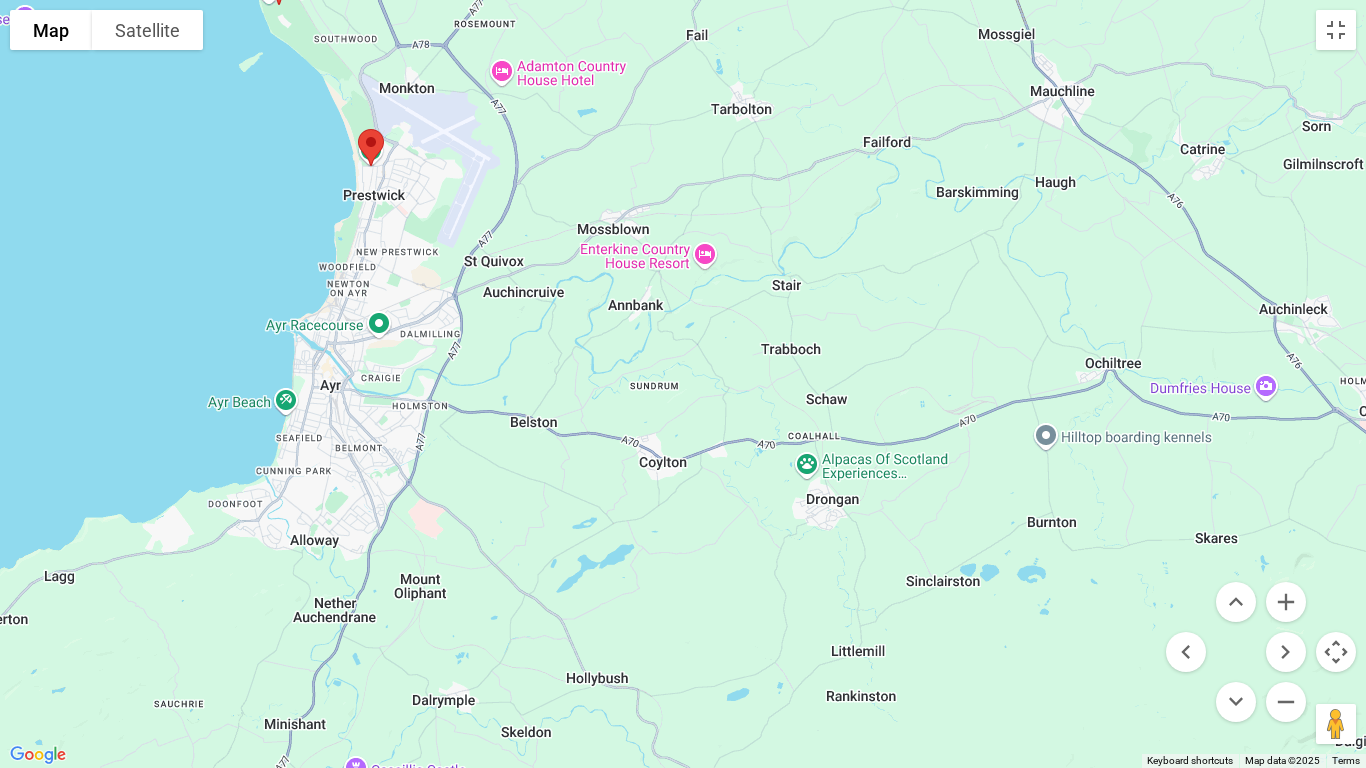 drag, startPoint x: 411, startPoint y: 654, endPoint x: 348, endPoint y: 181, distance: 477.17712 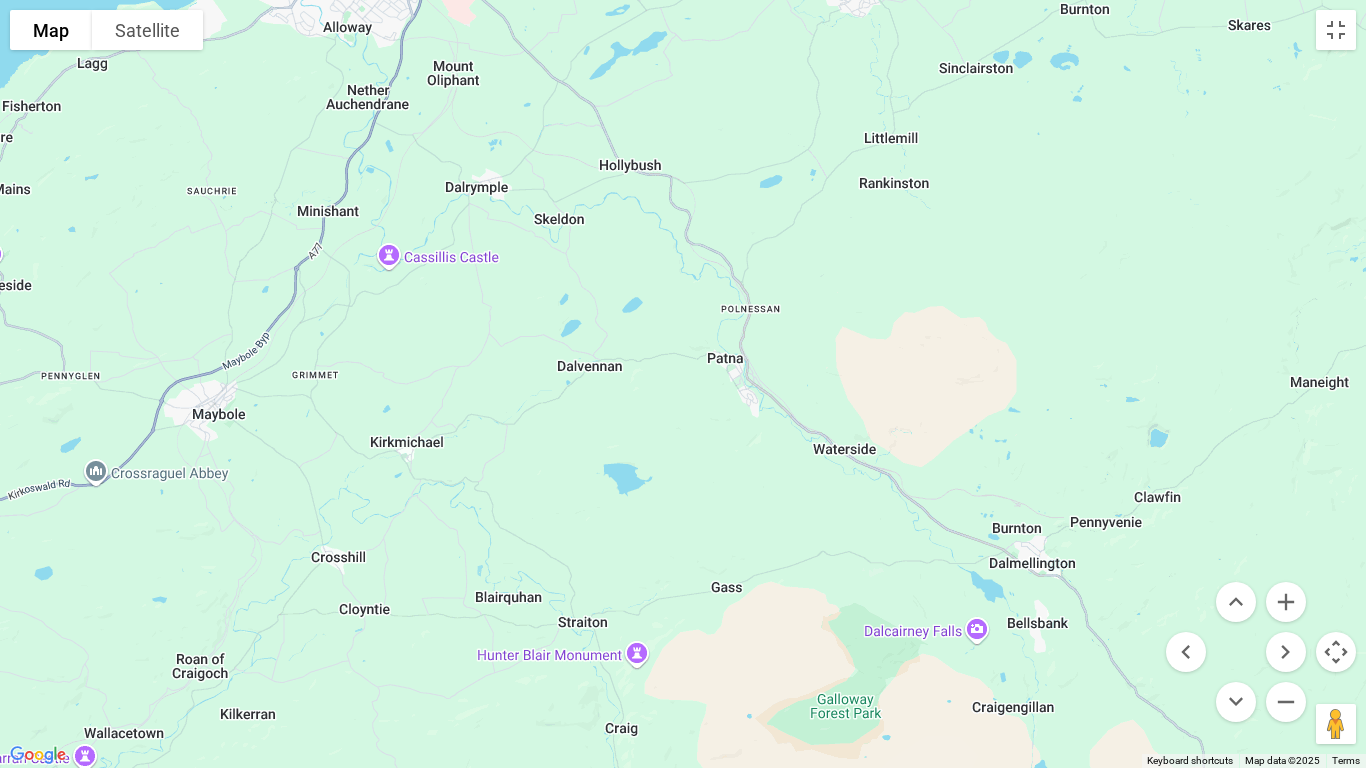 drag, startPoint x: 421, startPoint y: 583, endPoint x: 456, endPoint y: 48, distance: 536.1436 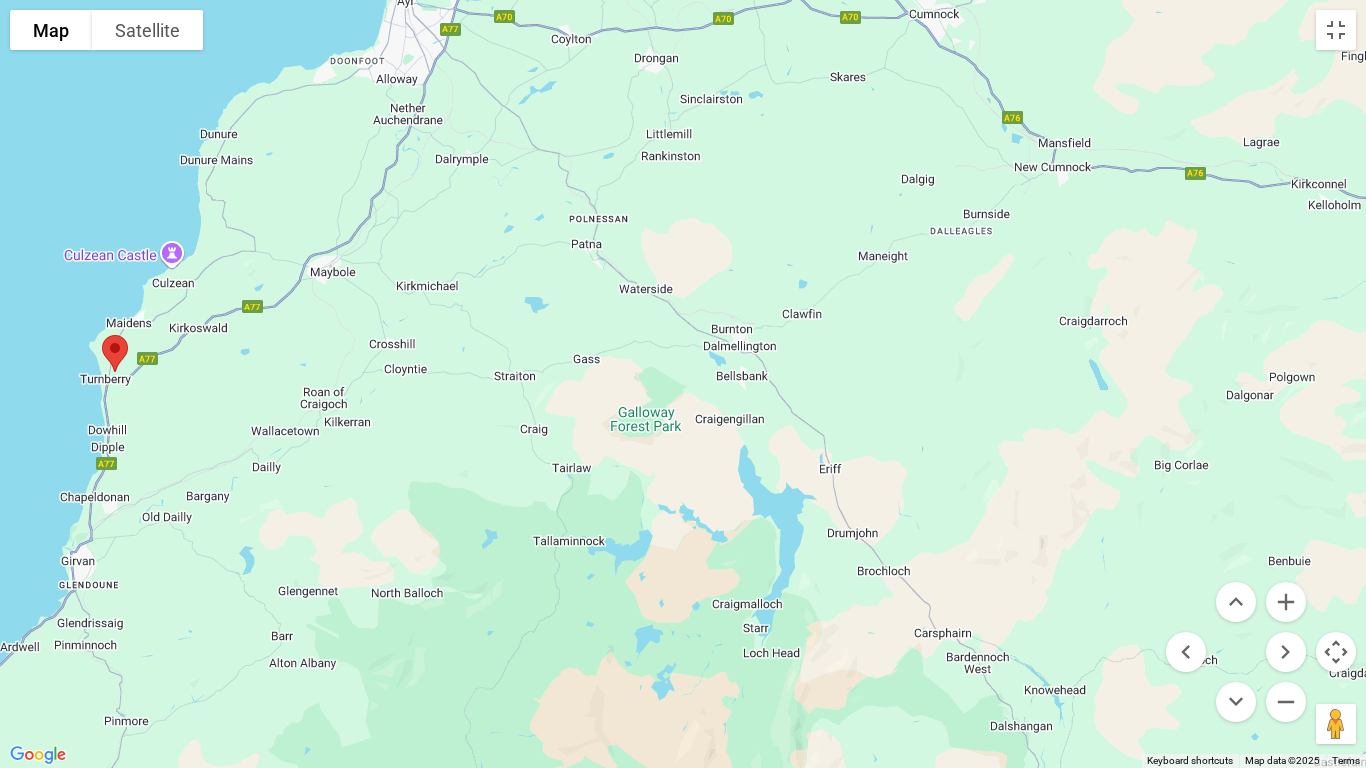 click at bounding box center (115, 353) 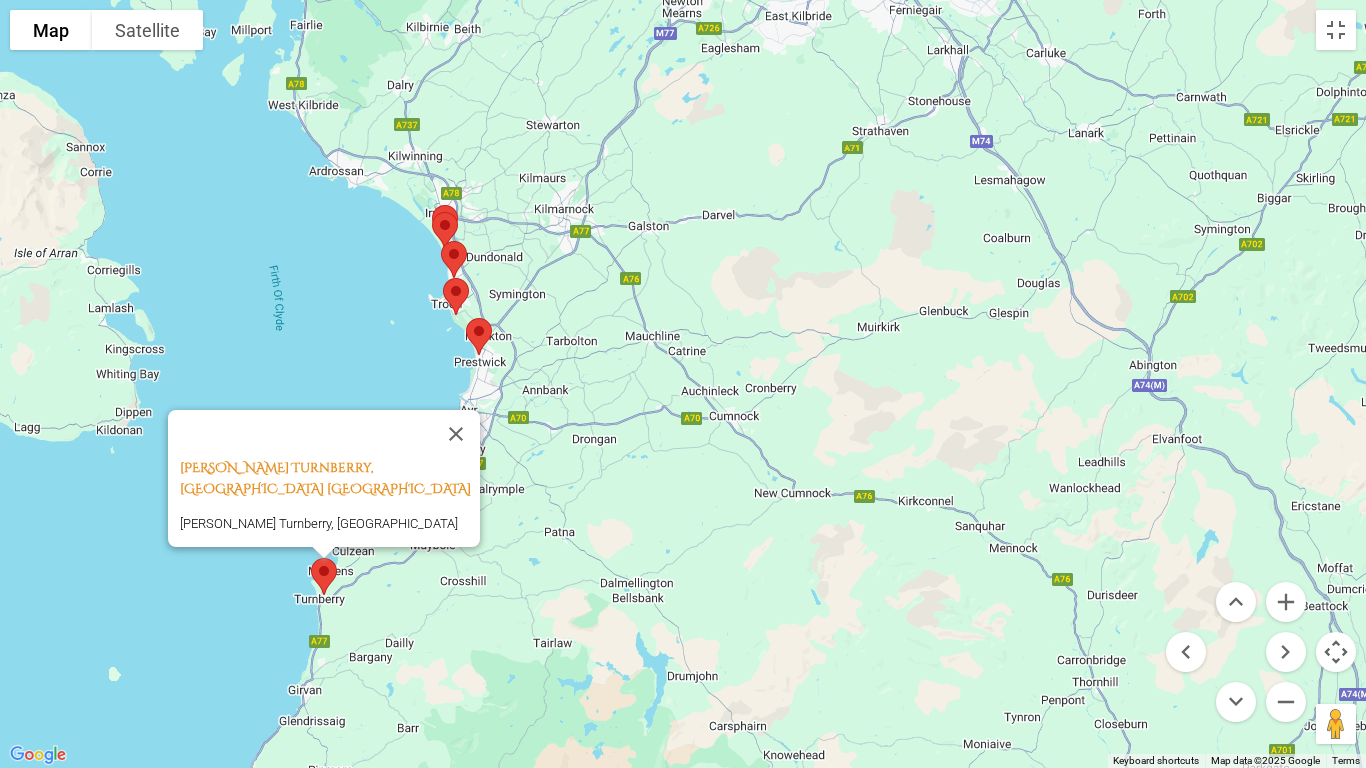 drag, startPoint x: 419, startPoint y: 102, endPoint x: 365, endPoint y: 290, distance: 195.60164 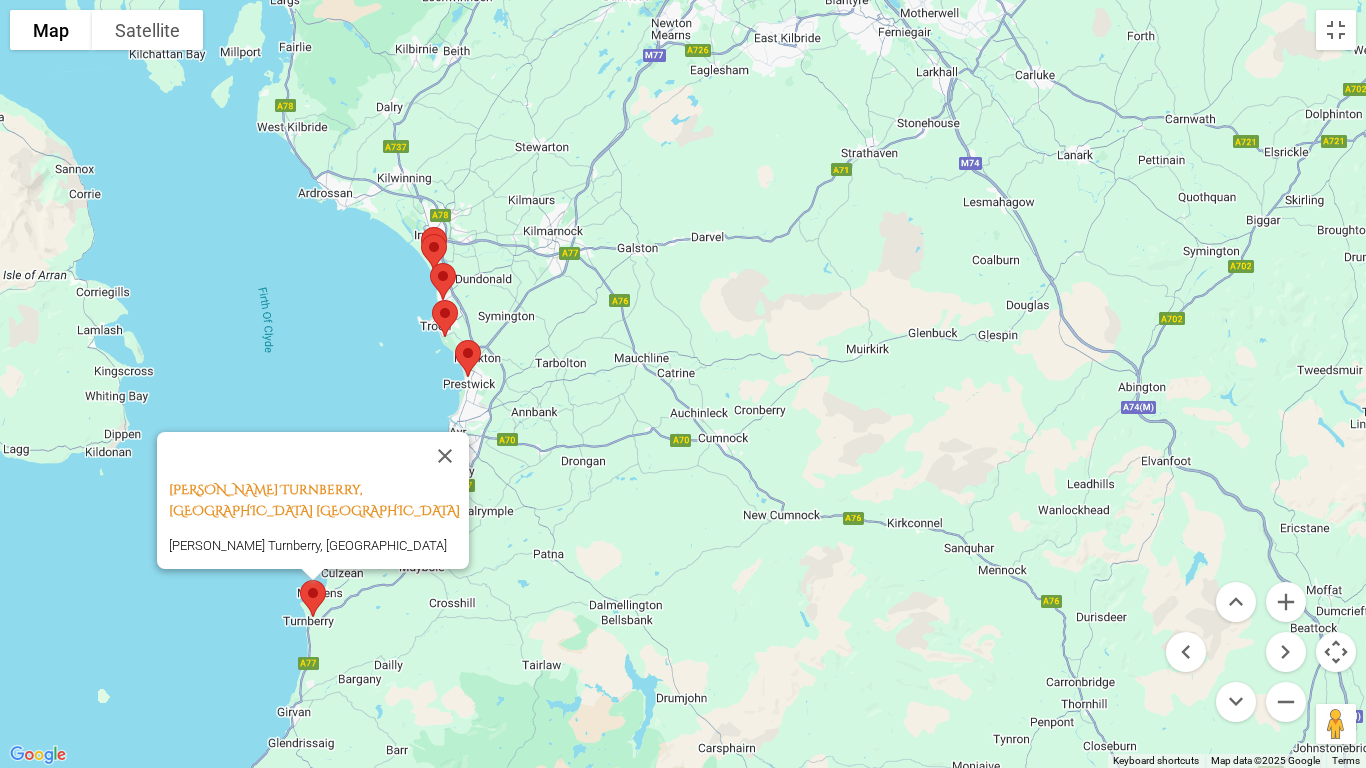 click at bounding box center (445, 318) 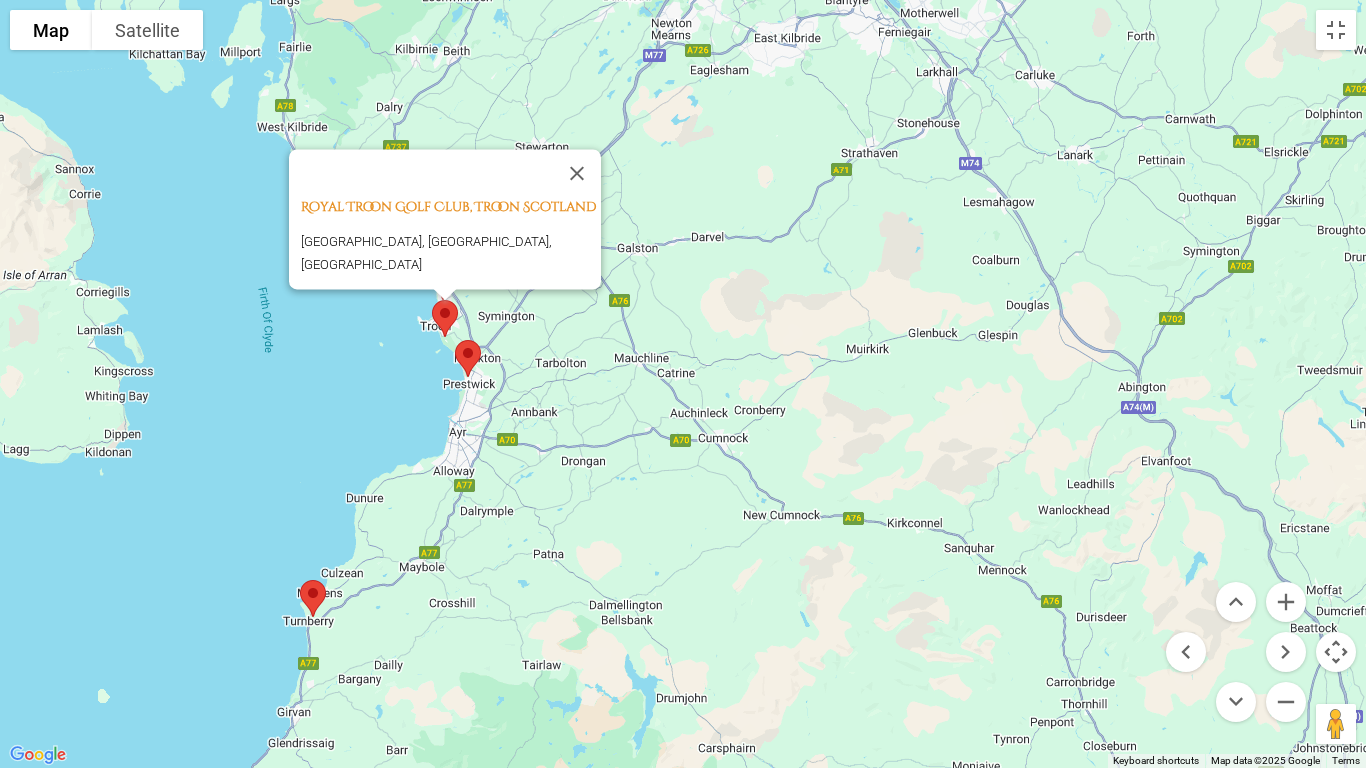 click on "Royal Troon Golf Club, Troon Scotland
Royal Troon Golf Club, [GEOGRAPHIC_DATA], [GEOGRAPHIC_DATA]" at bounding box center [683, 384] 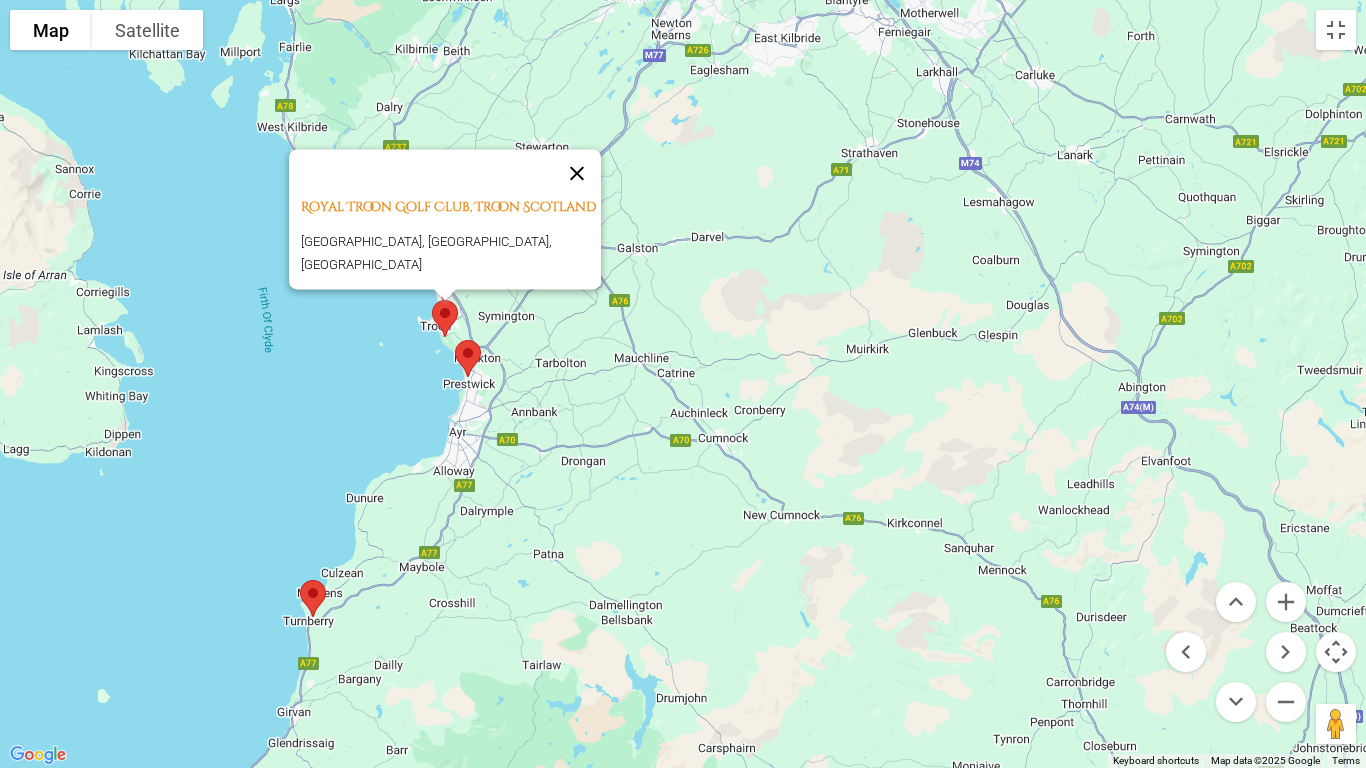 click at bounding box center [577, 173] 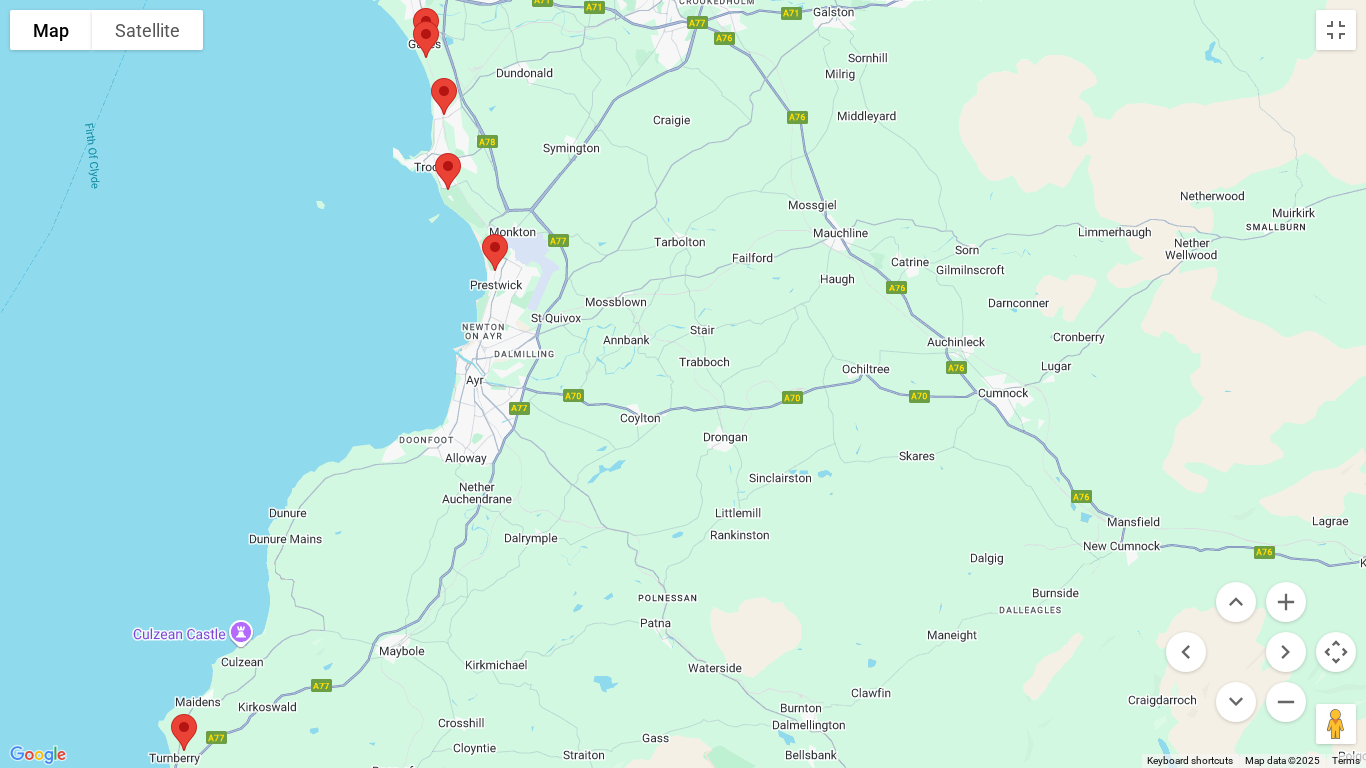 drag, startPoint x: 651, startPoint y: 597, endPoint x: 616, endPoint y: 279, distance: 319.9203 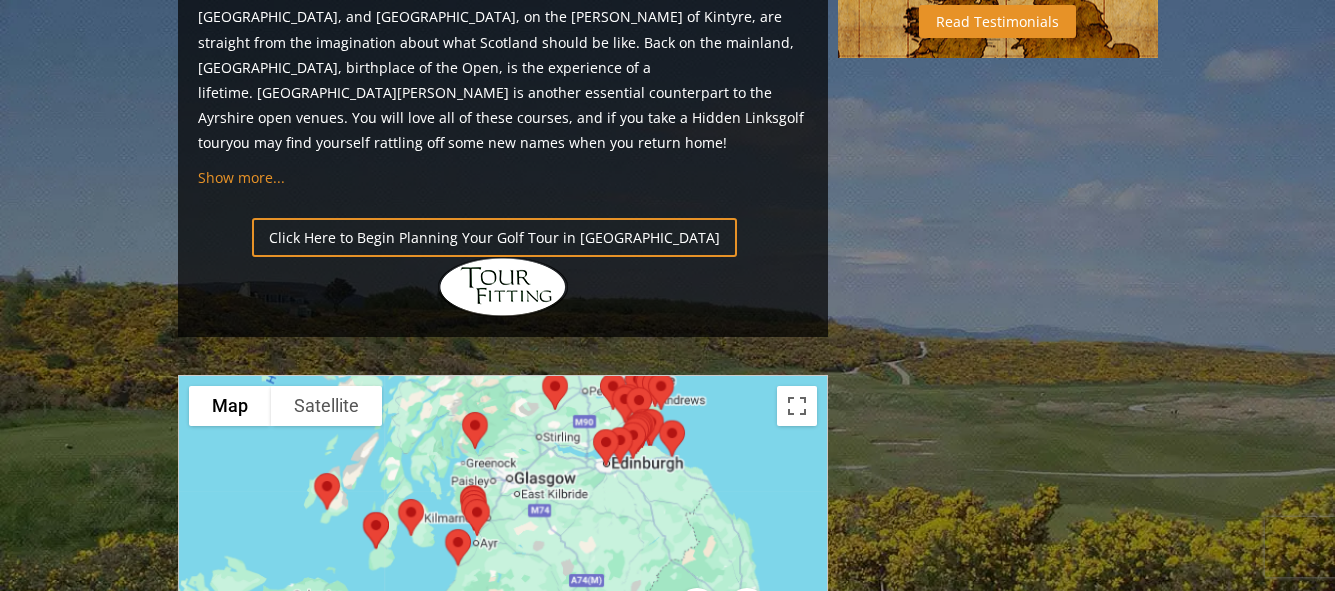drag, startPoint x: 686, startPoint y: 344, endPoint x: 686, endPoint y: 362, distance: 18 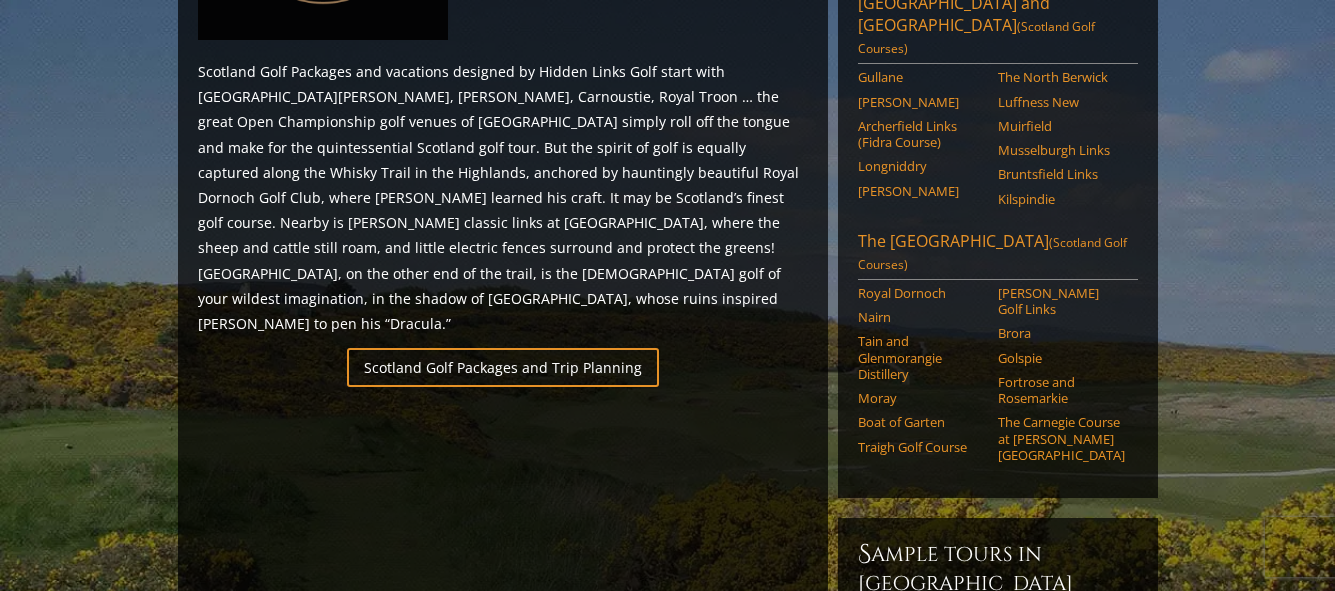 scroll, scrollTop: 1143, scrollLeft: 0, axis: vertical 